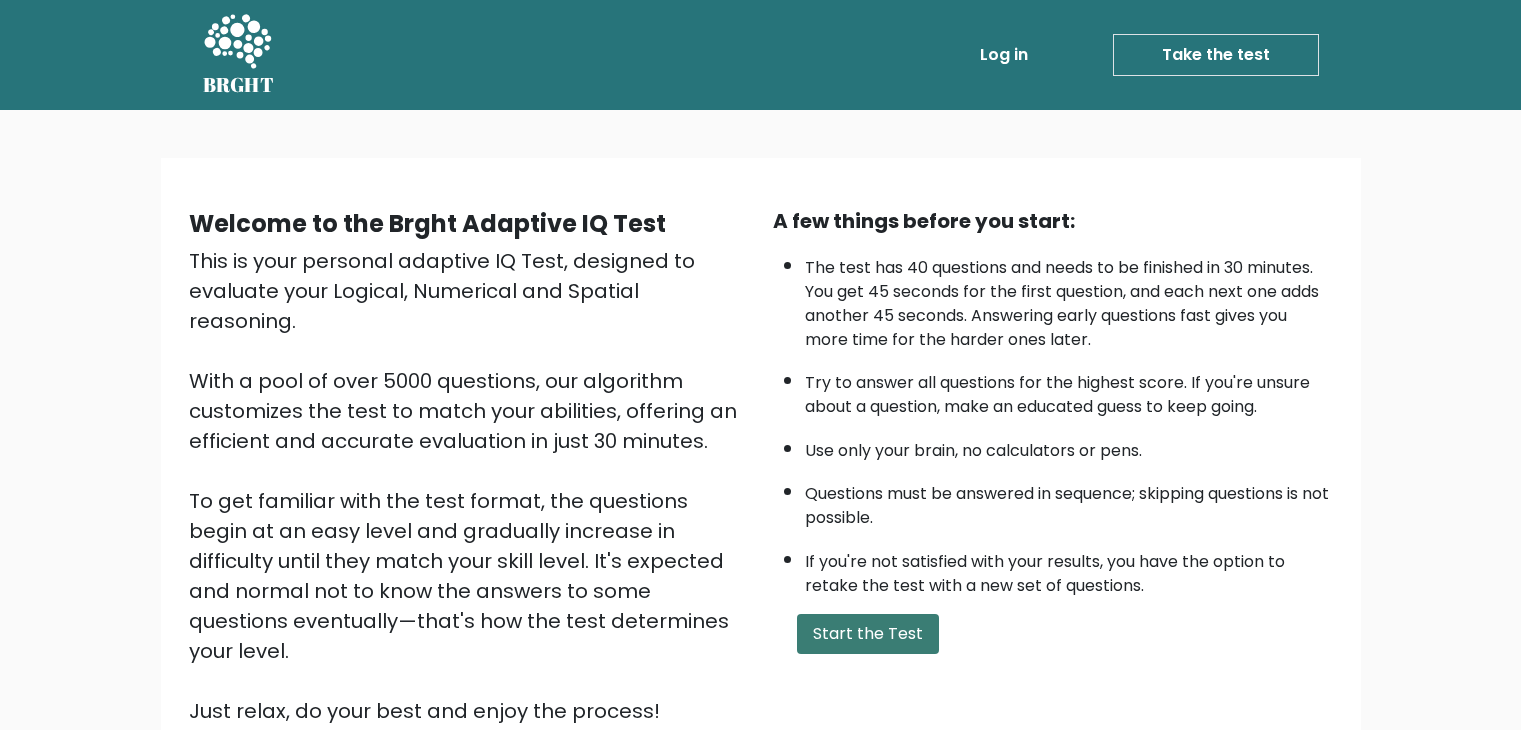click on "Start the Test" at bounding box center (868, 634) 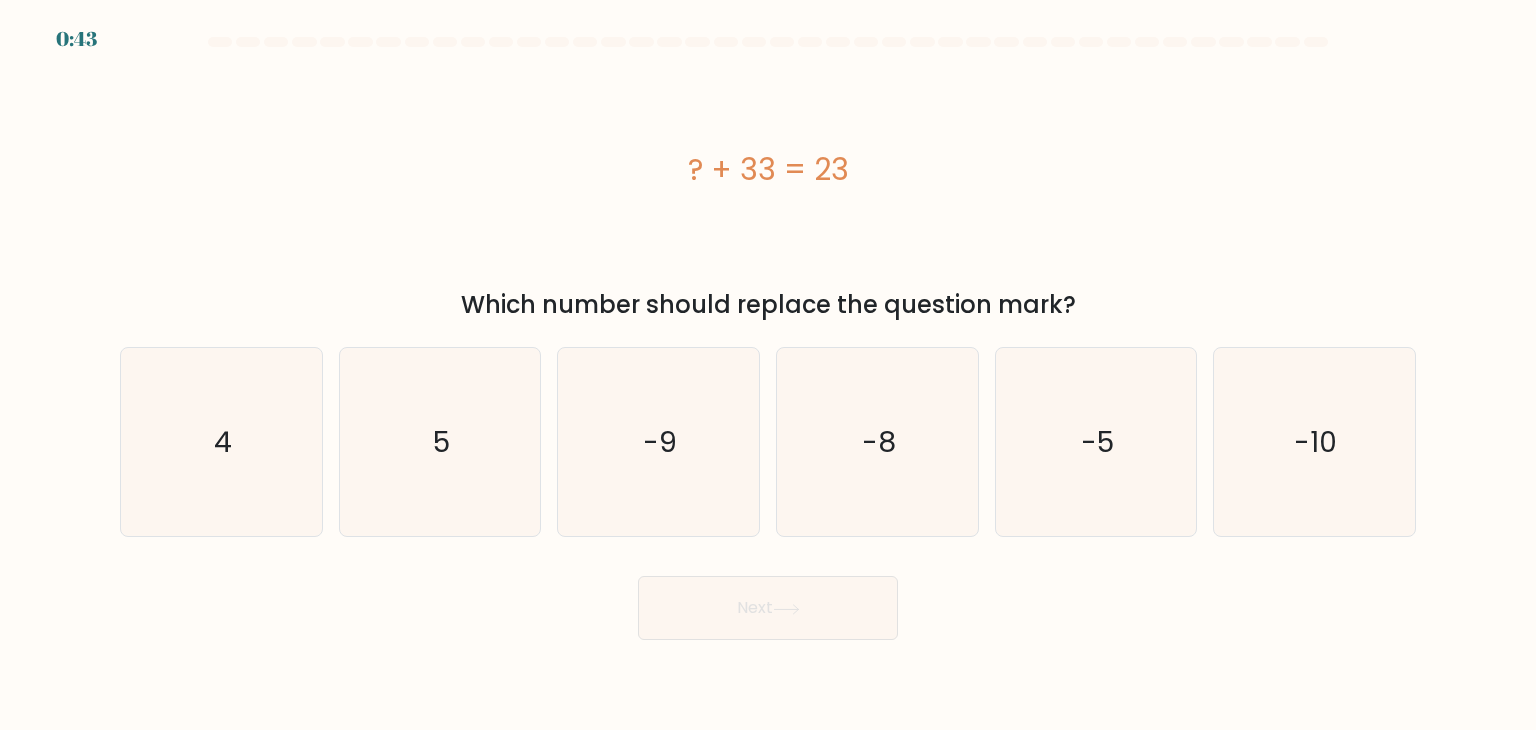 scroll, scrollTop: 0, scrollLeft: 0, axis: both 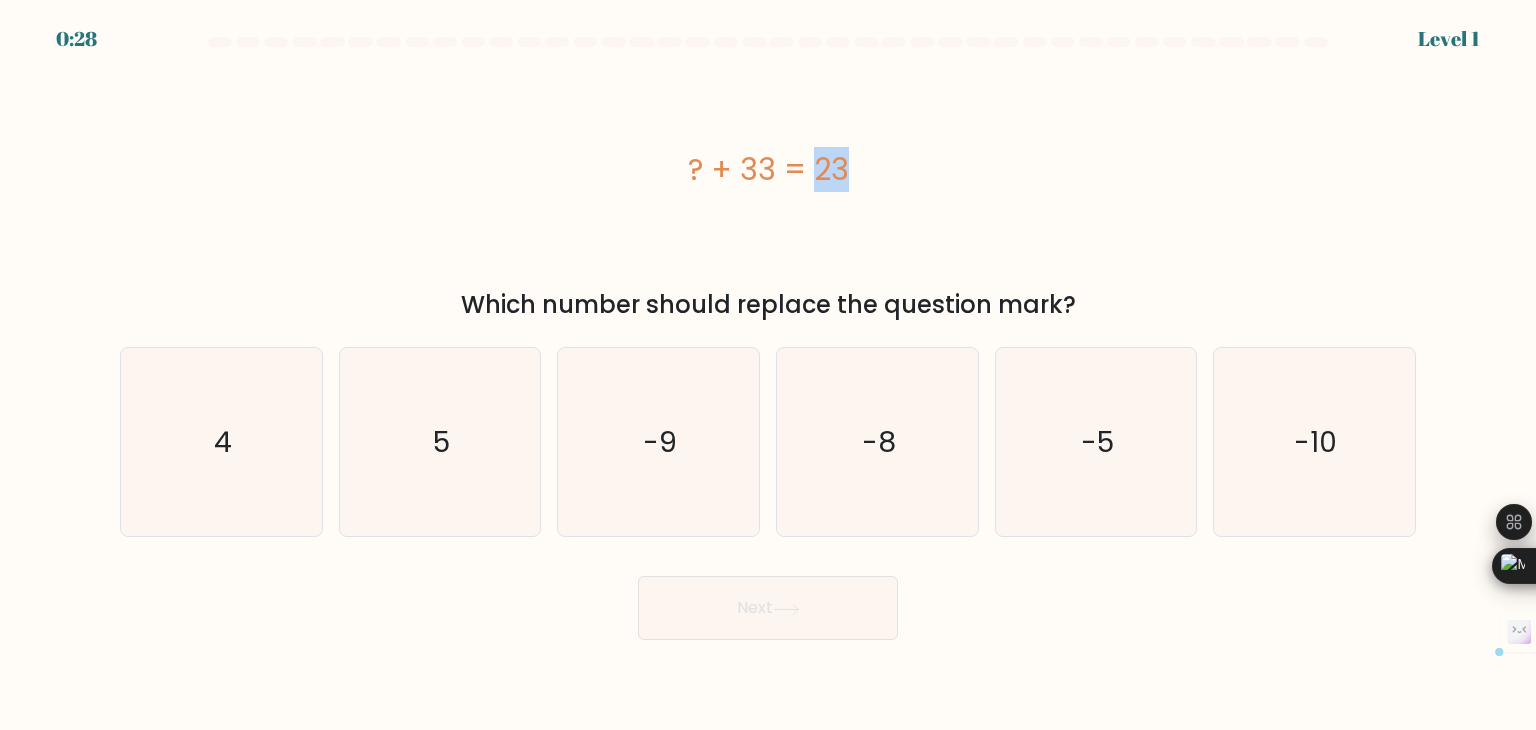 drag, startPoint x: 708, startPoint y: 158, endPoint x: 691, endPoint y: 165, distance: 18.384777 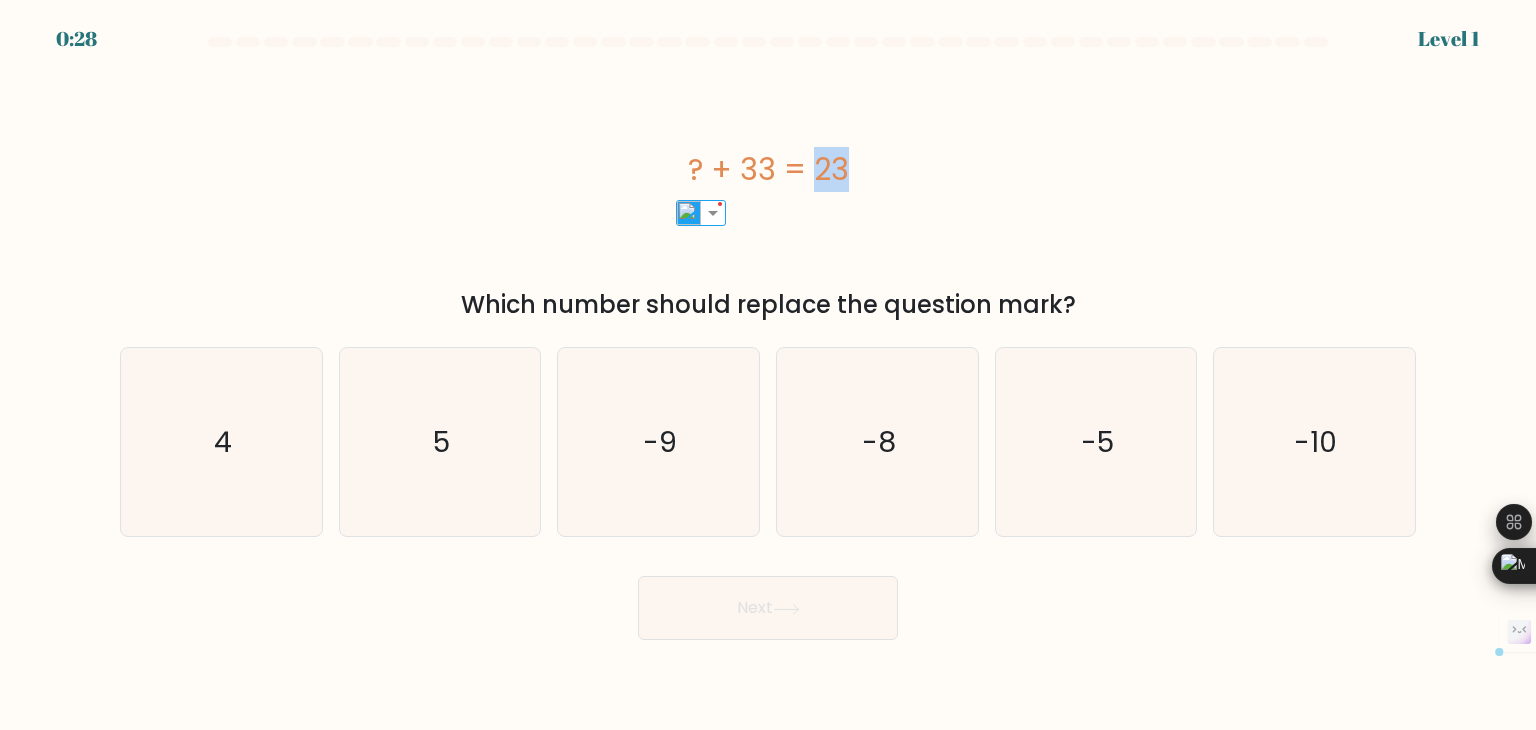 scroll, scrollTop: 0, scrollLeft: 0, axis: both 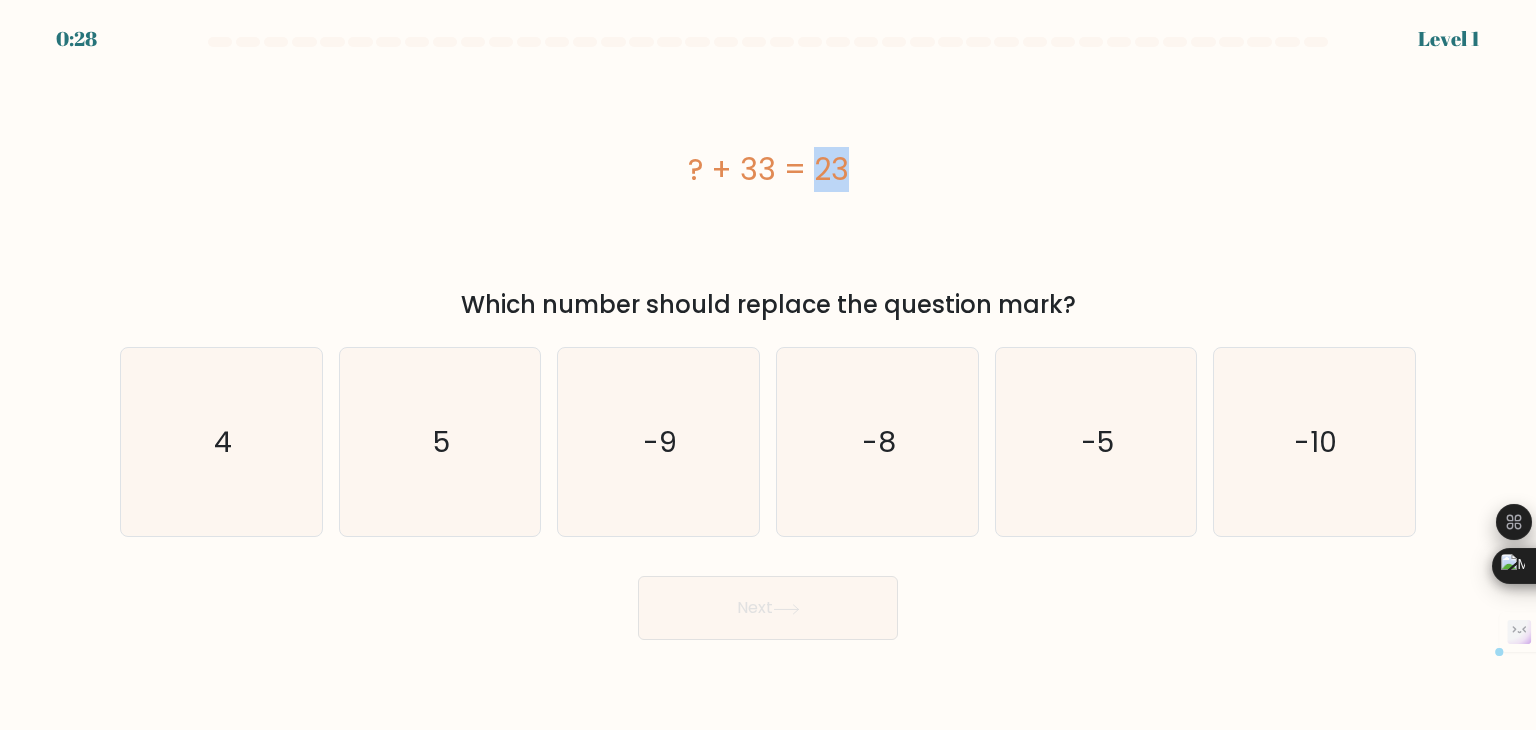 click on "? + 33 = 23" at bounding box center (768, 169) 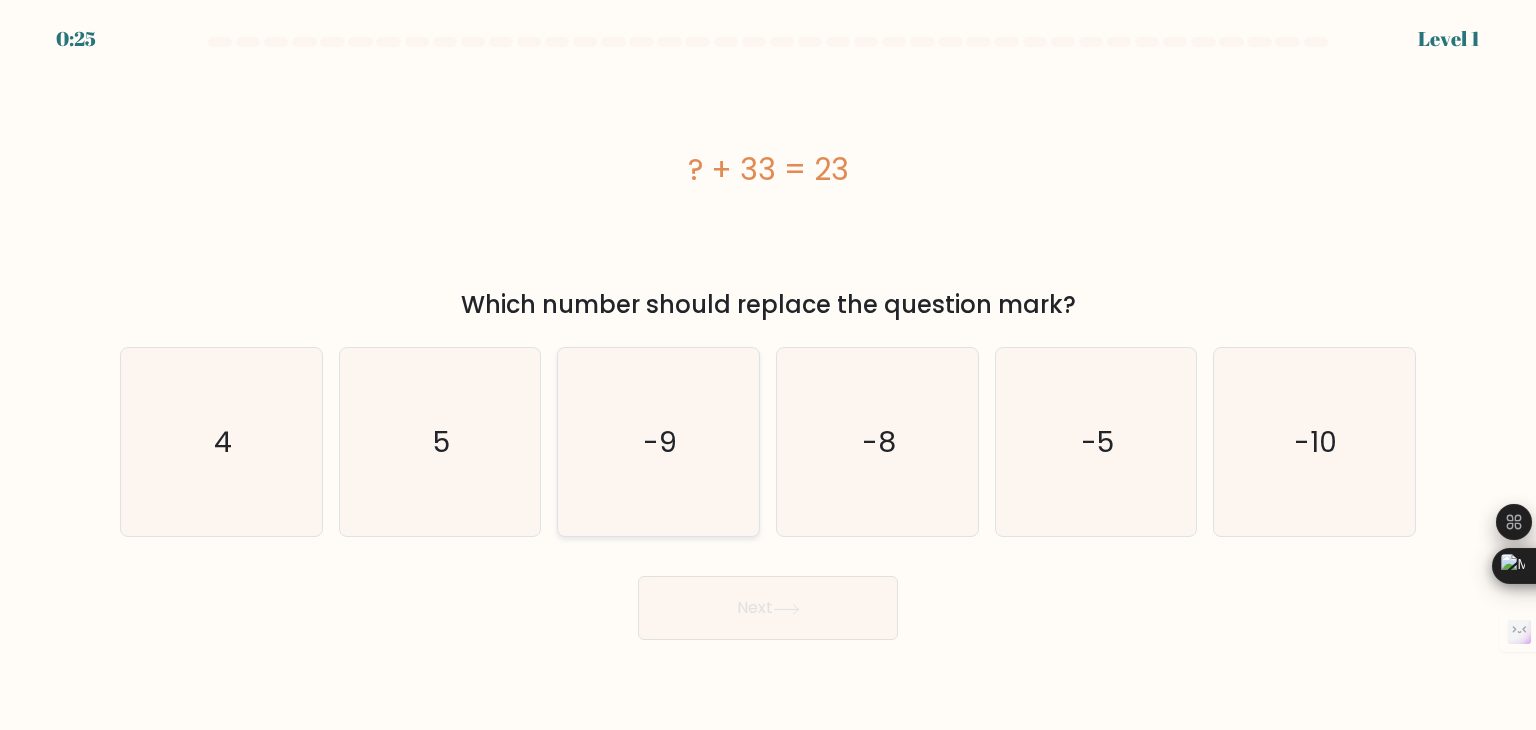 click on "-9" at bounding box center [658, 442] 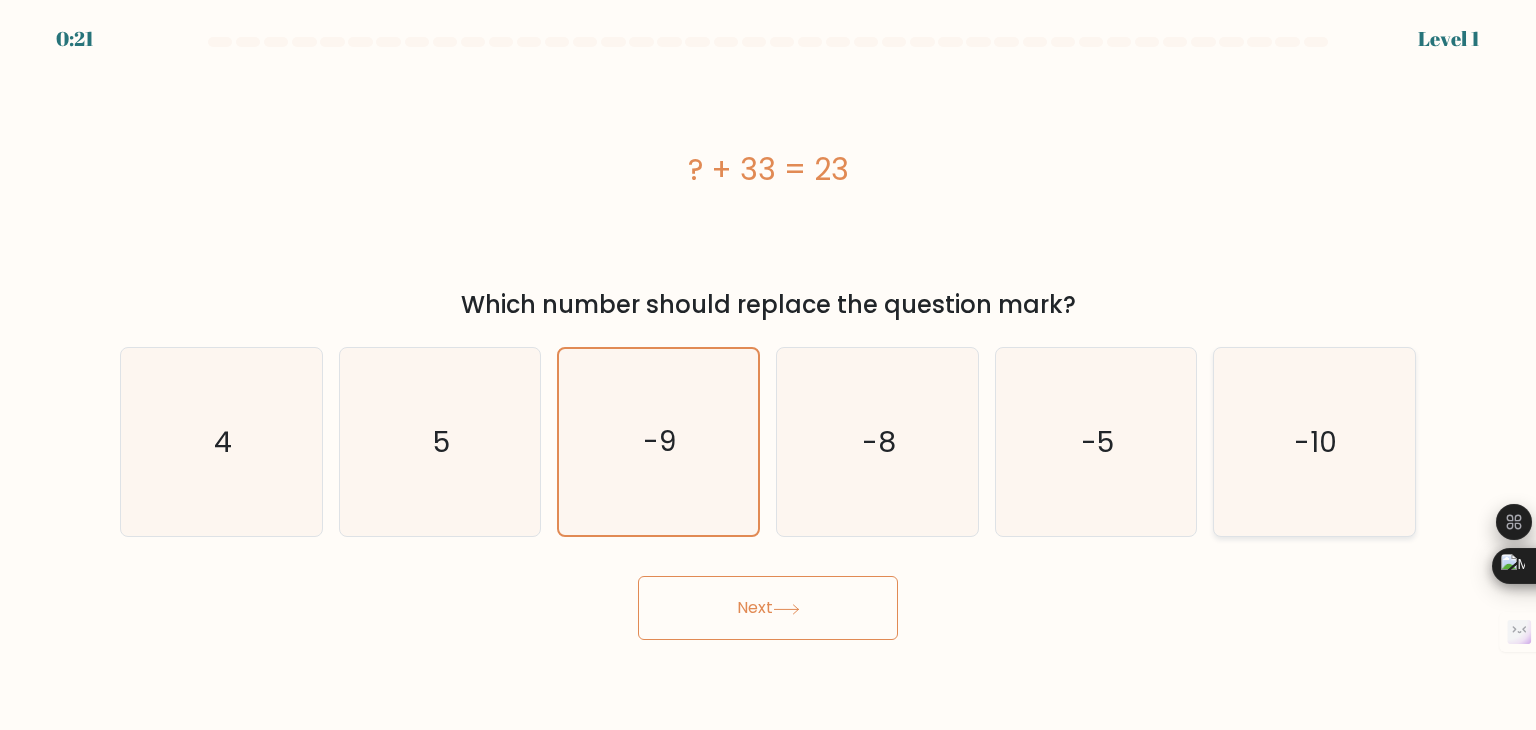 click on "-10" at bounding box center [1314, 442] 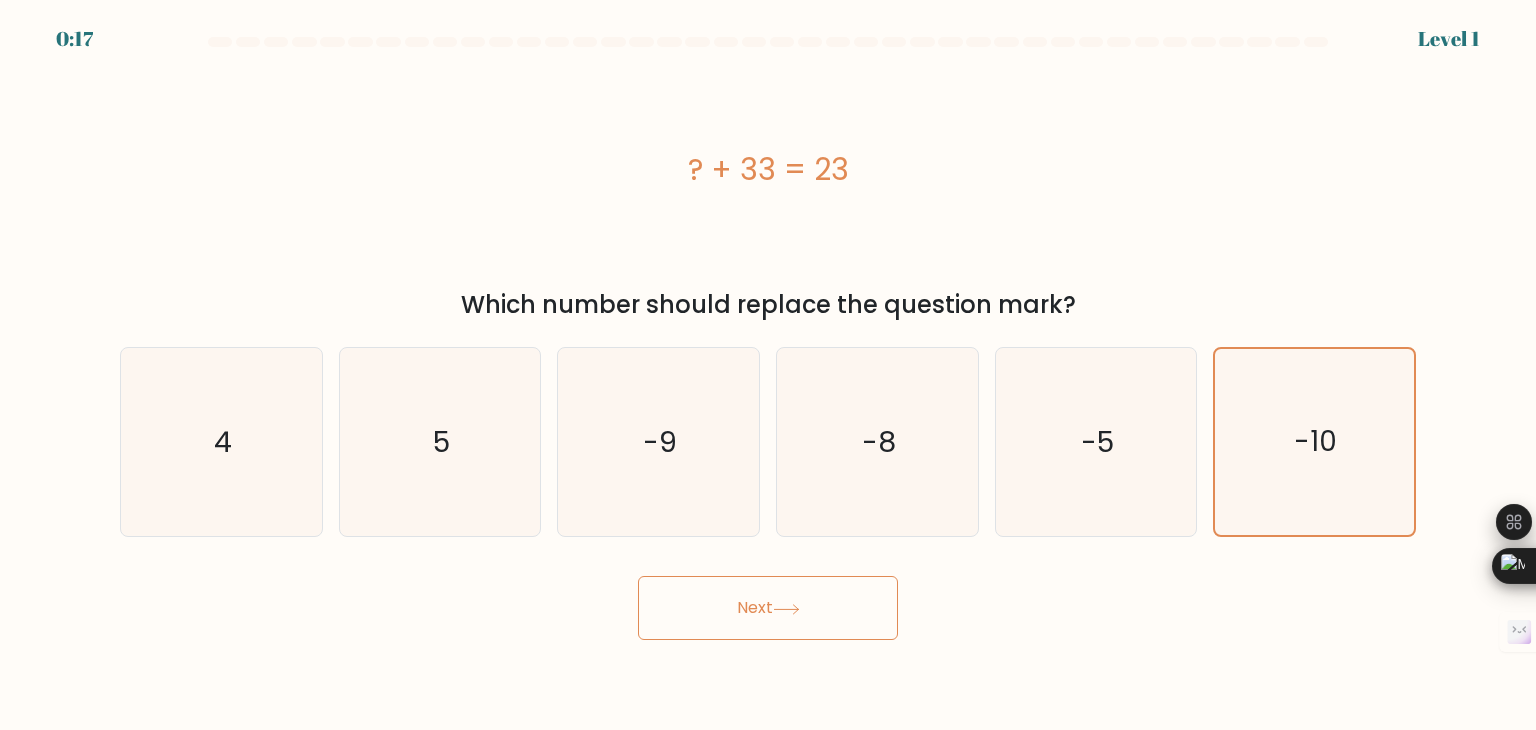 click on "Next" at bounding box center [768, 608] 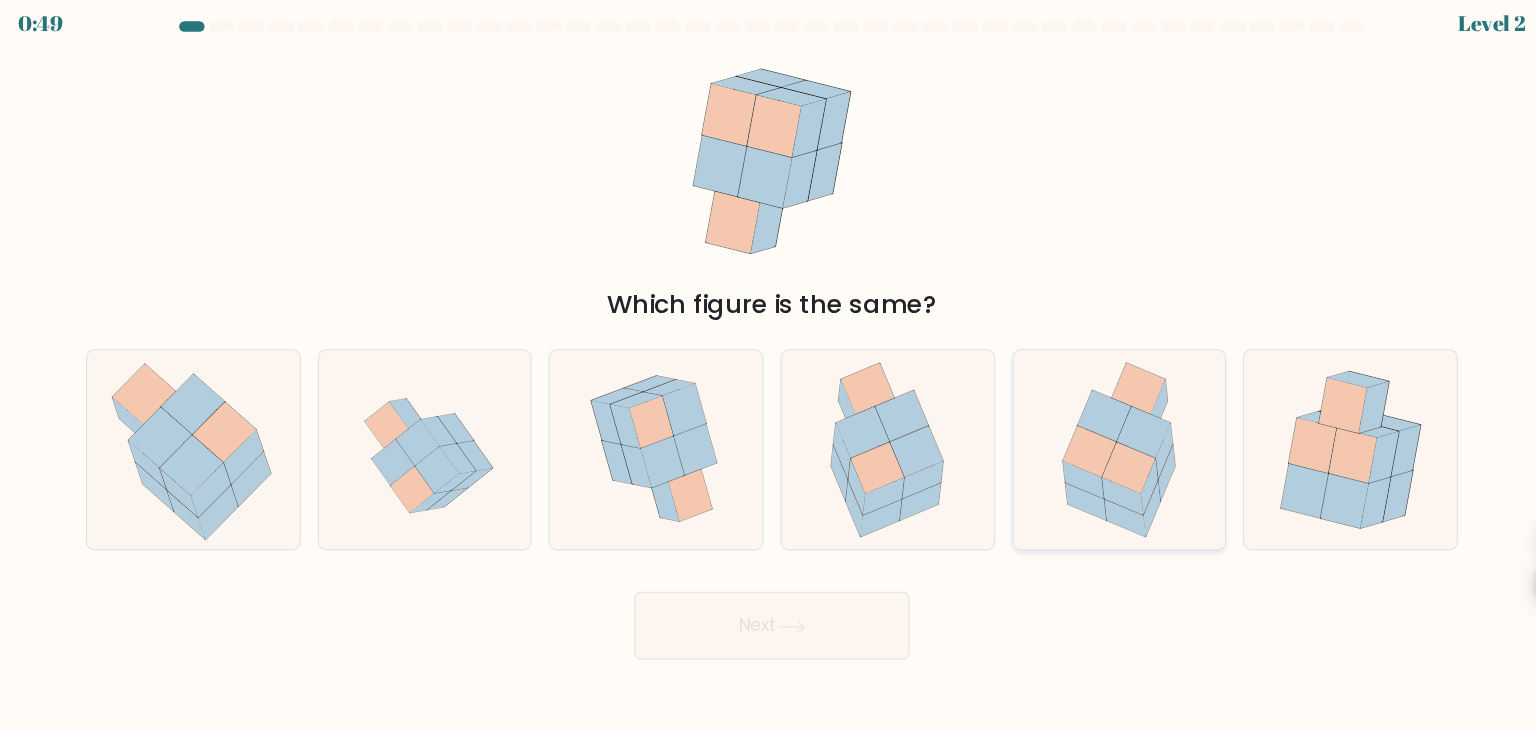 click at bounding box center [1068, 444] 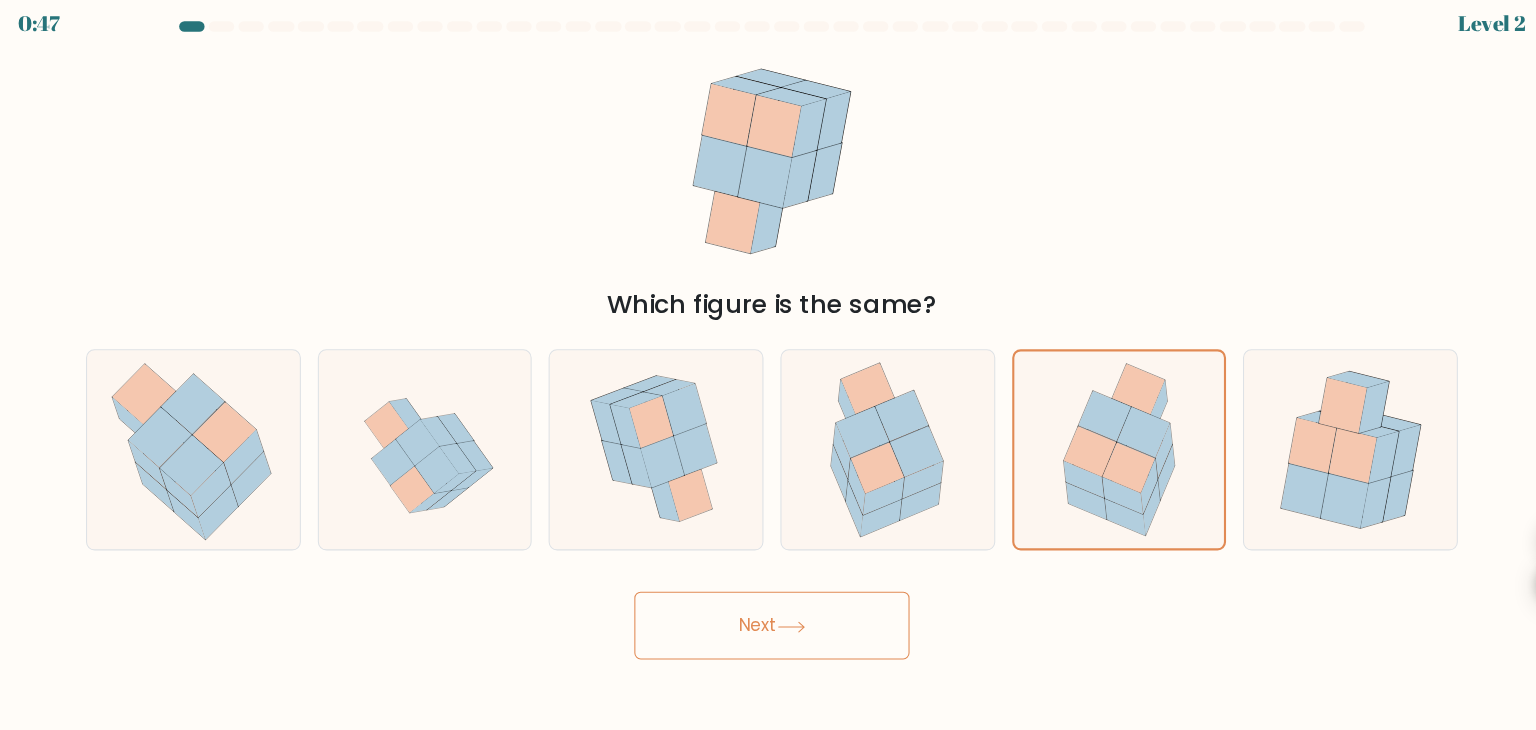 click on "Next" at bounding box center [768, 608] 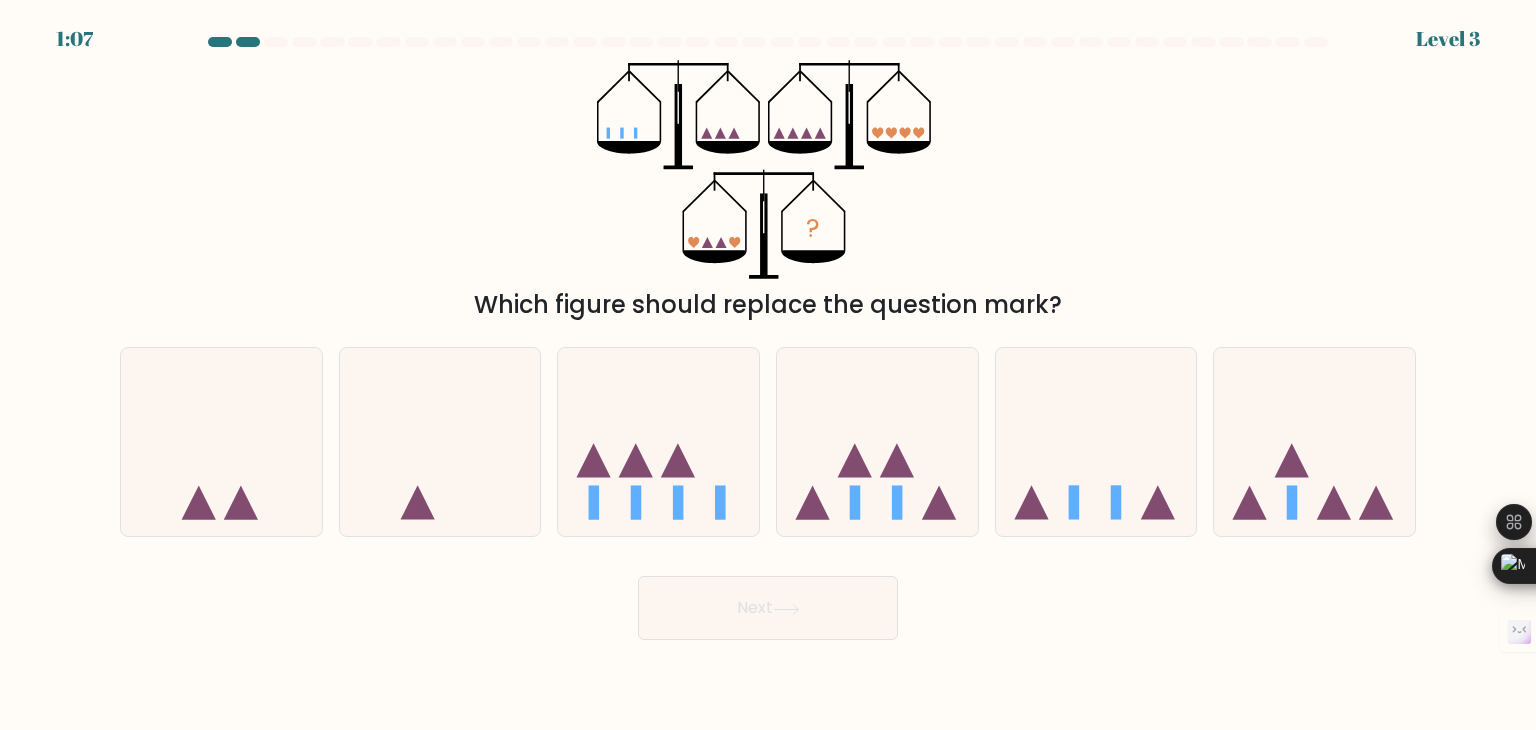 click on "Which figure should replace the question mark?" at bounding box center (768, 305) 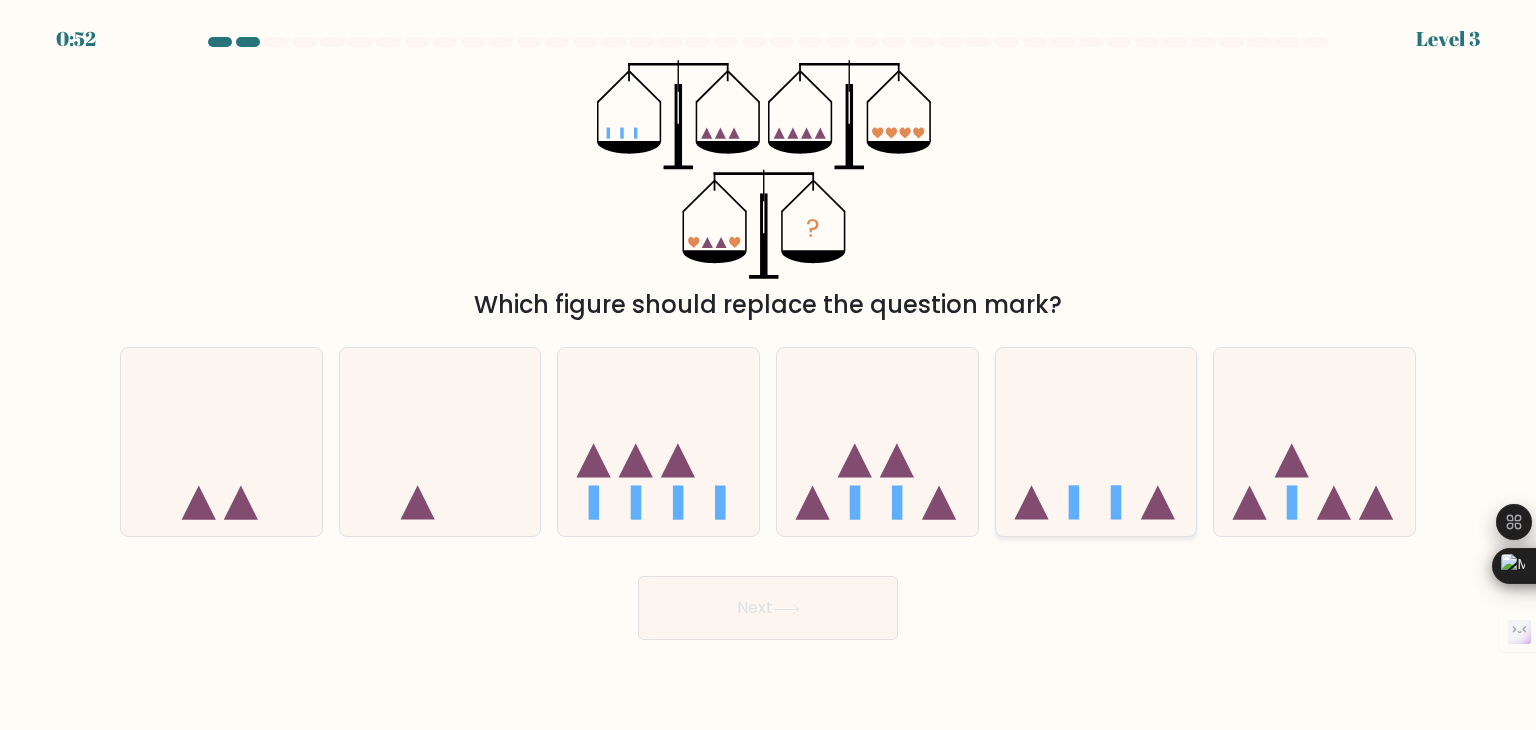 click at bounding box center (1096, 442) 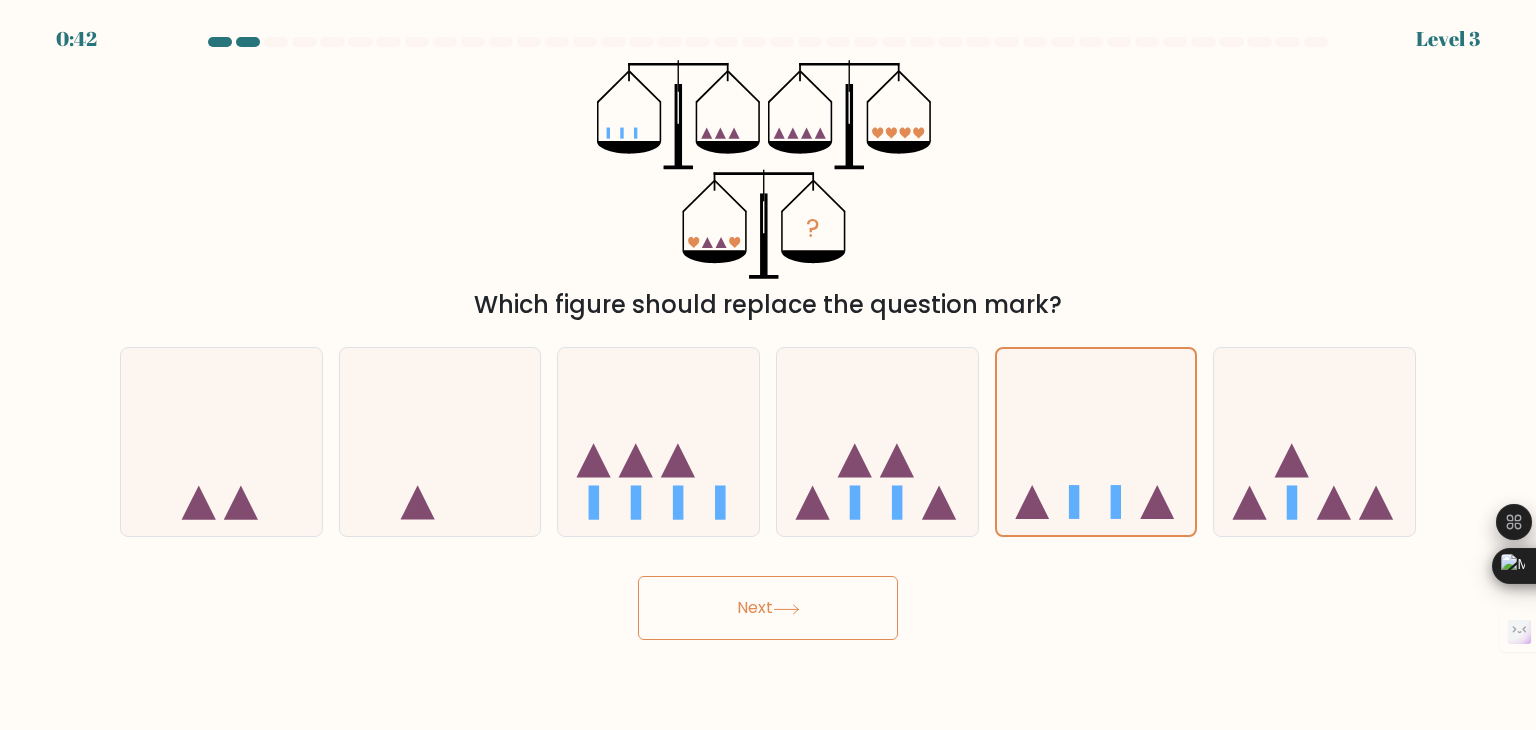 click on "Next" at bounding box center (768, 608) 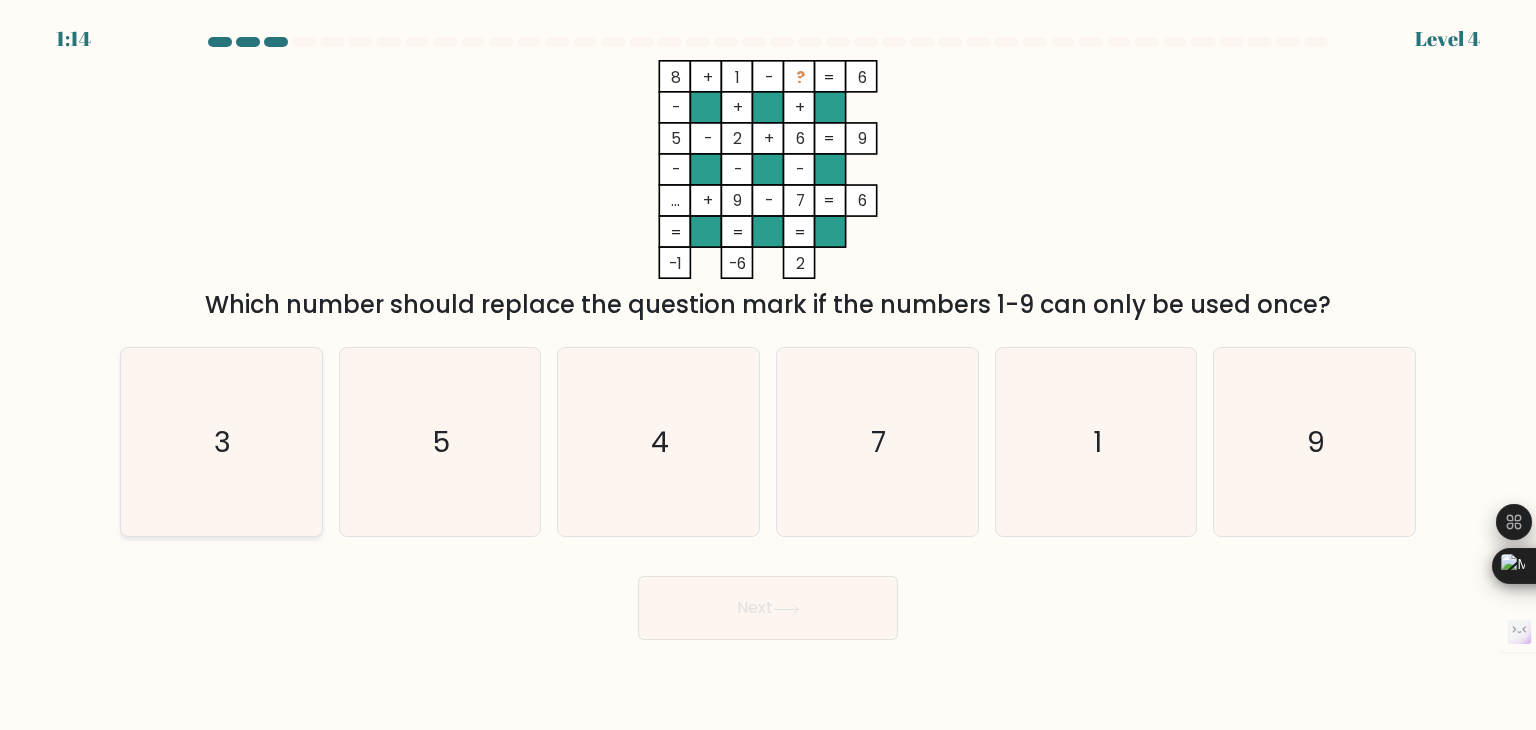 click on "3" at bounding box center (221, 442) 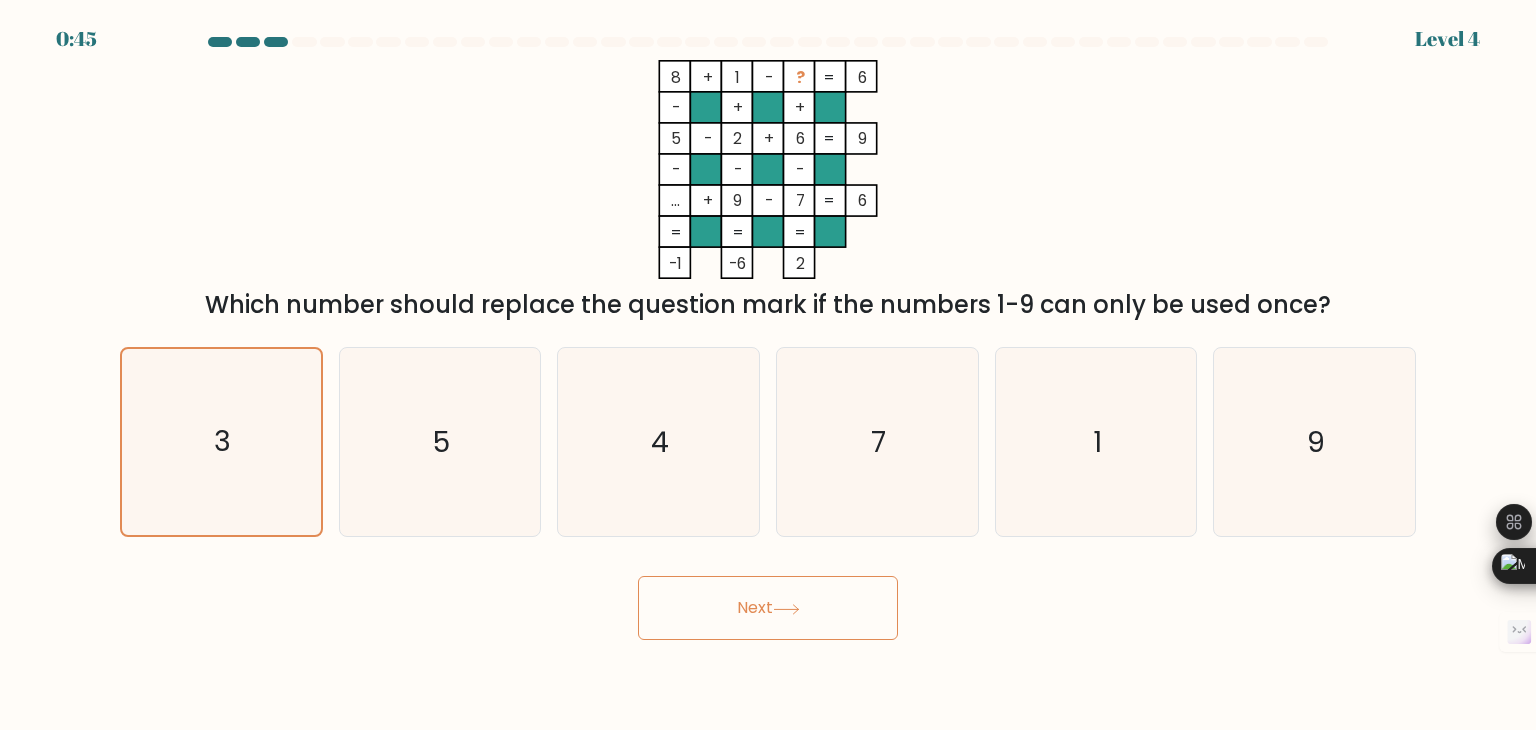 click on "Next" at bounding box center [768, 608] 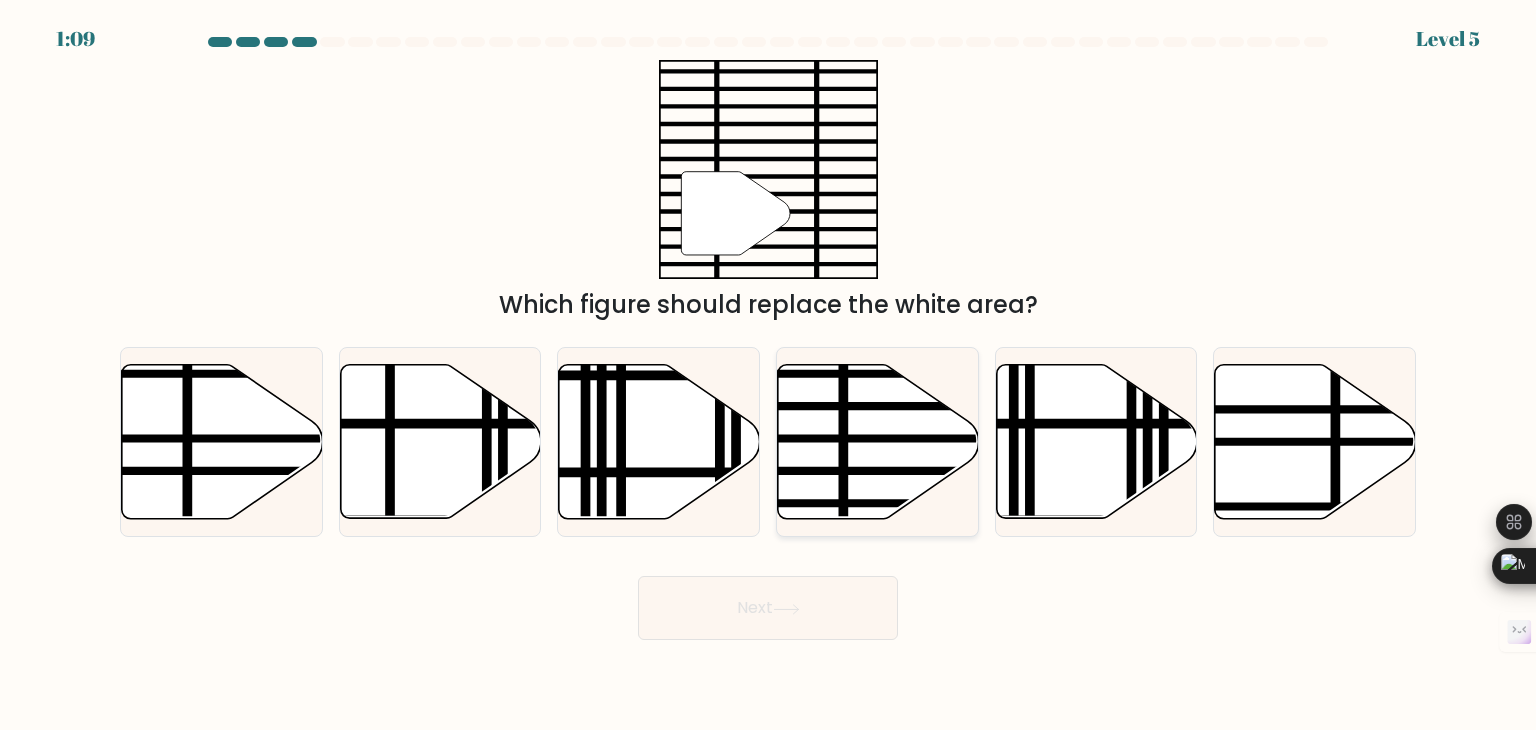 click at bounding box center (878, 442) 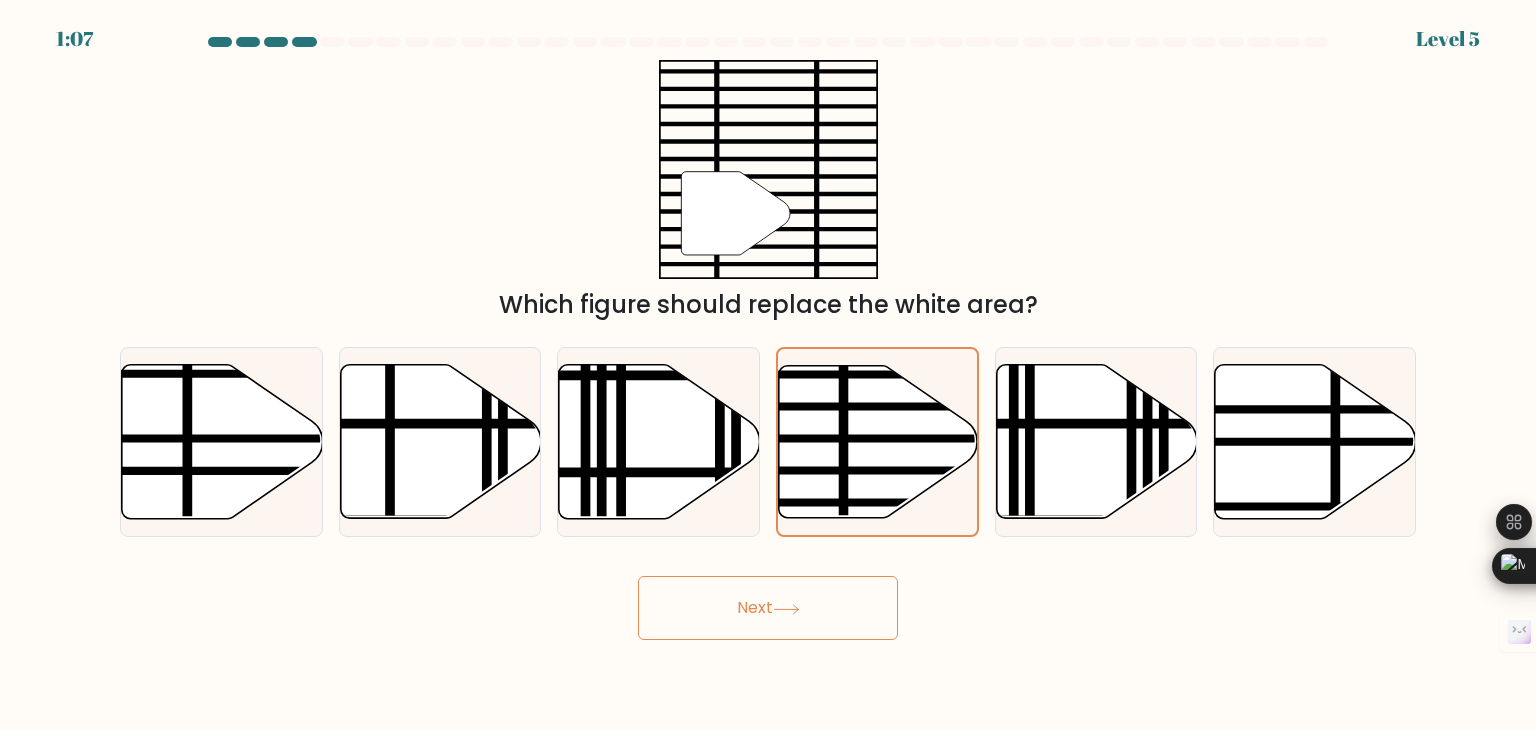 click on "Next" at bounding box center [768, 608] 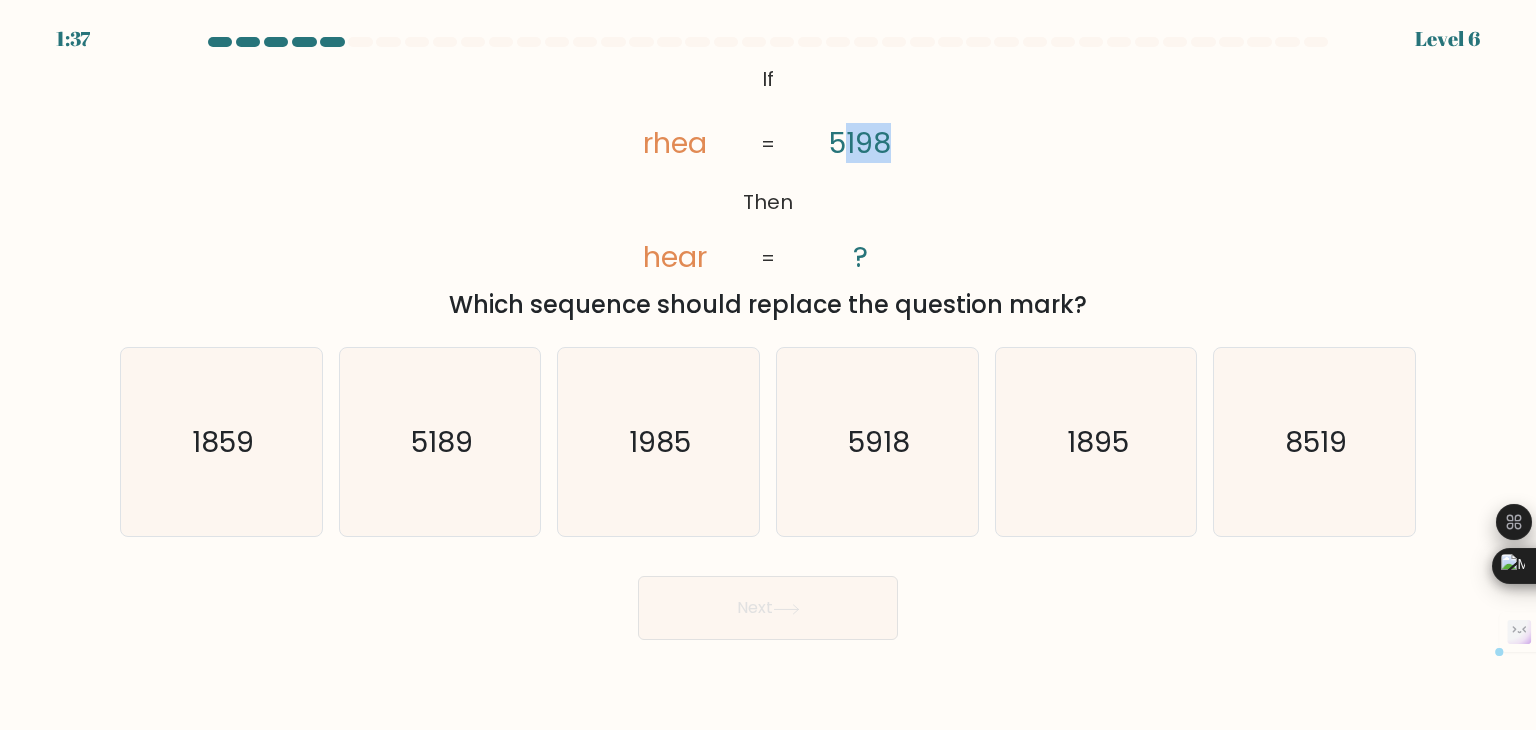 drag, startPoint x: 847, startPoint y: 144, endPoint x: 888, endPoint y: 149, distance: 41.303753 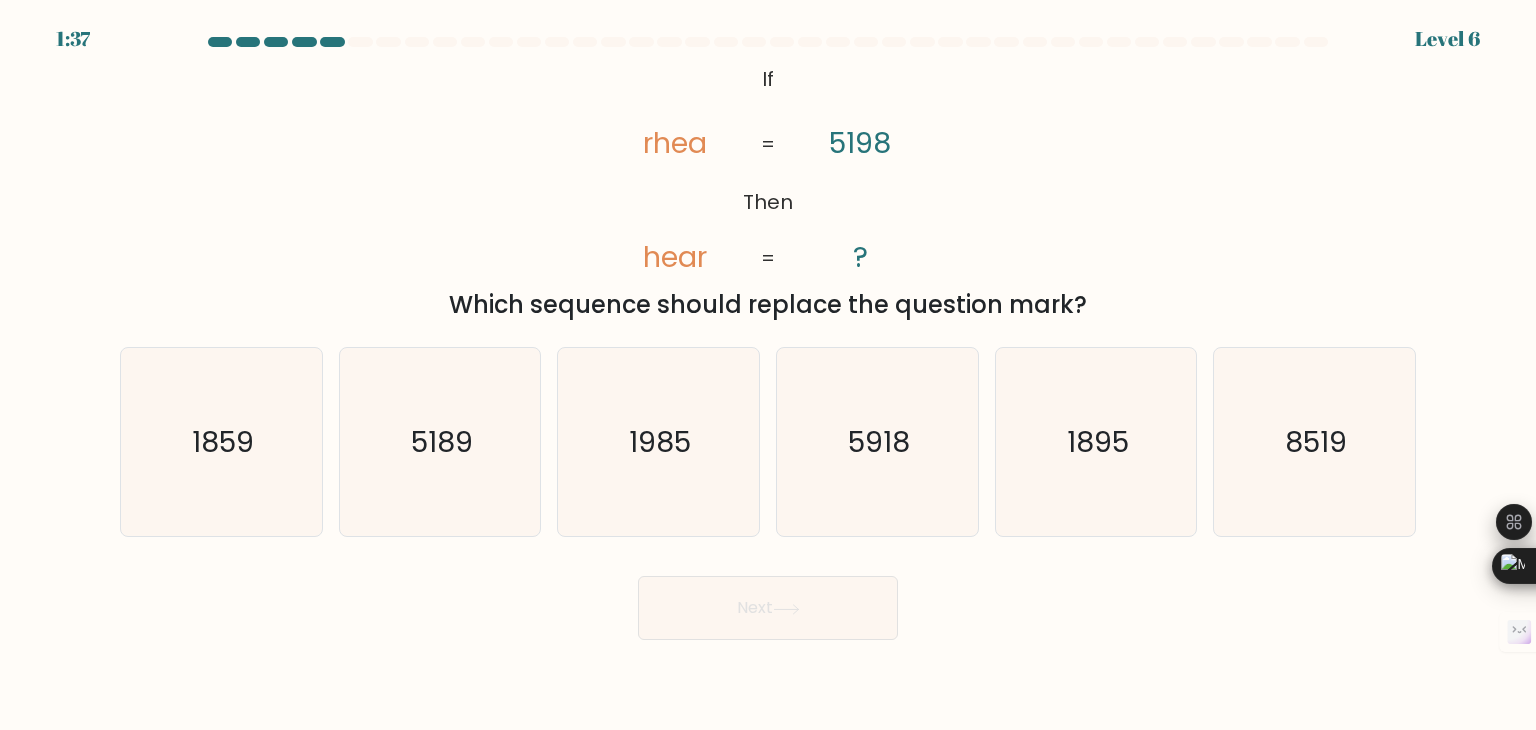 click on "@import url('https://fonts.googleapis.com/css?family=Abril+Fatface:400,100,100italic,300,300italic,400italic,500,500italic,700,700italic,900,900italic');           If       Then       rhea       hear       5198       ?       =       =" at bounding box center [768, 169] 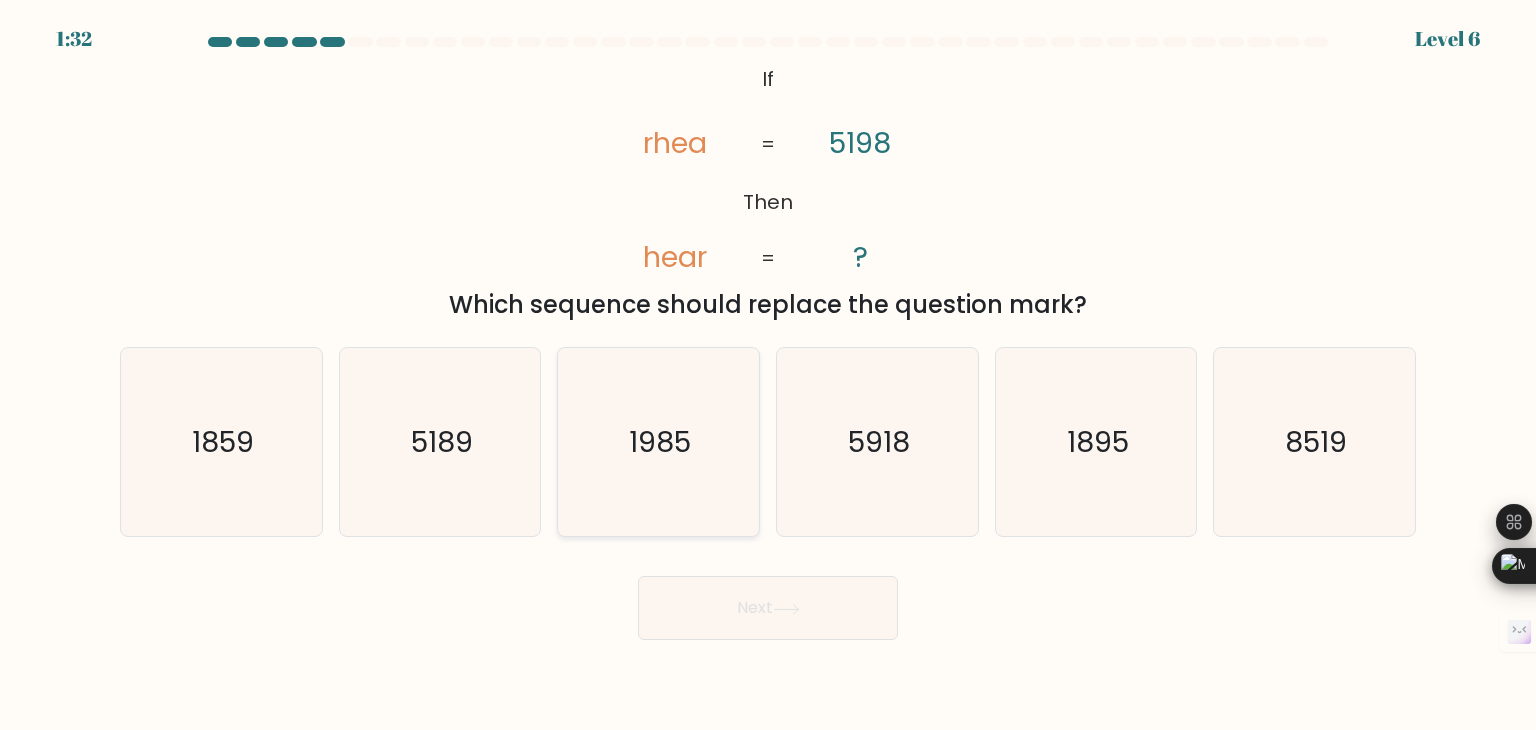 click on "1985" at bounding box center (658, 442) 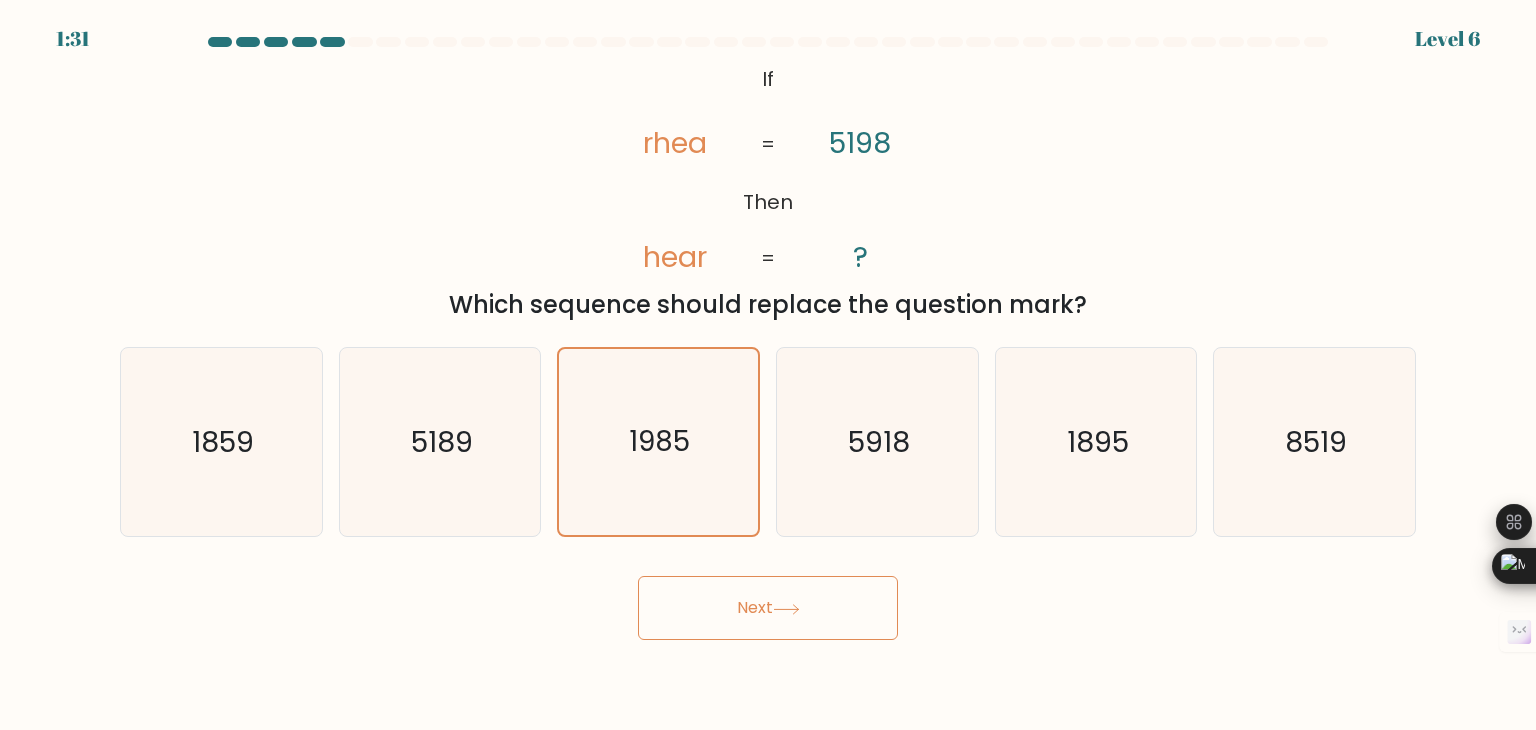 click on "Next" at bounding box center [768, 608] 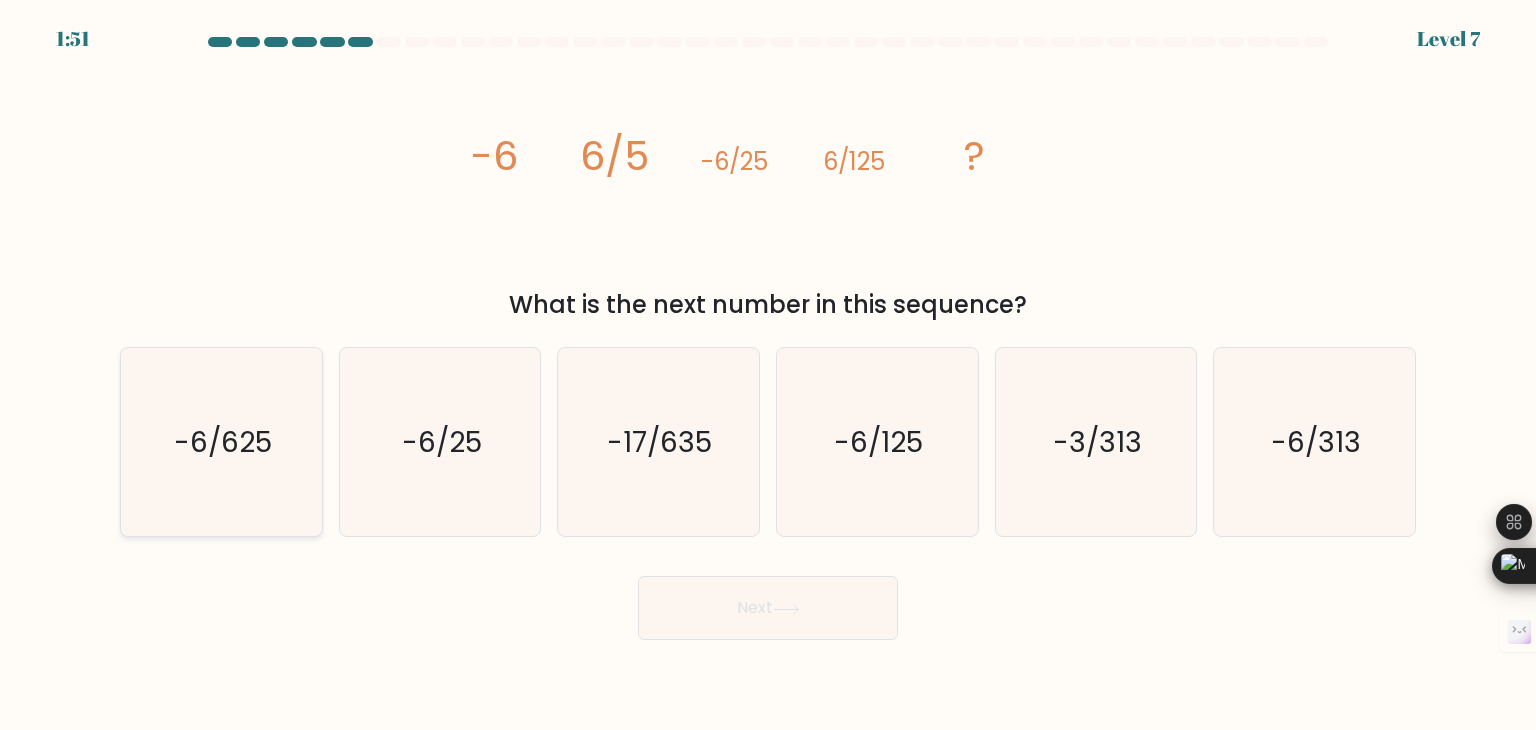 click on "-6/625" at bounding box center [223, 442] 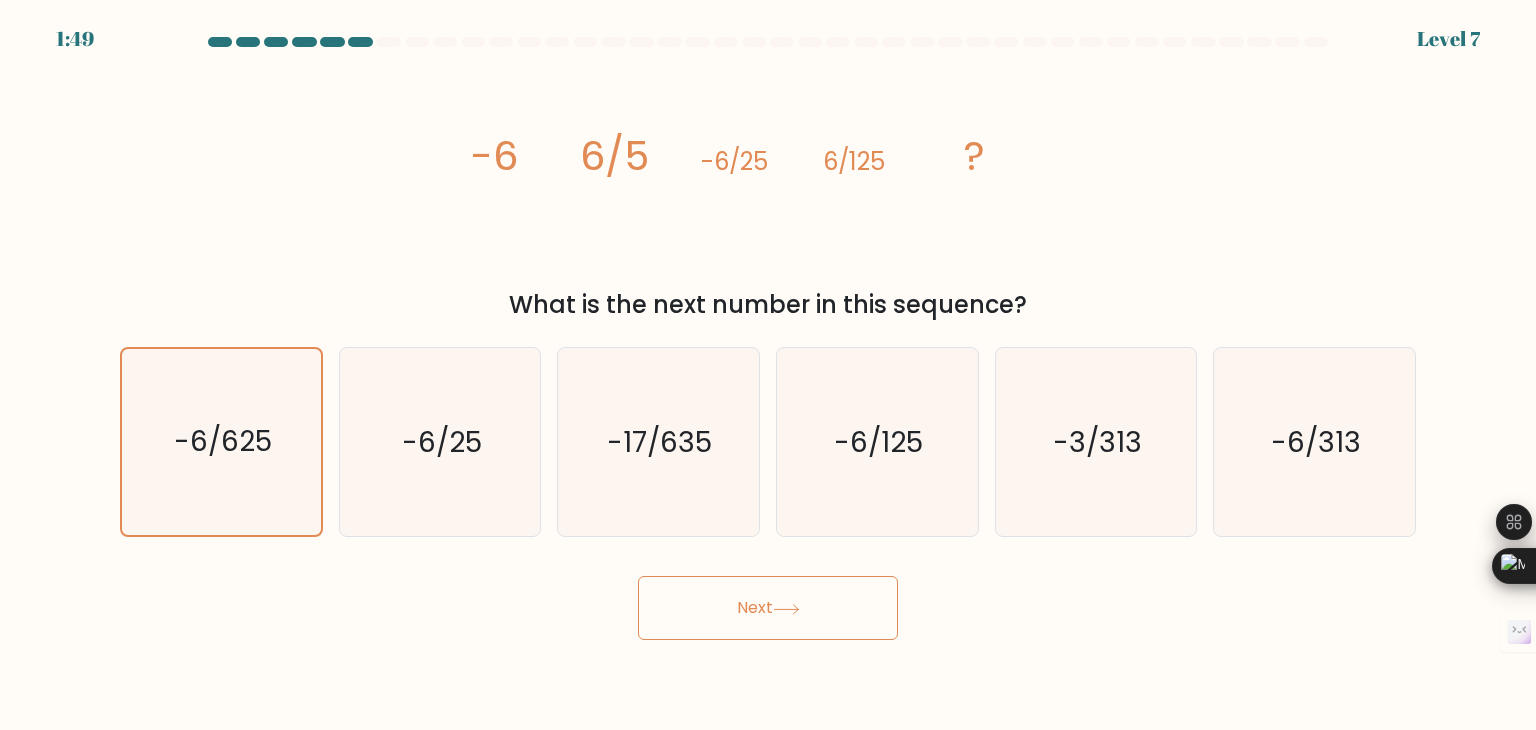 click at bounding box center [786, 609] 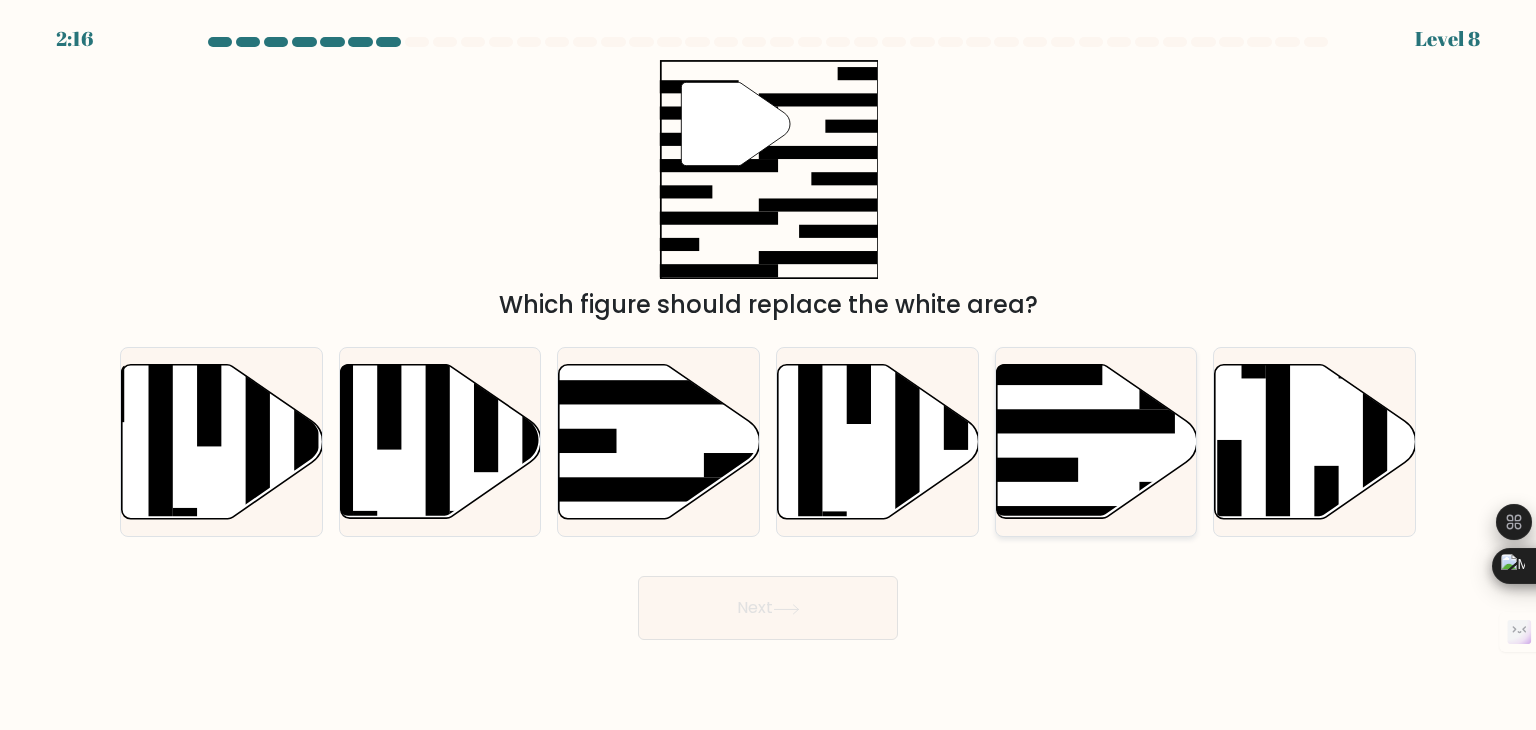 click at bounding box center (1096, 442) 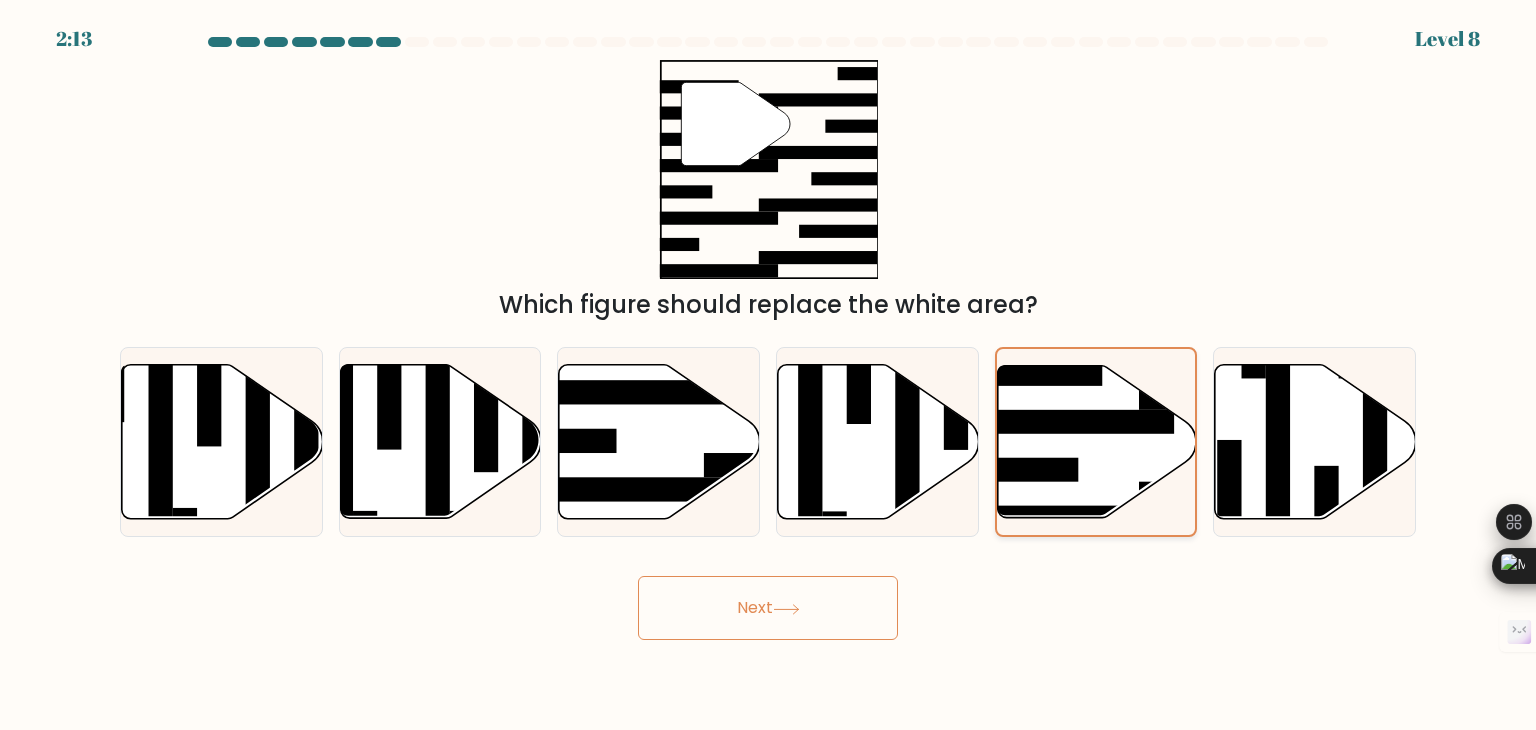 click at bounding box center [1096, 441] 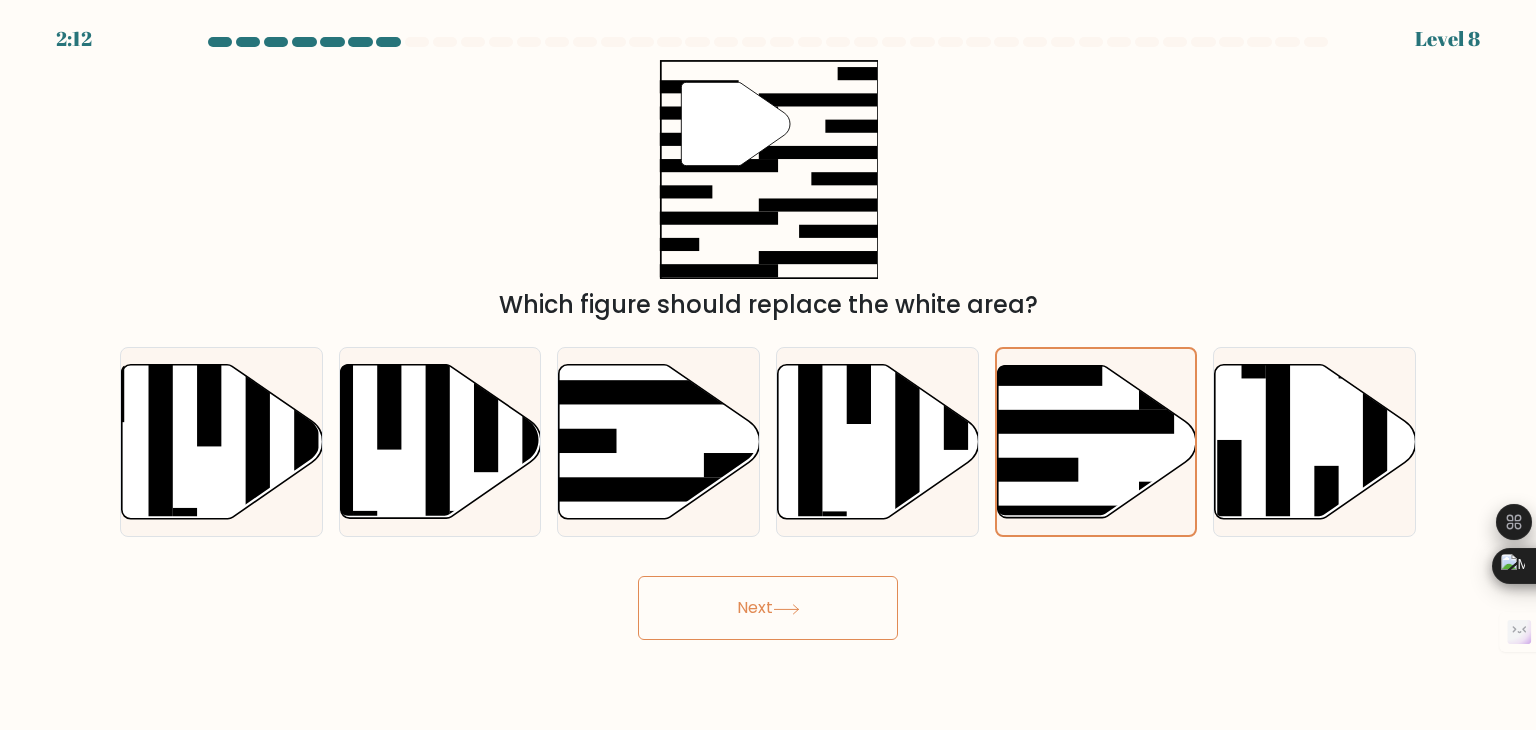 click on "Next" at bounding box center [768, 608] 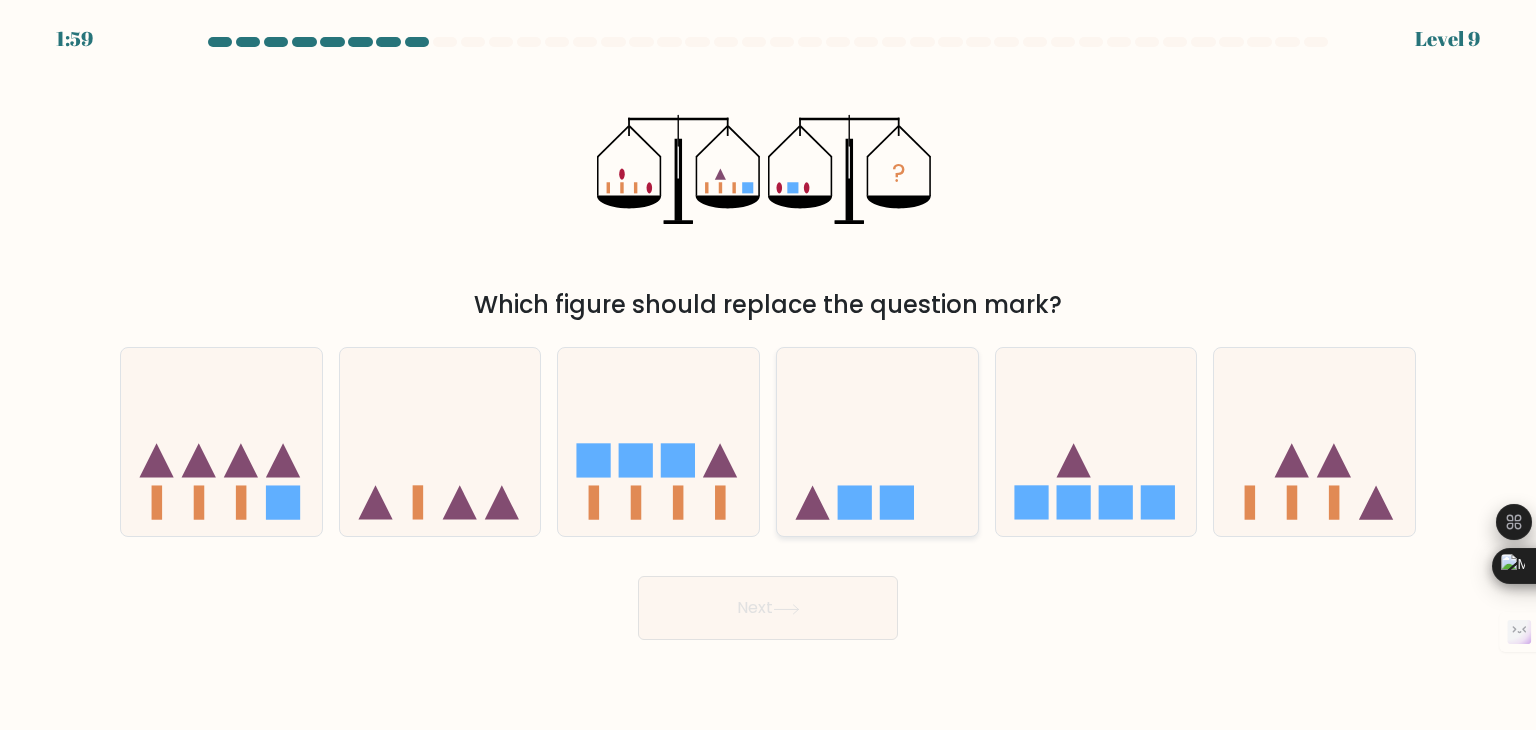 click at bounding box center (877, 442) 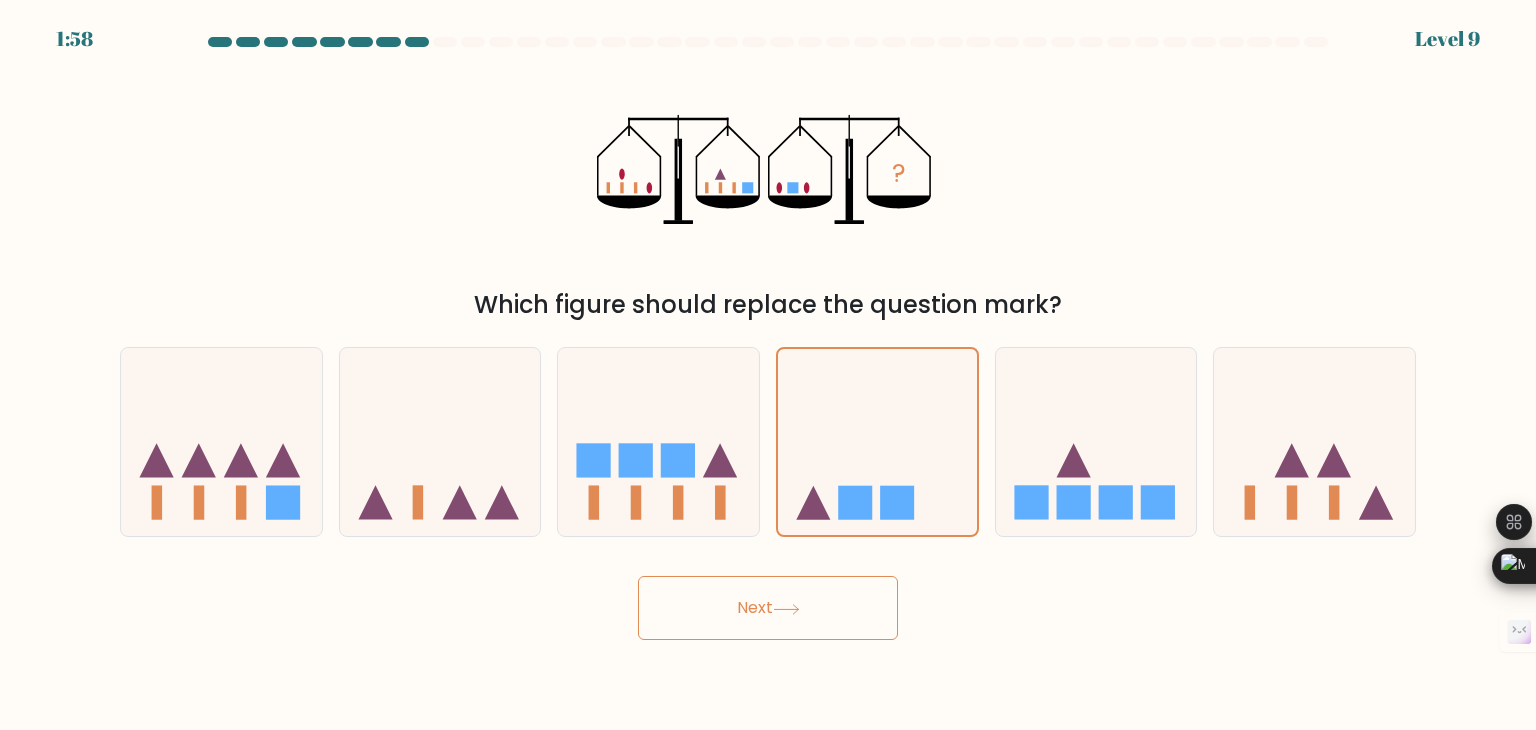 click on "Next" at bounding box center (768, 608) 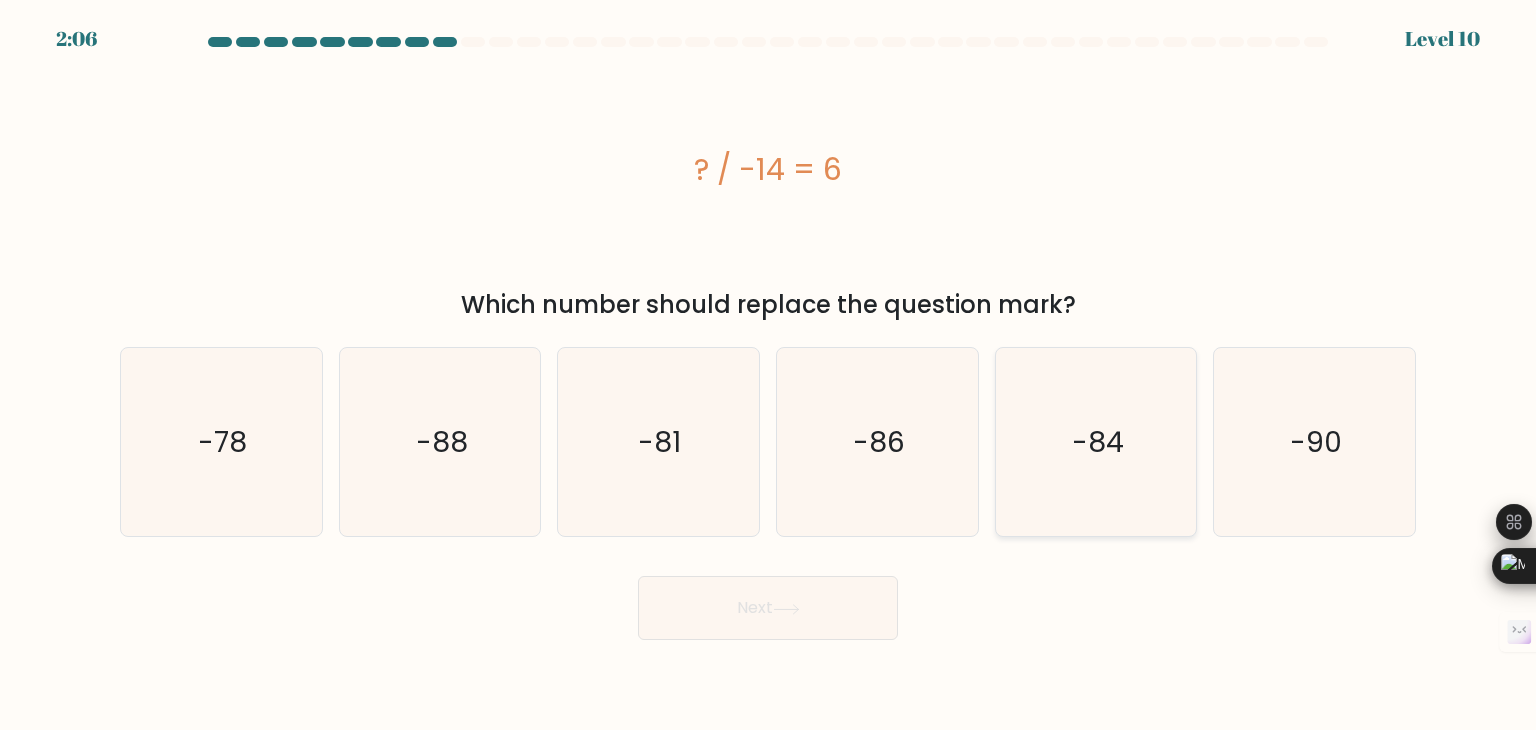click on "-84" at bounding box center (1098, 442) 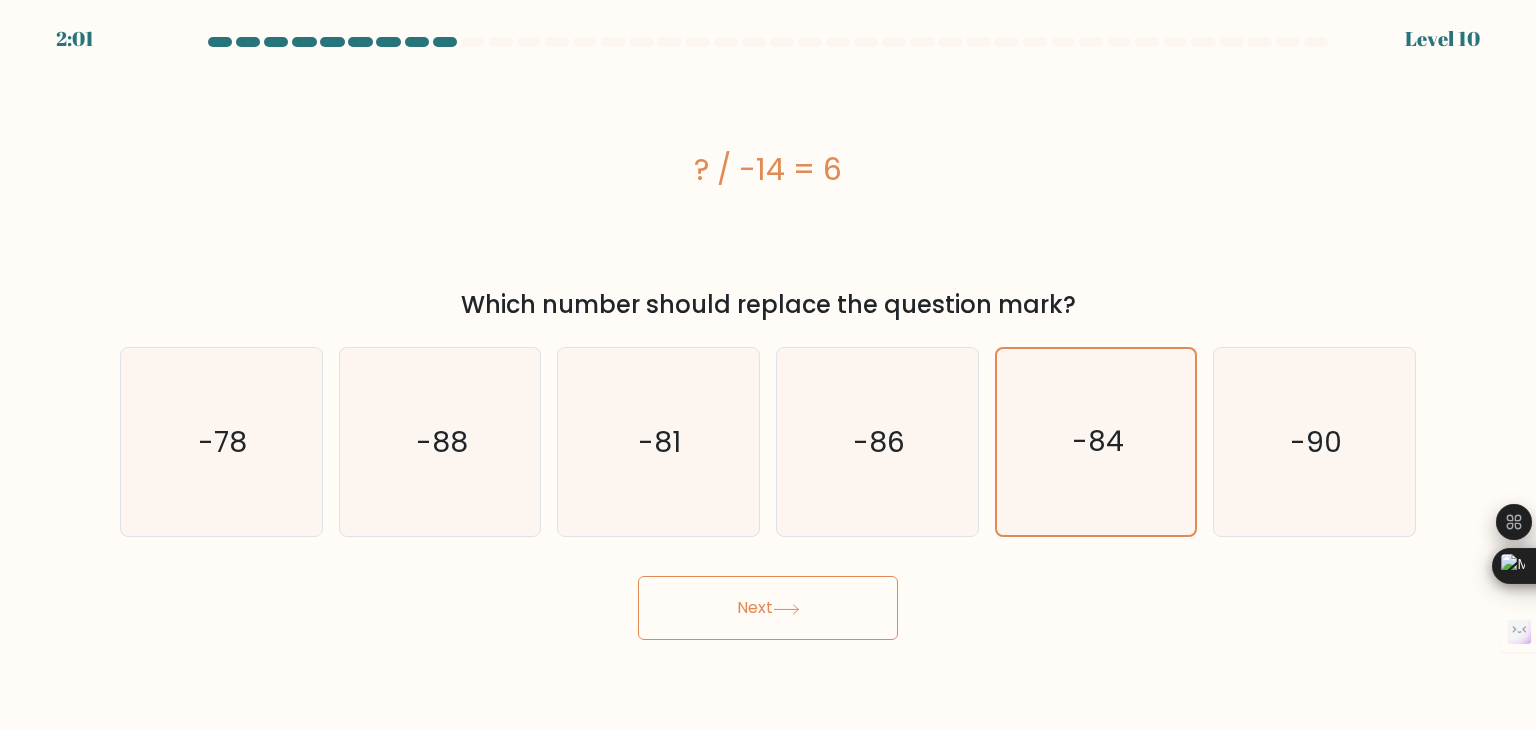 click on "Next" at bounding box center [768, 608] 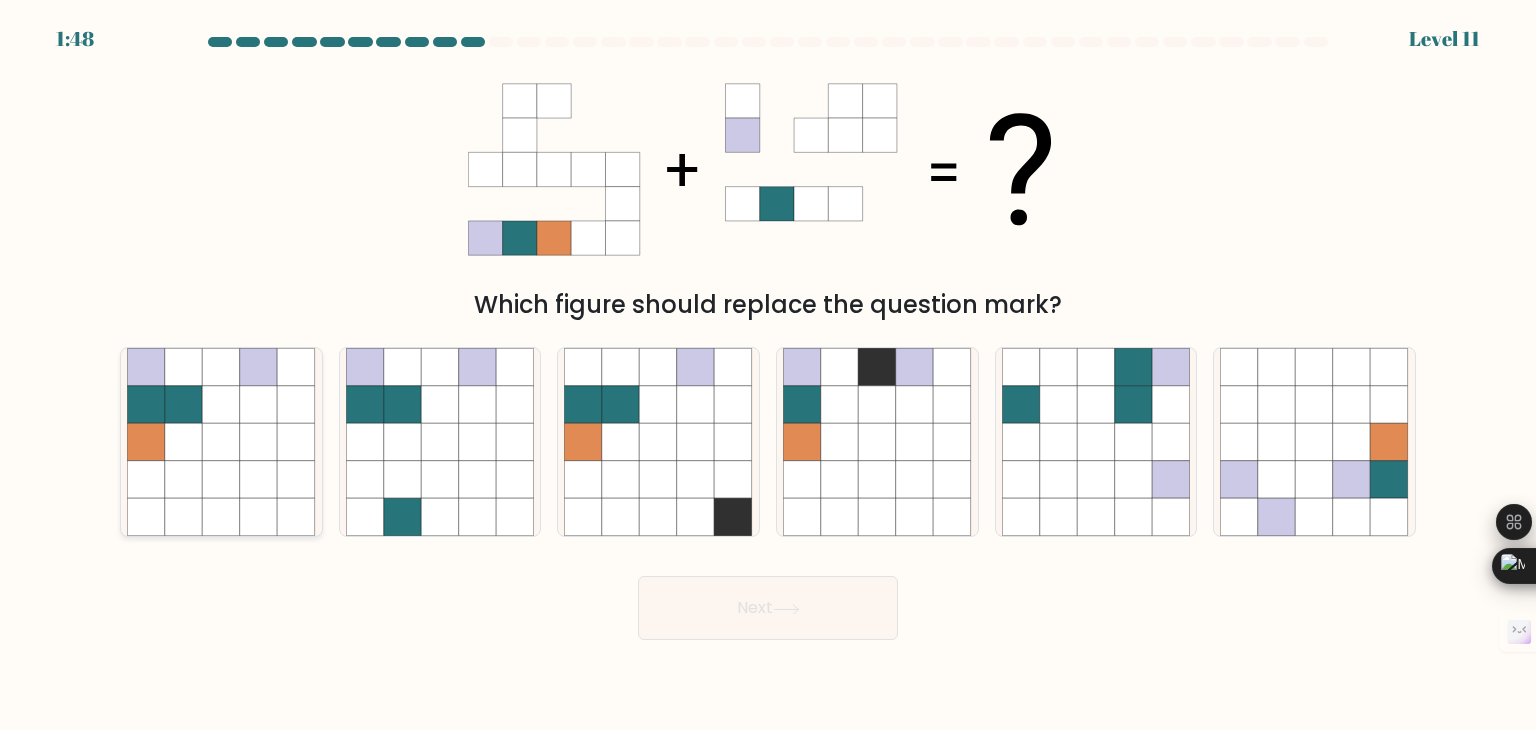click at bounding box center [259, 442] 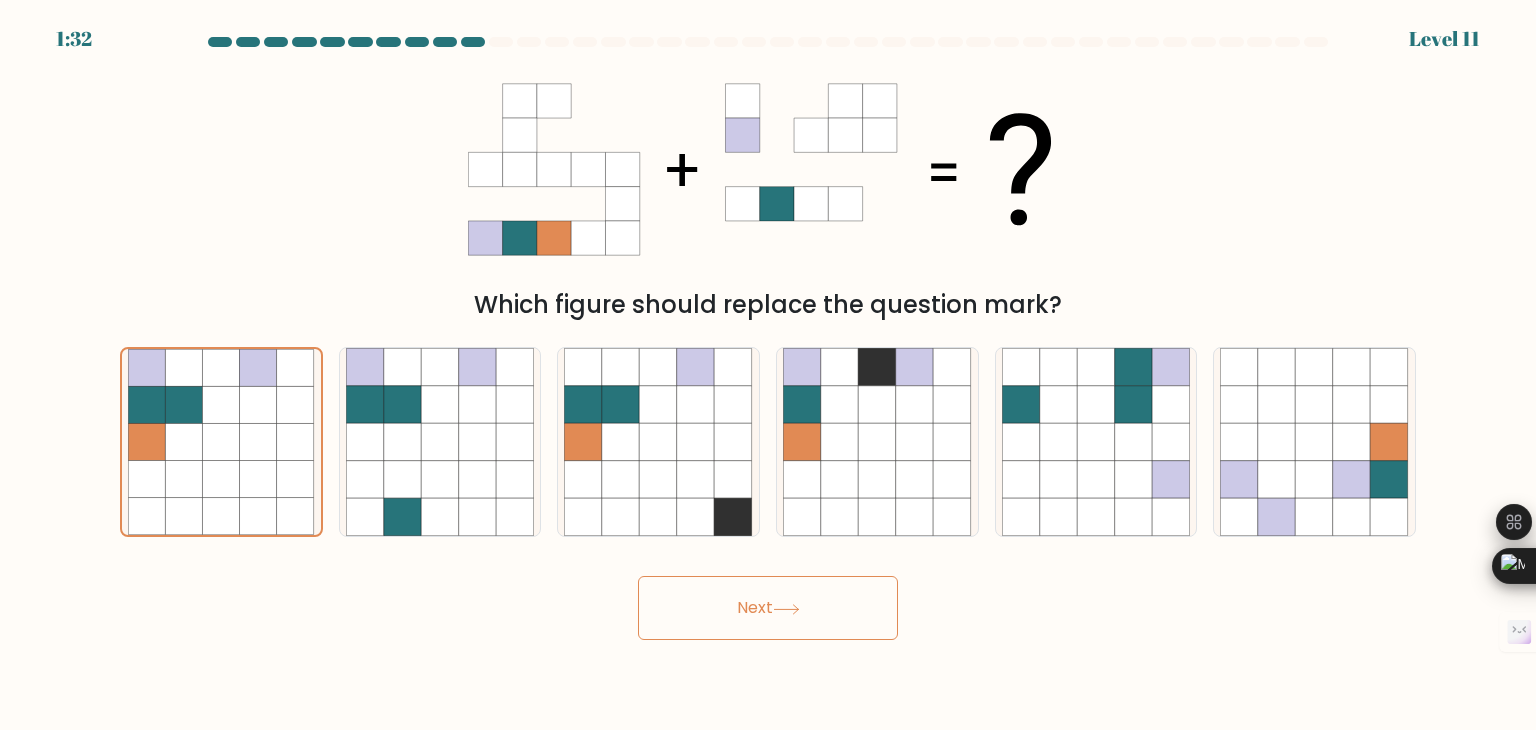 click on "Next" at bounding box center [768, 608] 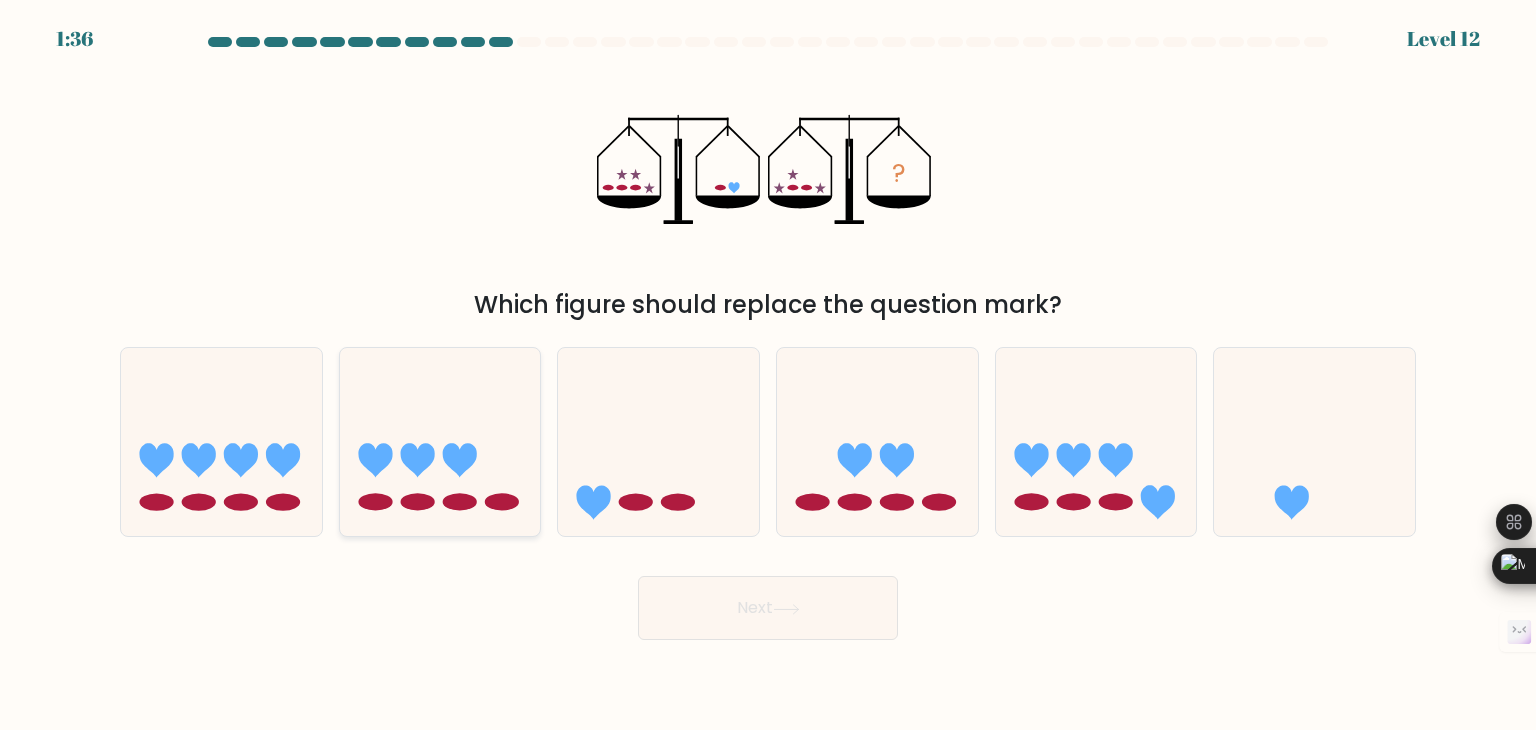 click at bounding box center [440, 442] 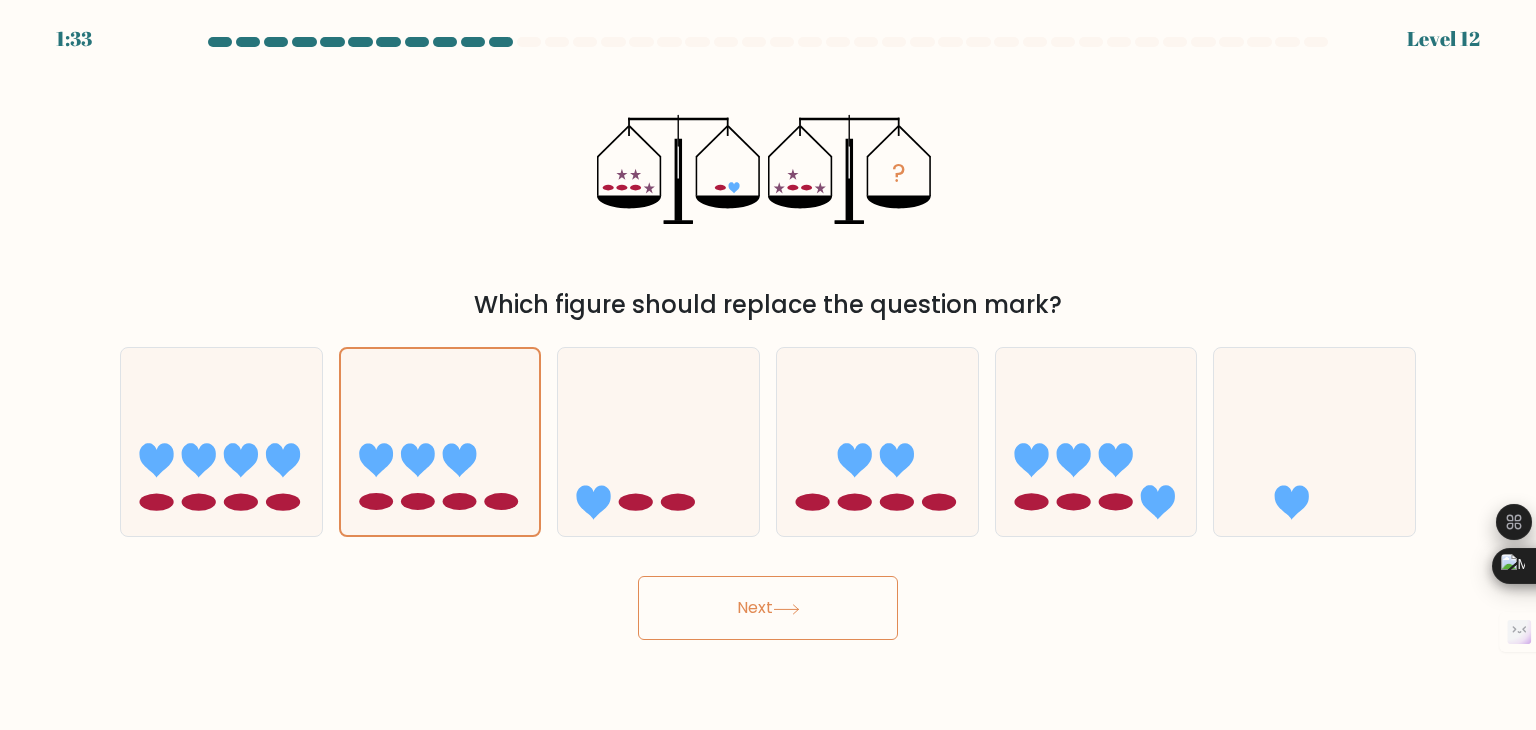 click on "Next" at bounding box center [768, 608] 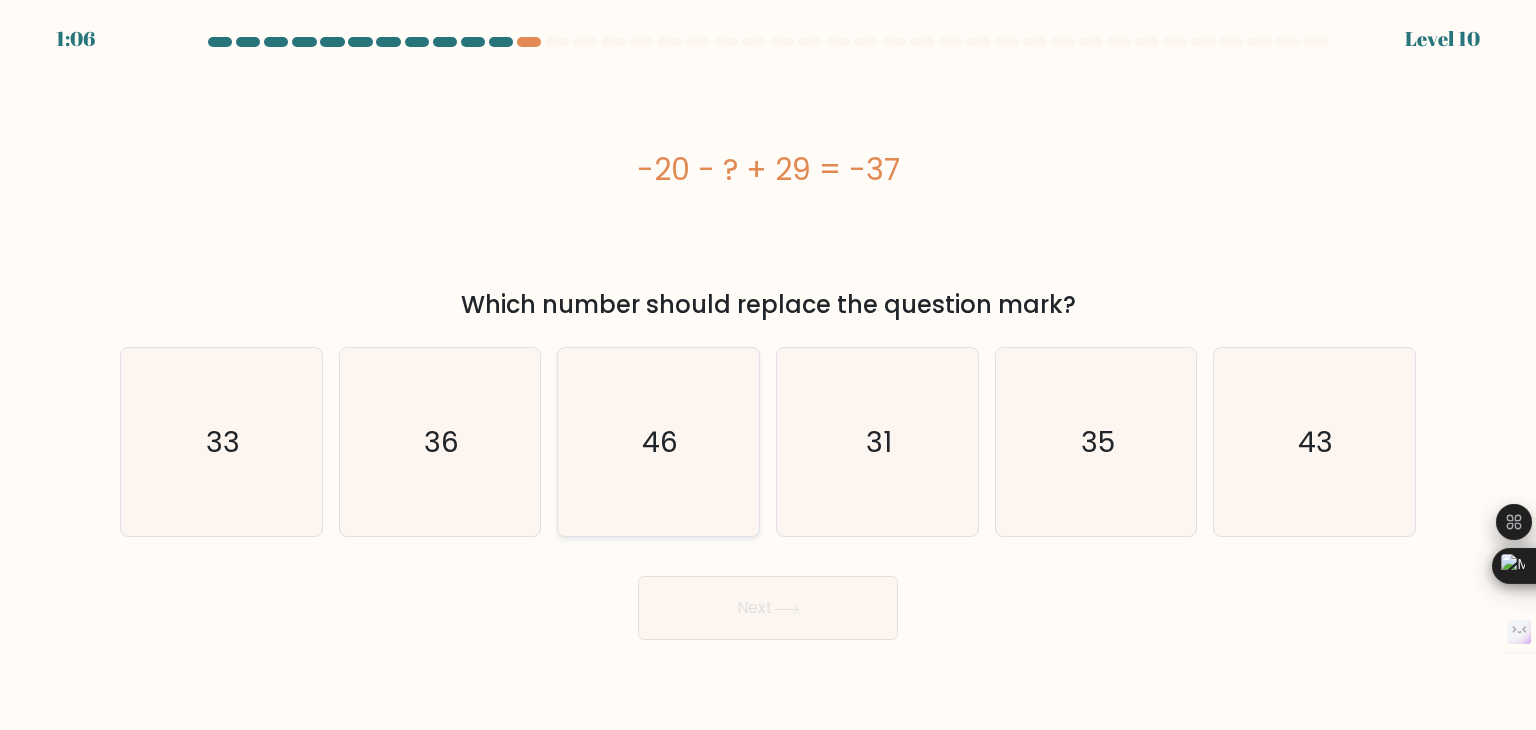 click on "46" at bounding box center (658, 442) 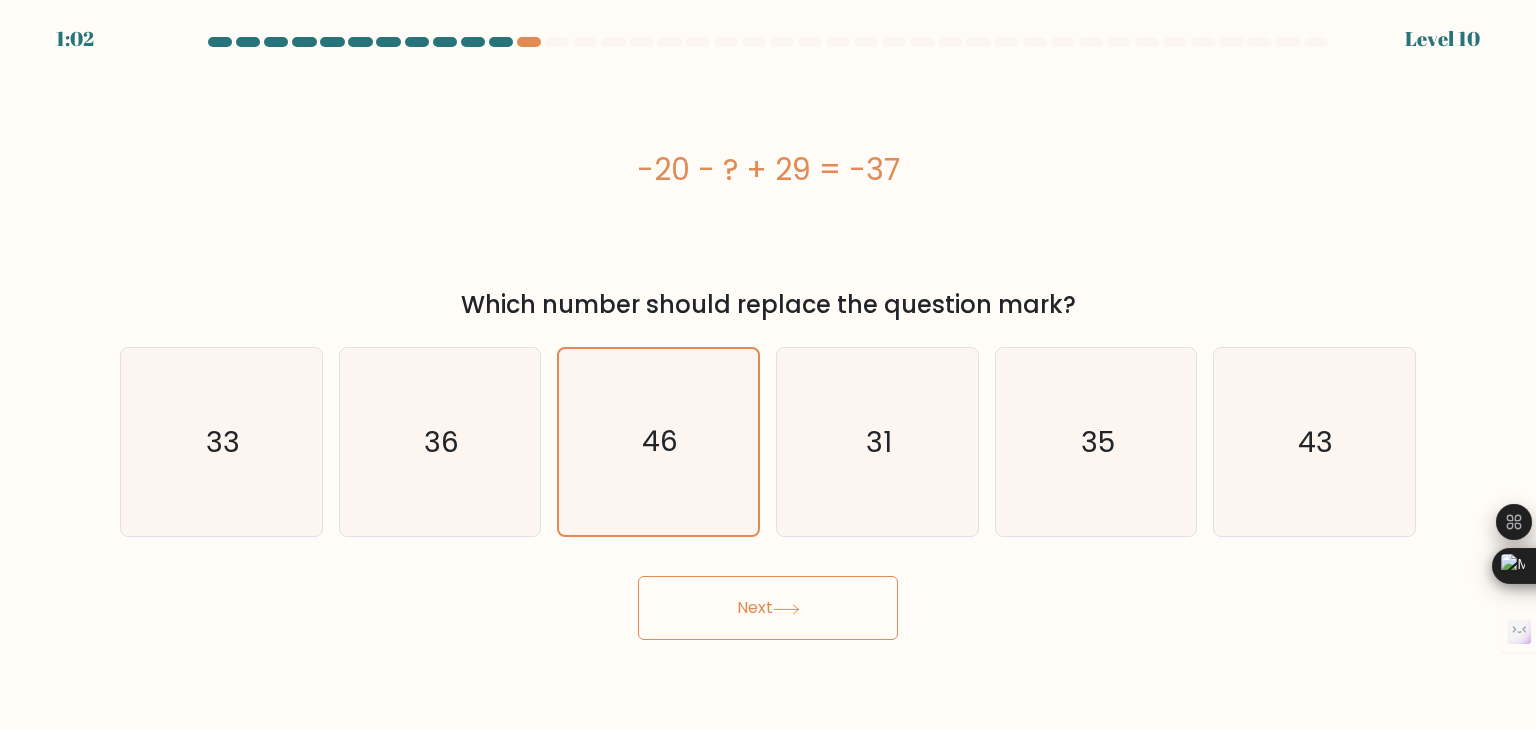 click on "Next" at bounding box center (768, 608) 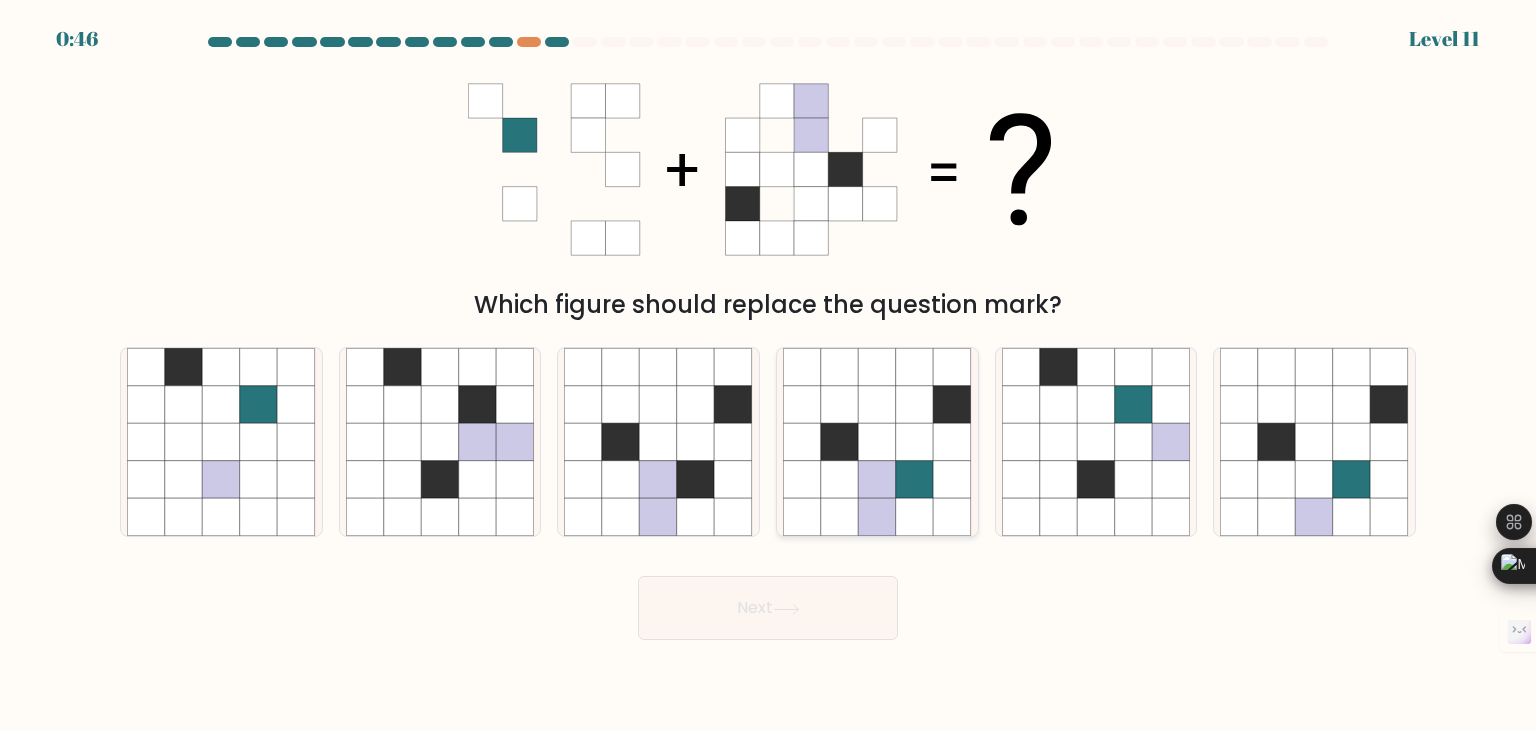 click at bounding box center [840, 480] 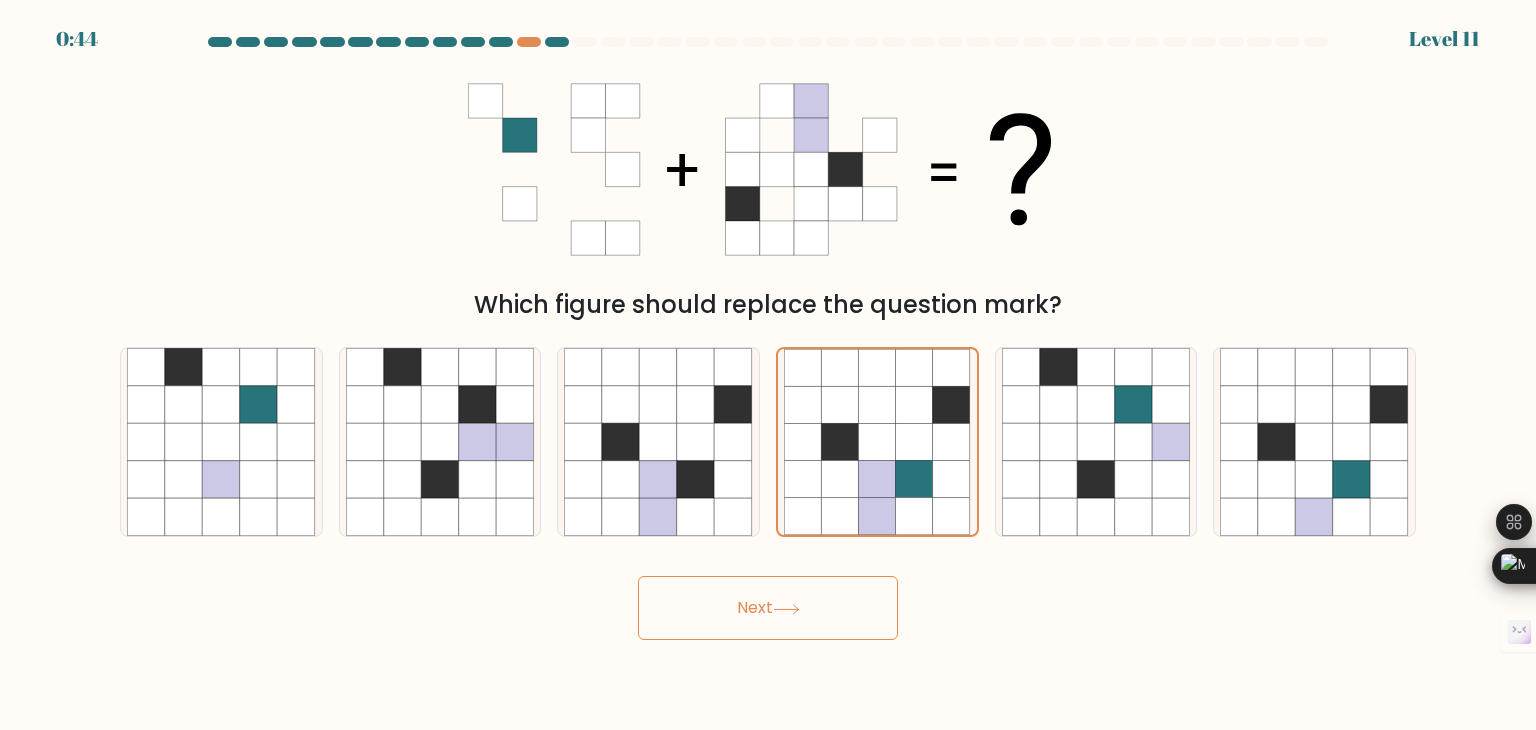click on "Next" at bounding box center (768, 608) 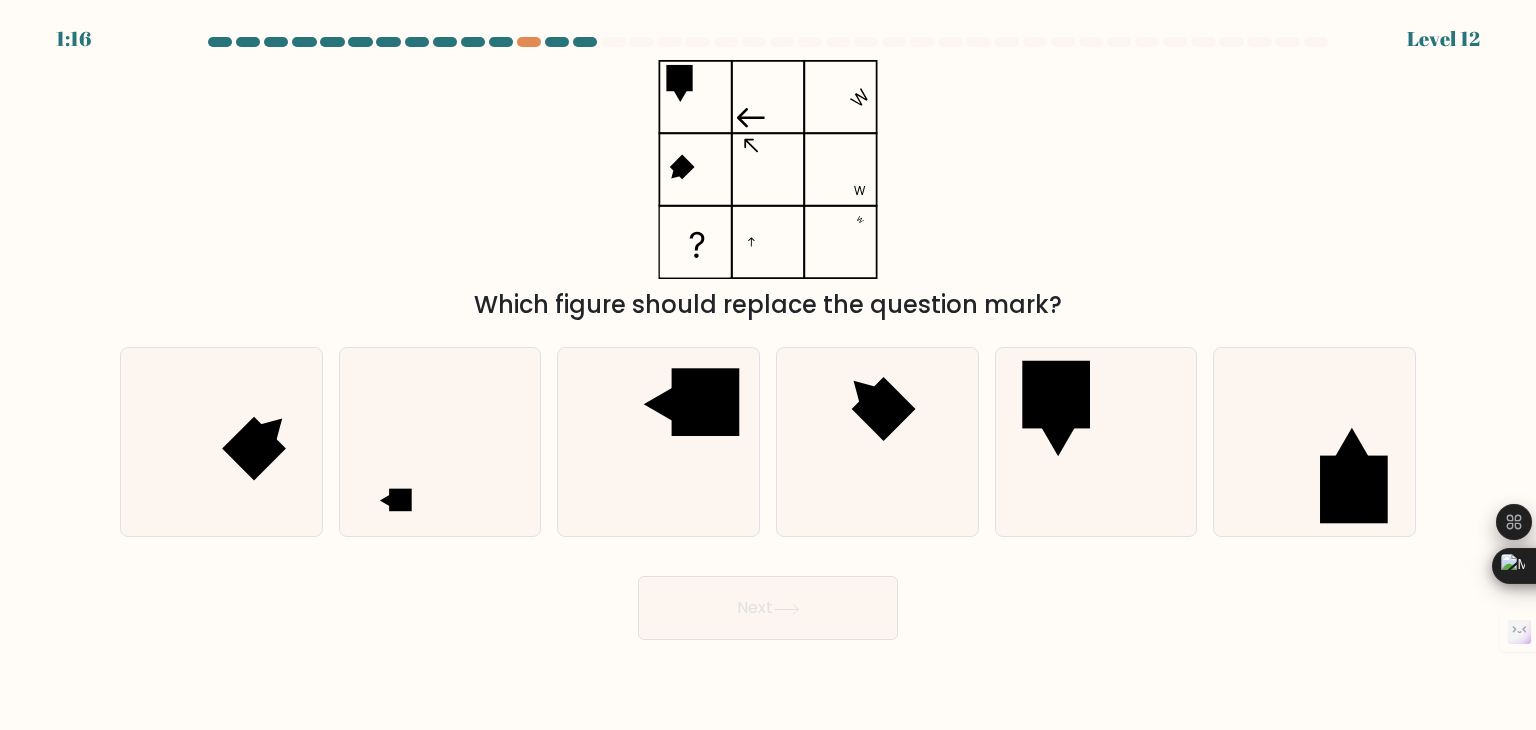 scroll, scrollTop: 0, scrollLeft: 0, axis: both 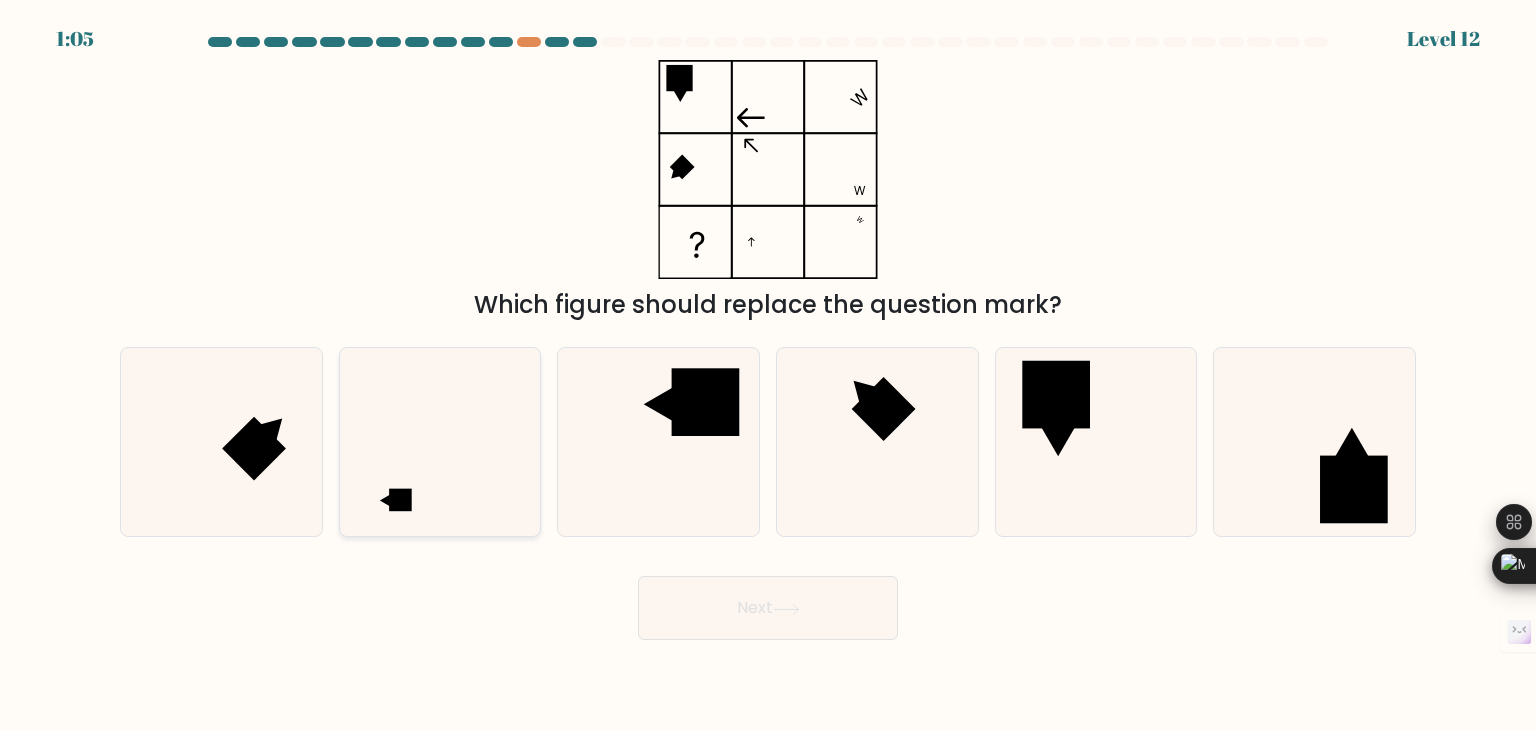 click at bounding box center (440, 442) 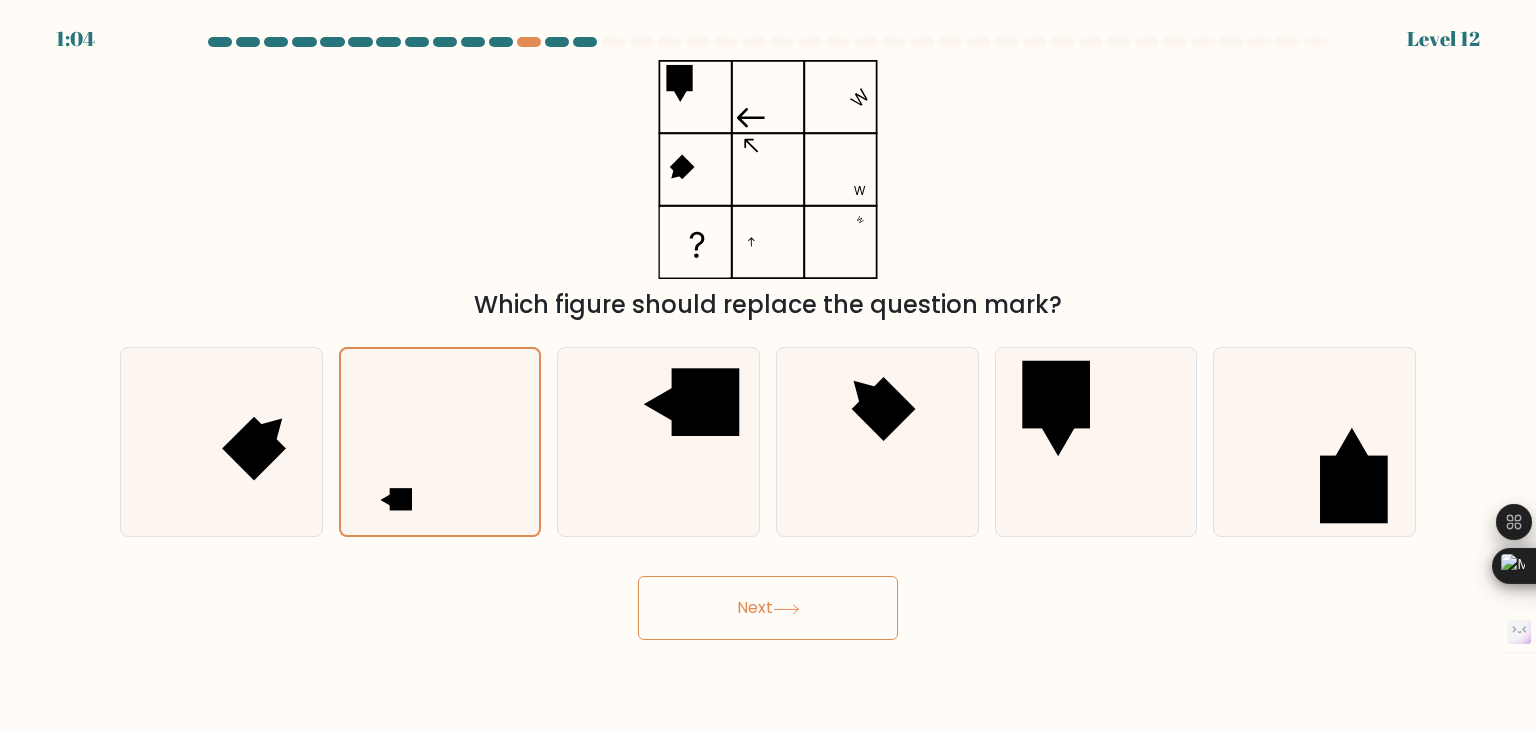 click on "Next" at bounding box center [768, 608] 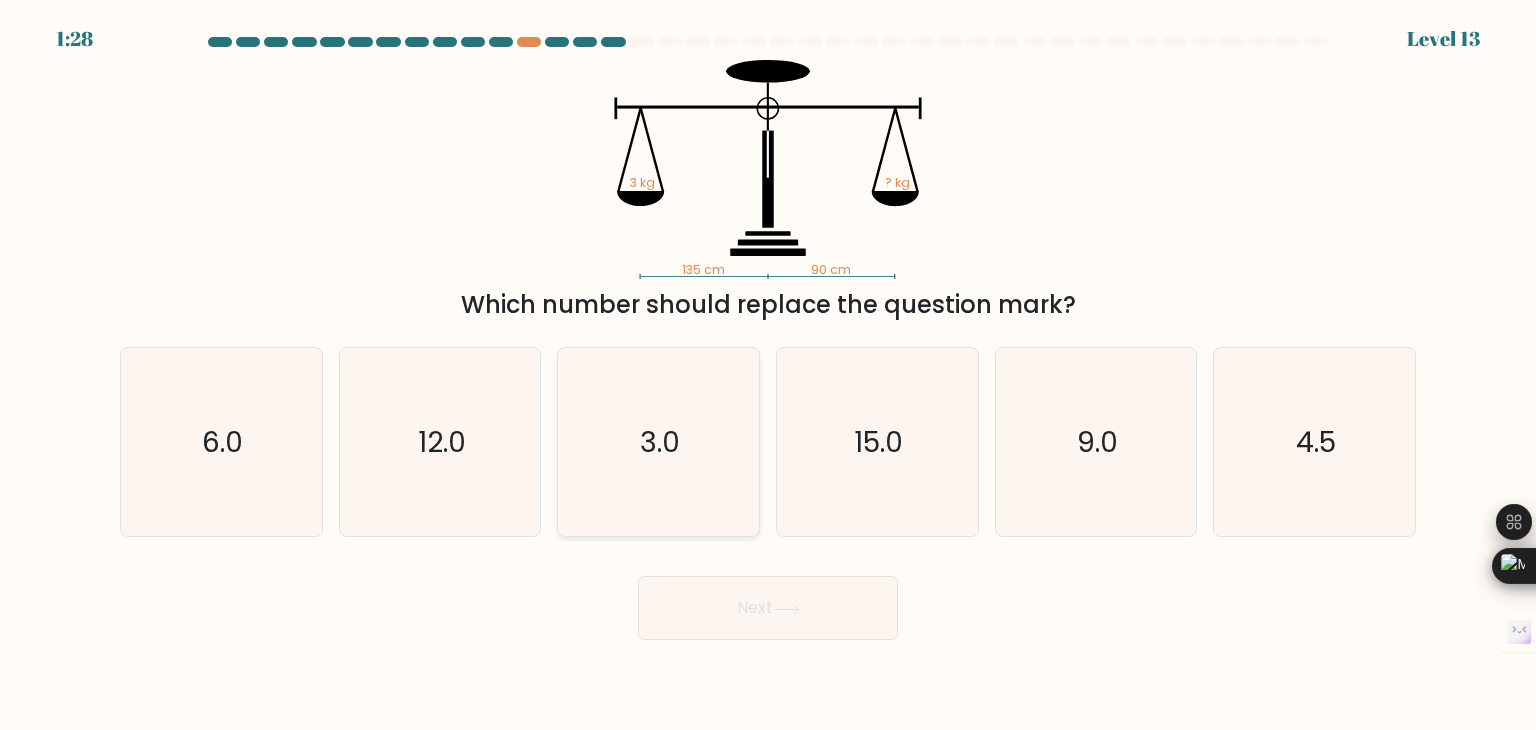 click on "3.0" at bounding box center (658, 442) 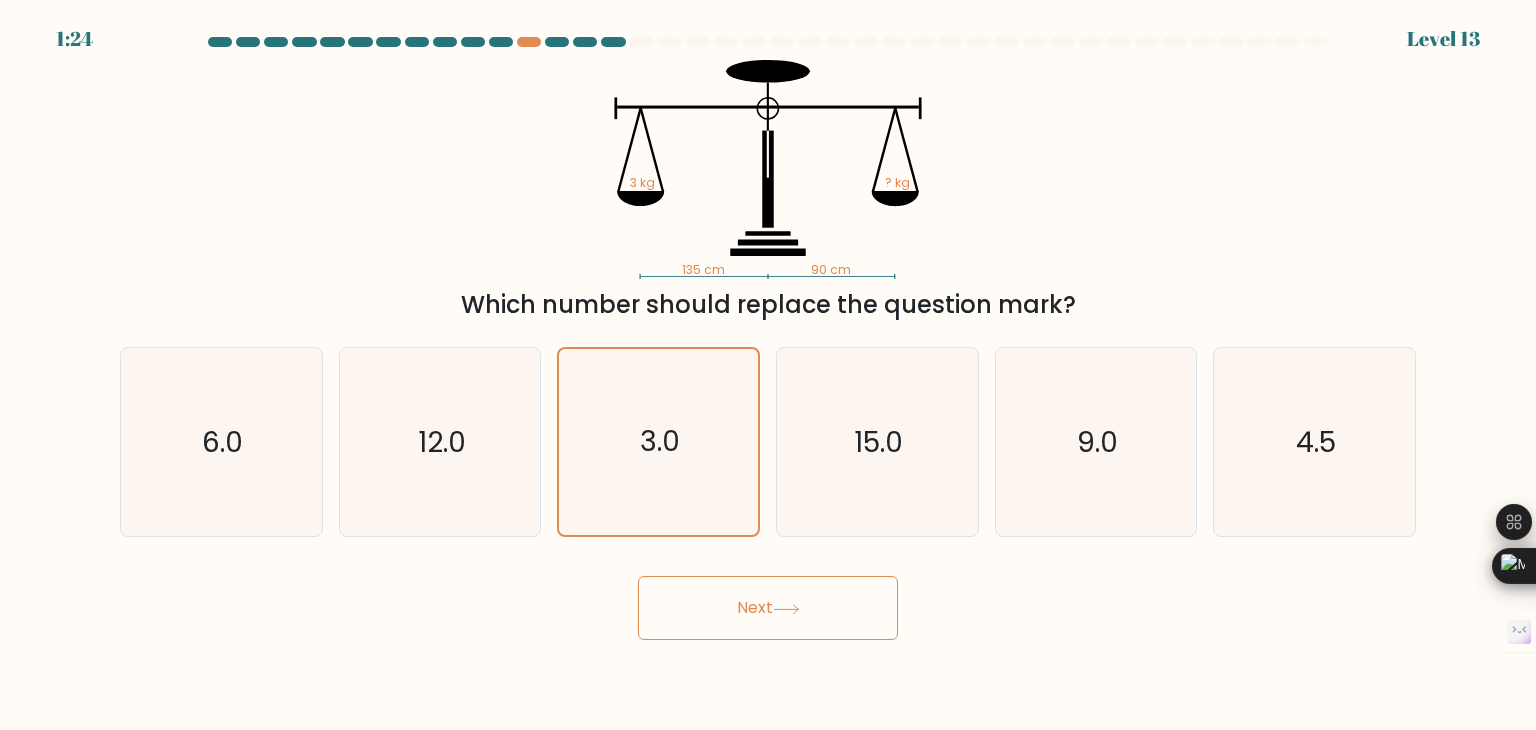 click on "Next" at bounding box center (768, 608) 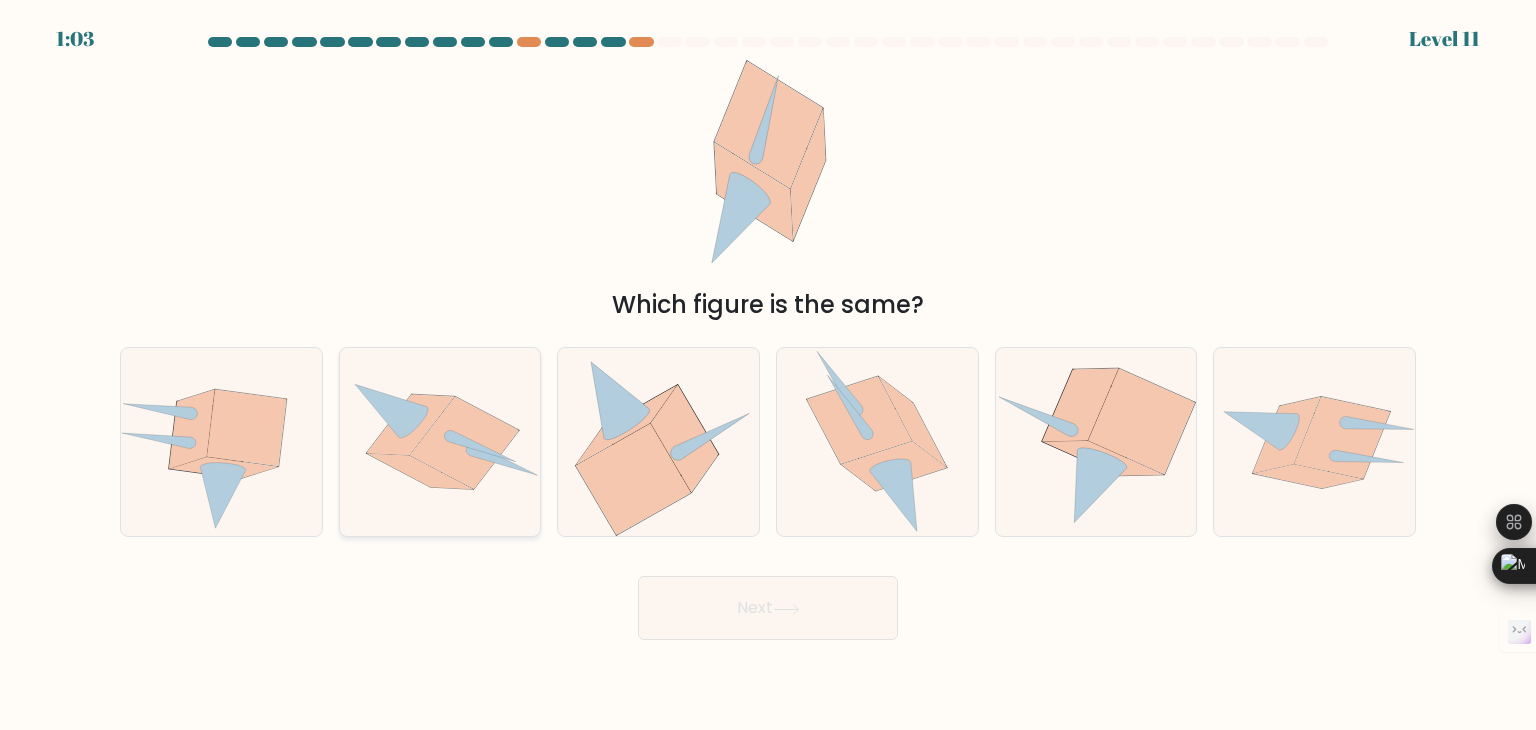 click at bounding box center (464, 443) 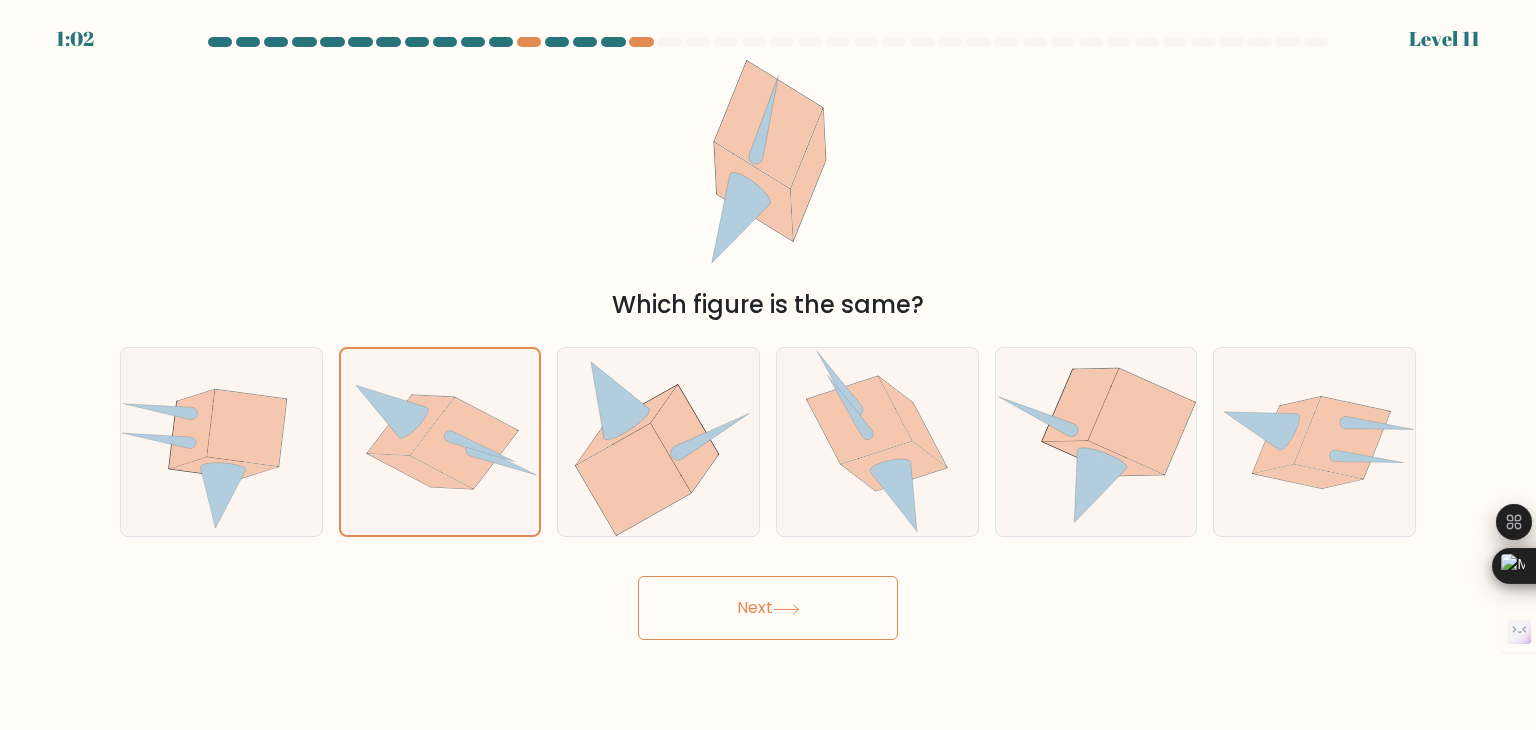click on "Next" at bounding box center [768, 608] 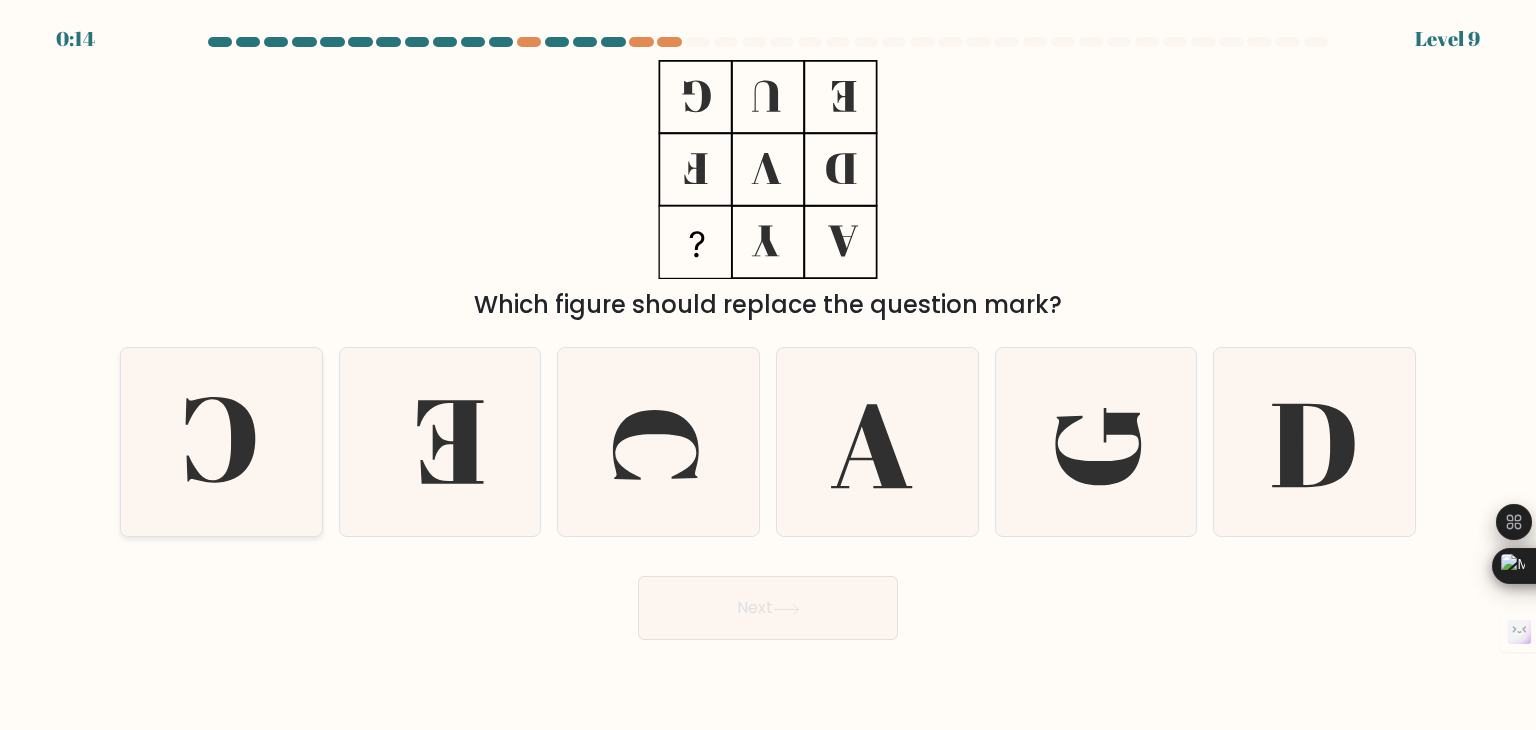 click at bounding box center (221, 442) 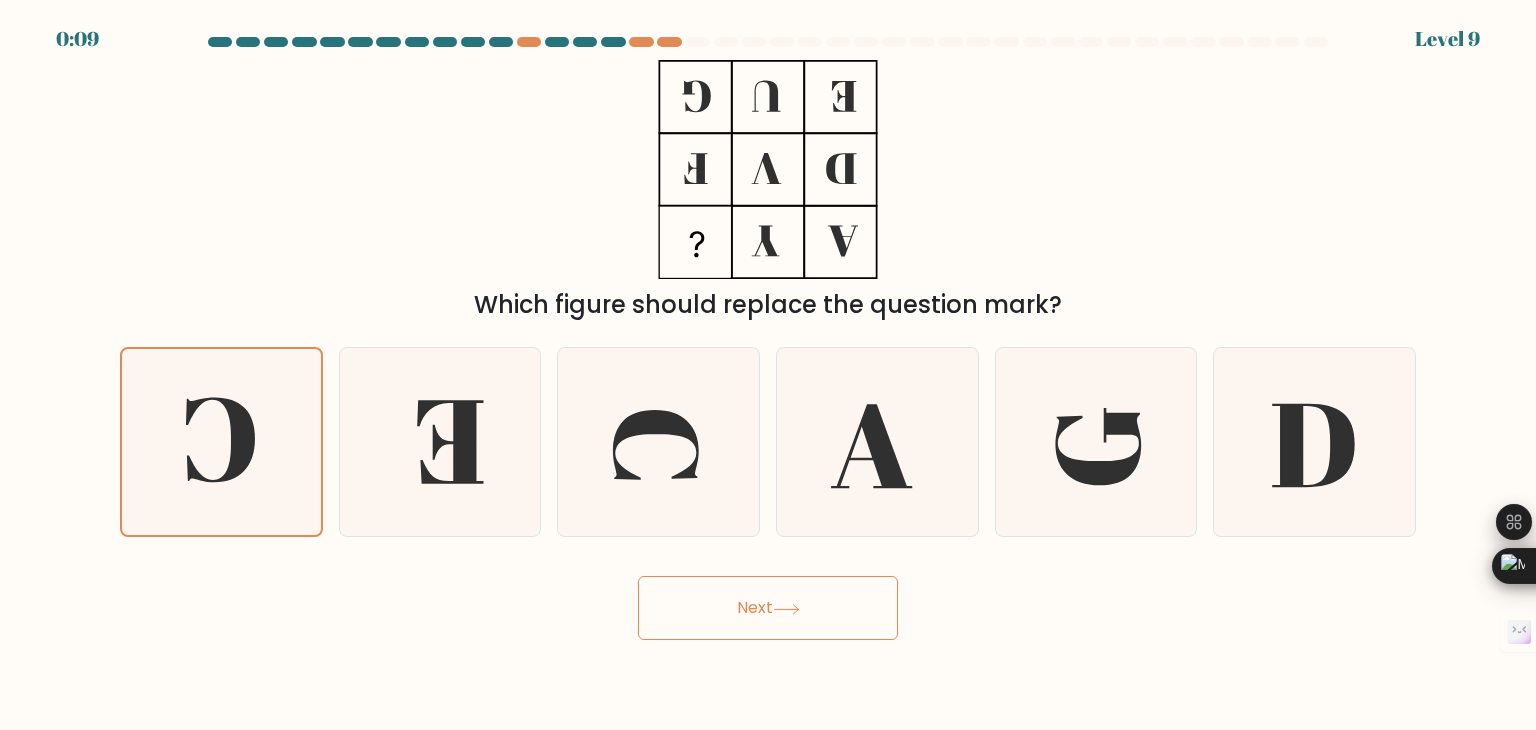 click on "Next" at bounding box center [768, 608] 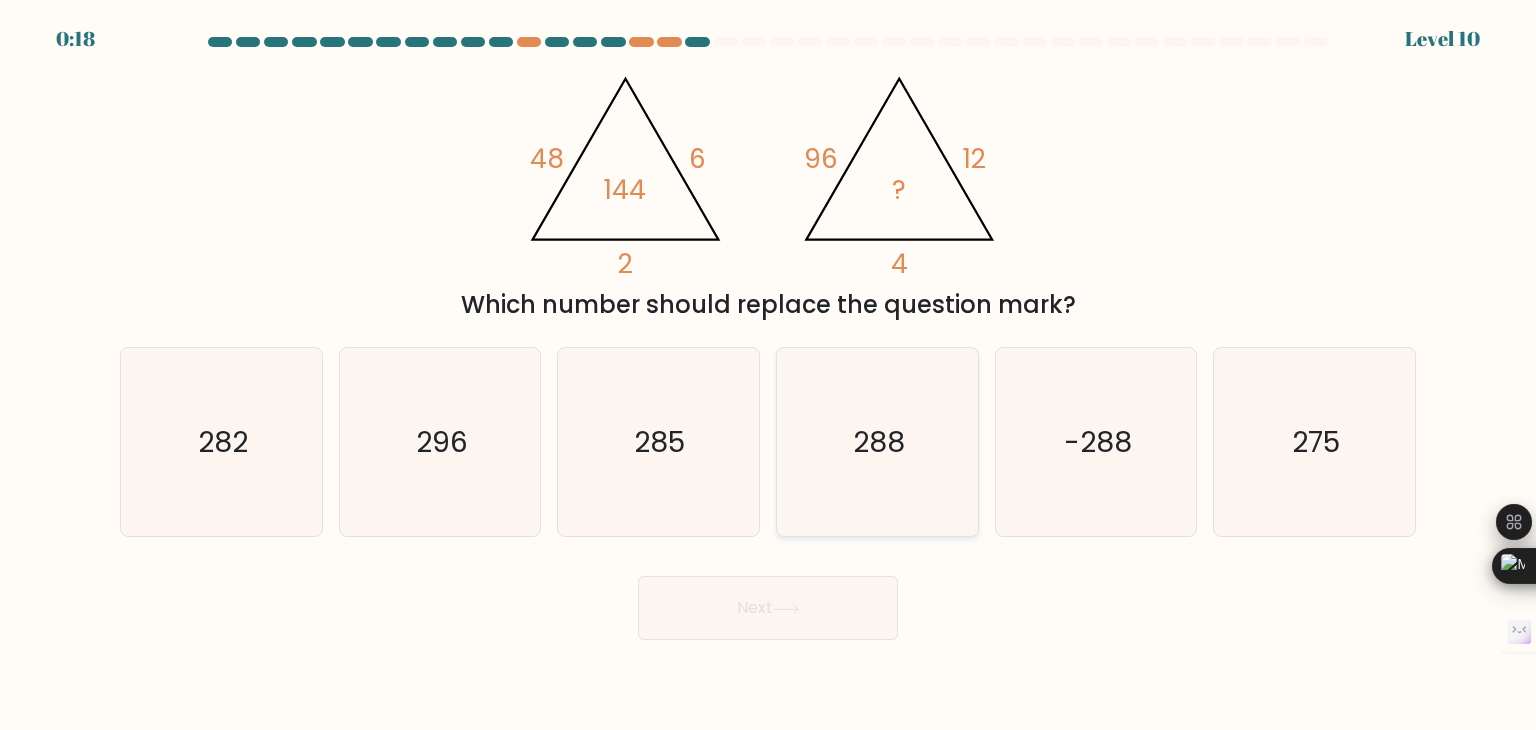 click on "288" at bounding box center [877, 442] 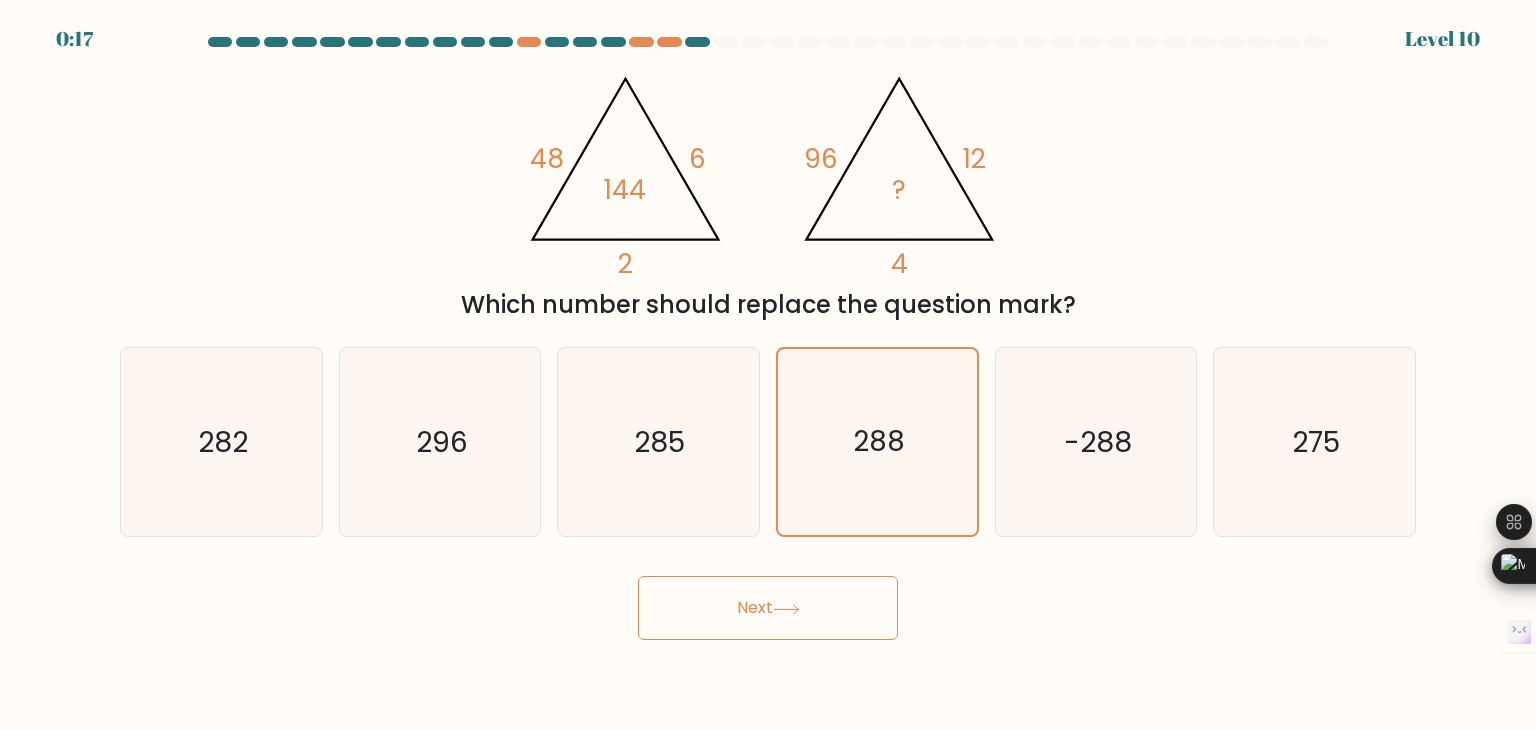 click on "Next" at bounding box center [768, 608] 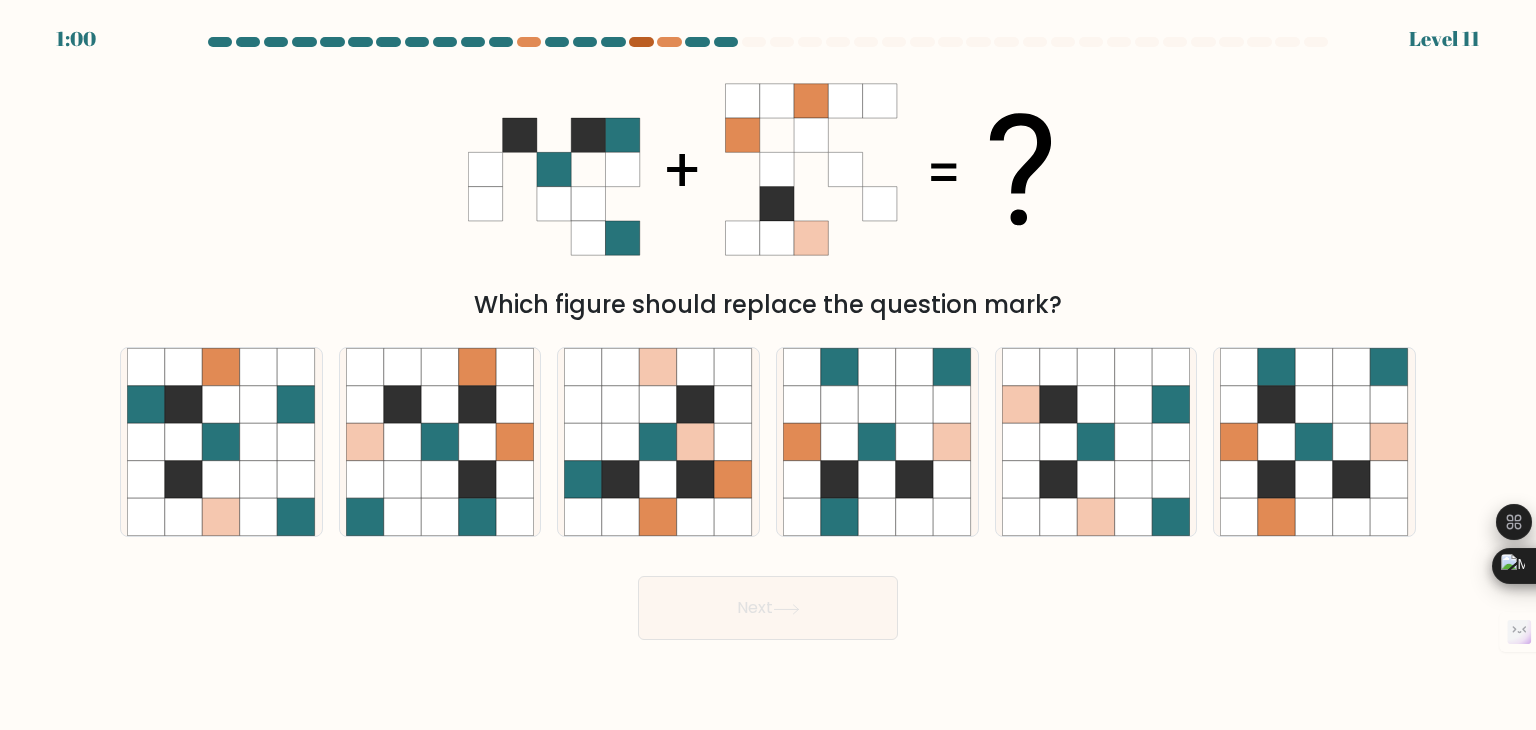 click at bounding box center (641, 42) 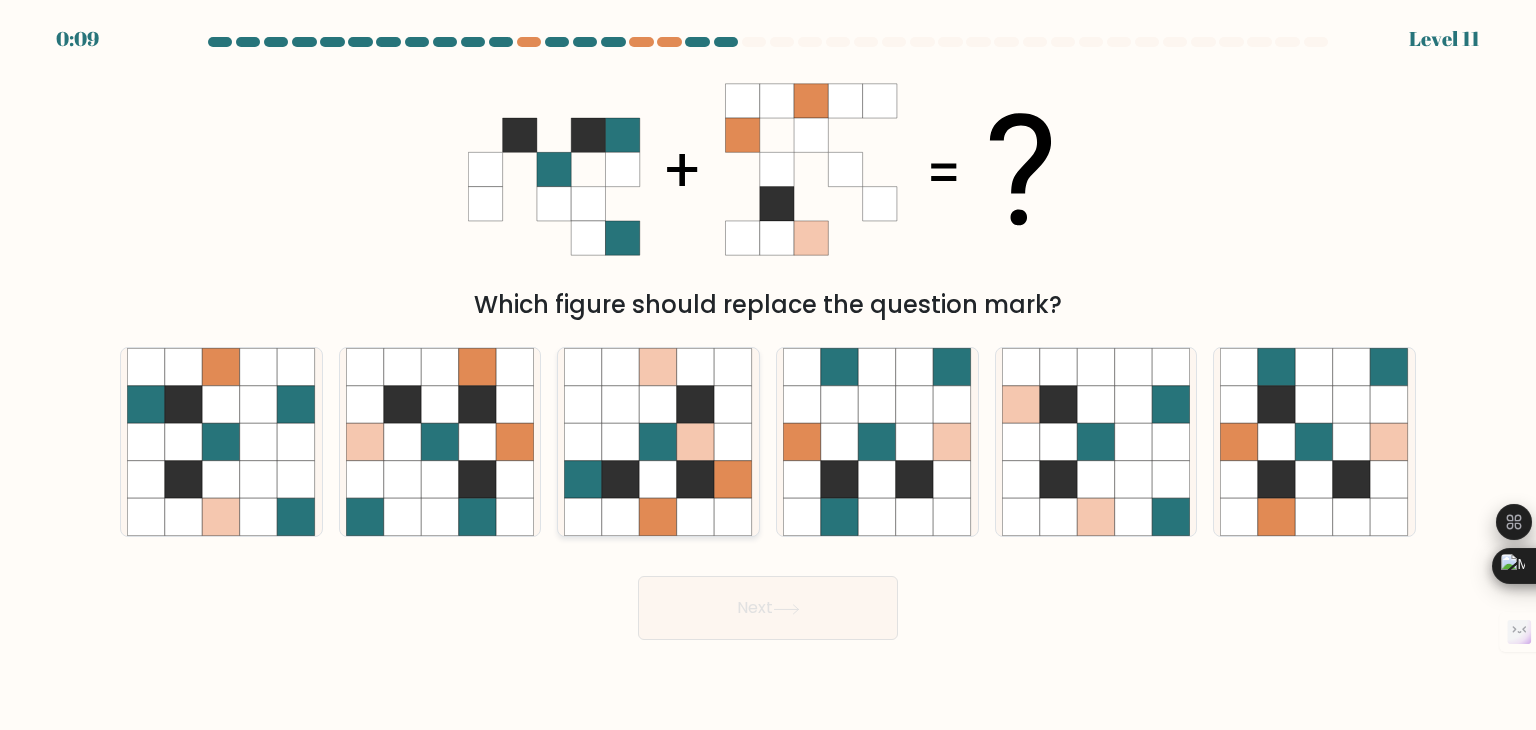 click at bounding box center (621, 518) 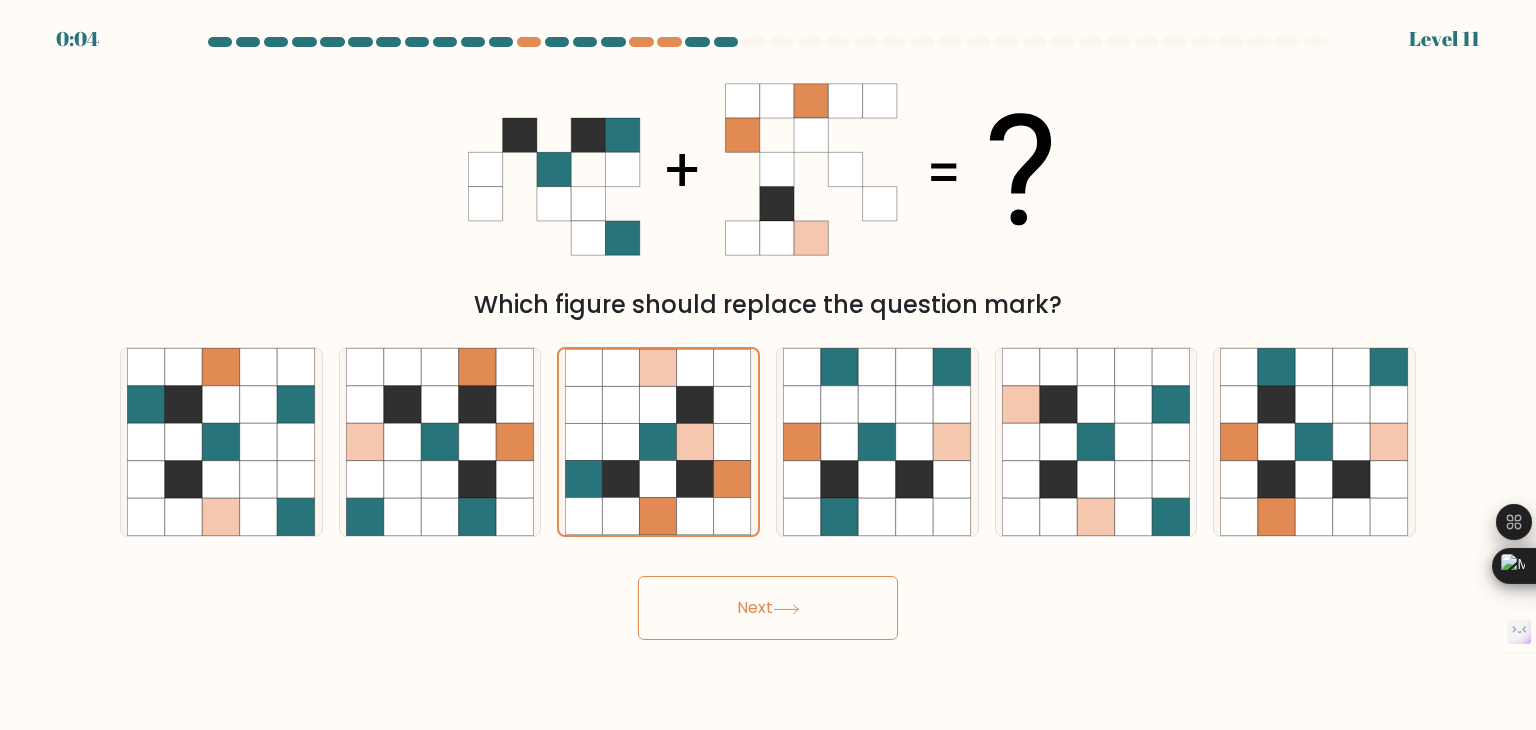 click on "Next" at bounding box center (768, 608) 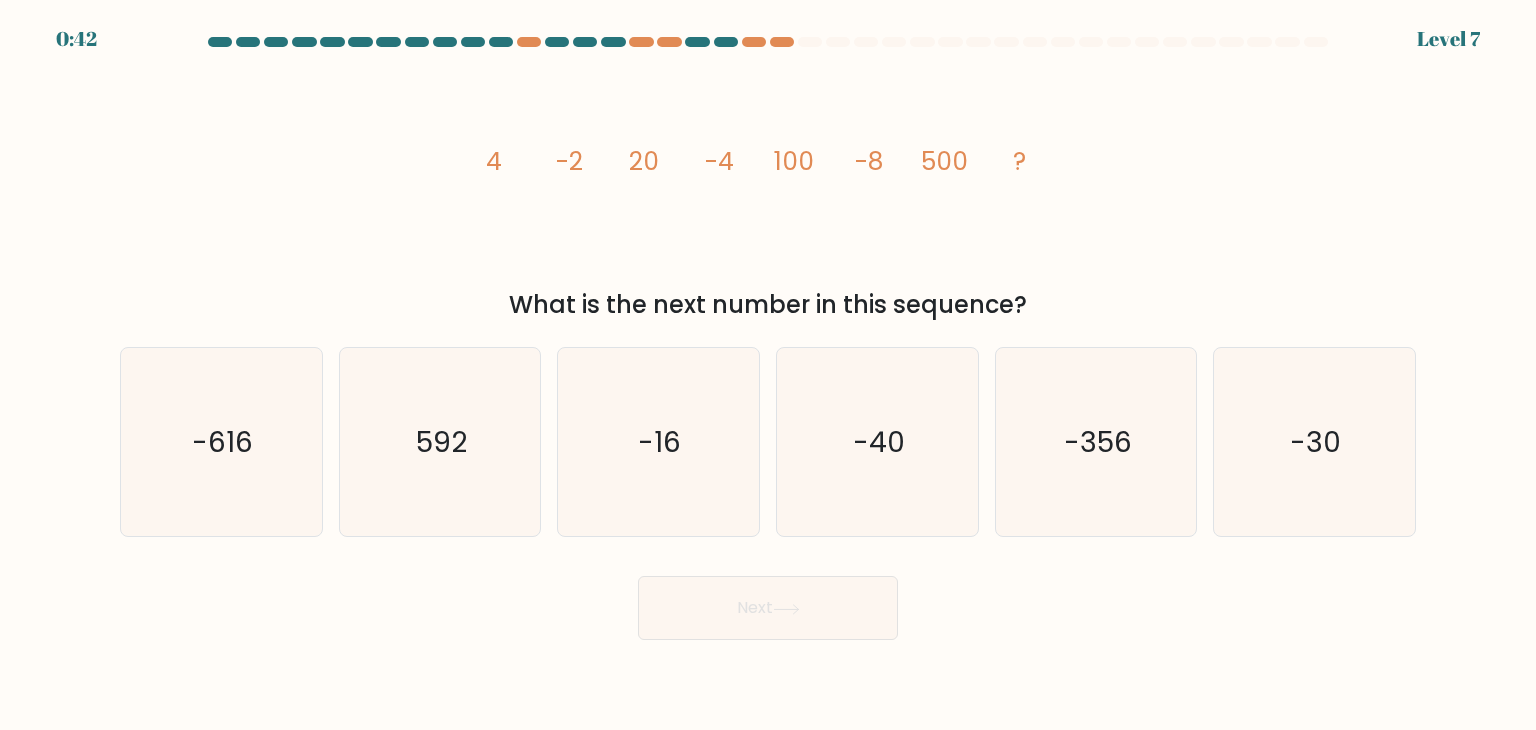 scroll, scrollTop: 0, scrollLeft: 0, axis: both 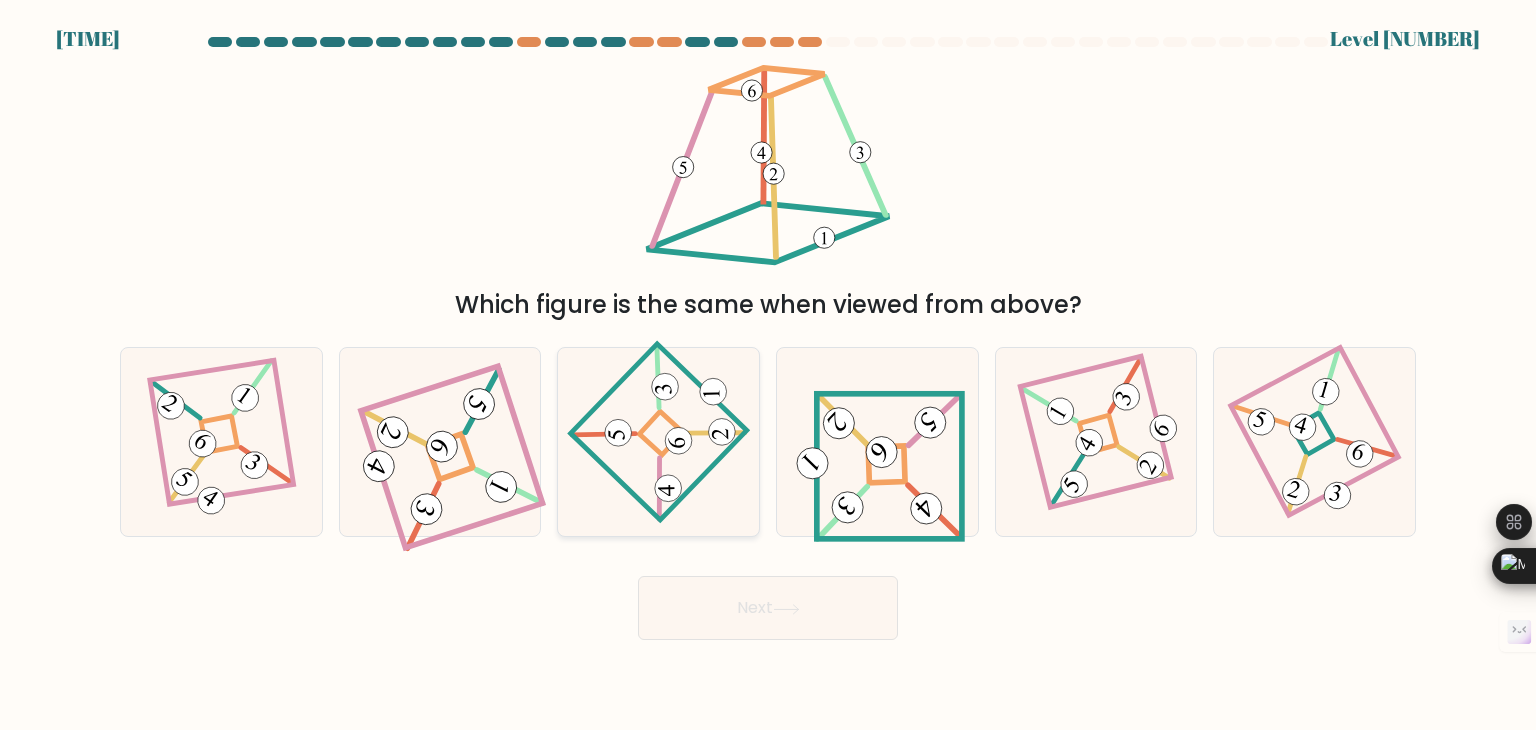 click at bounding box center [659, 442] 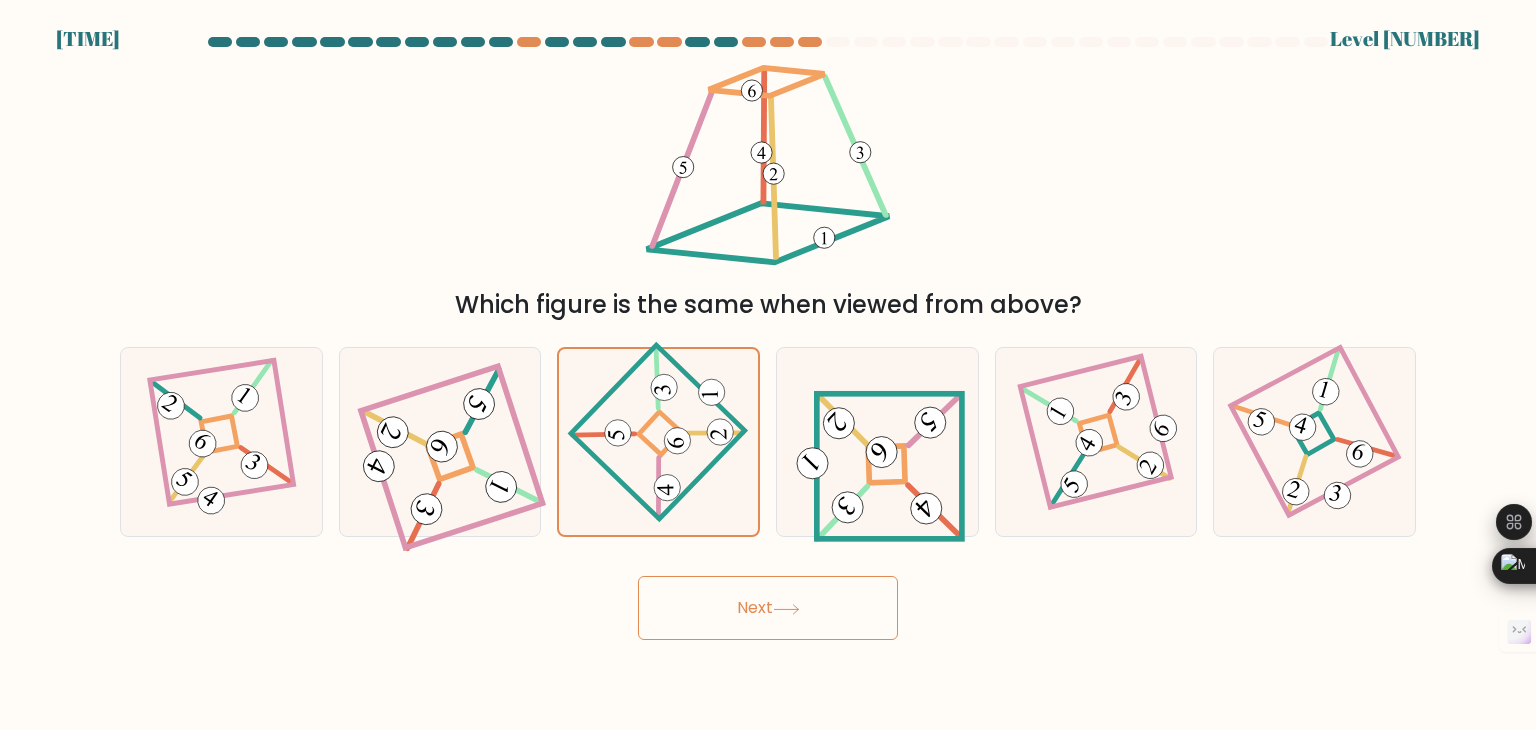 click on "Next" at bounding box center (768, 608) 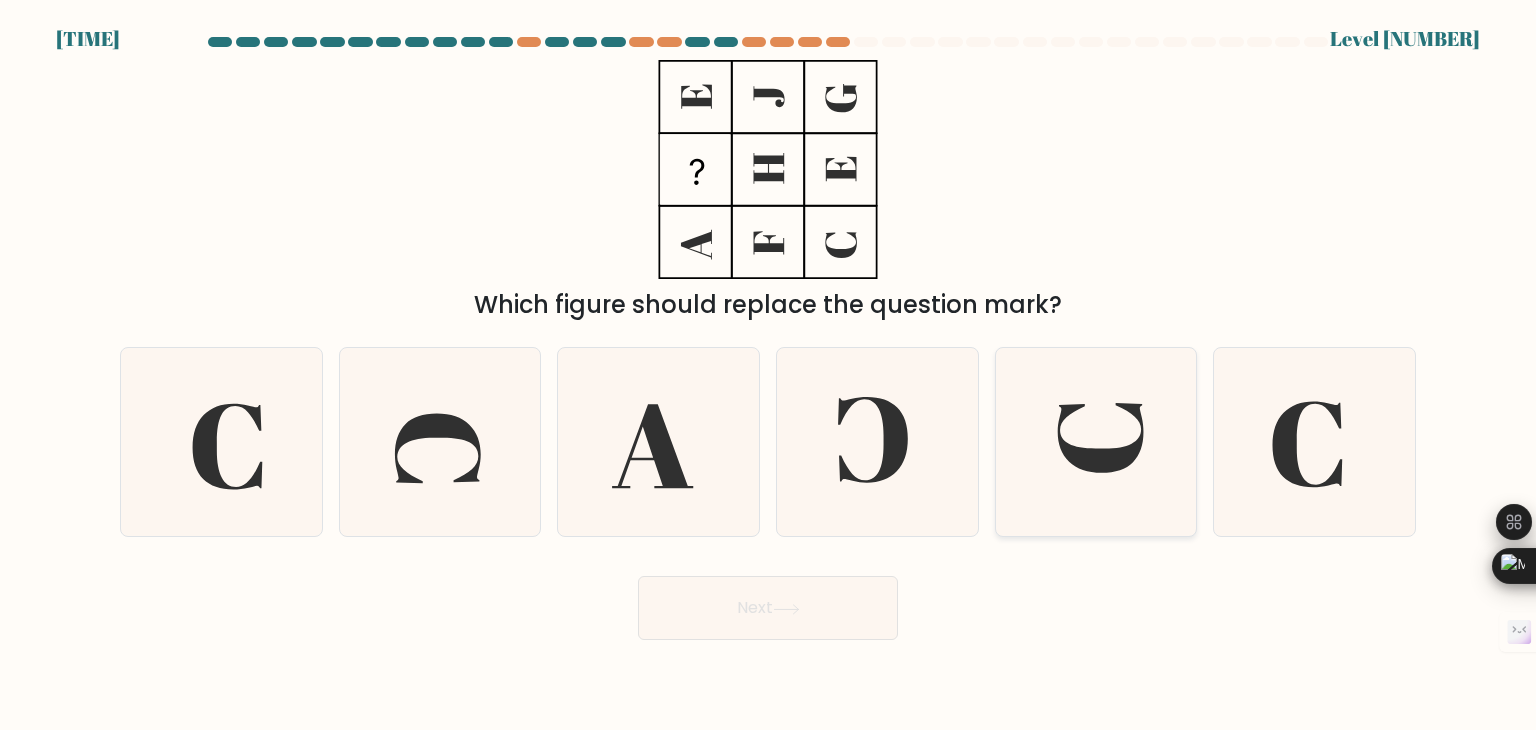 click at bounding box center (1096, 442) 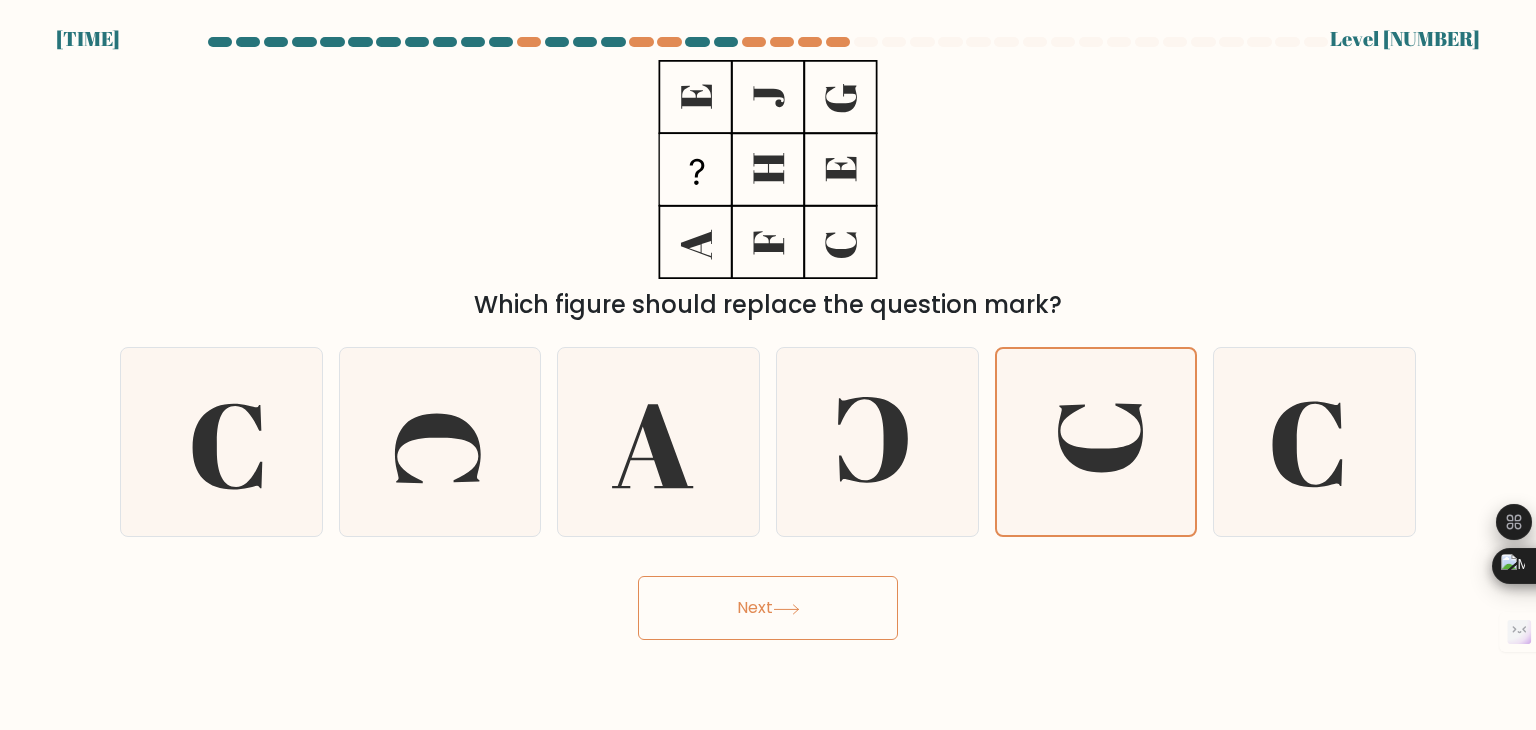 click on "Next" at bounding box center (768, 608) 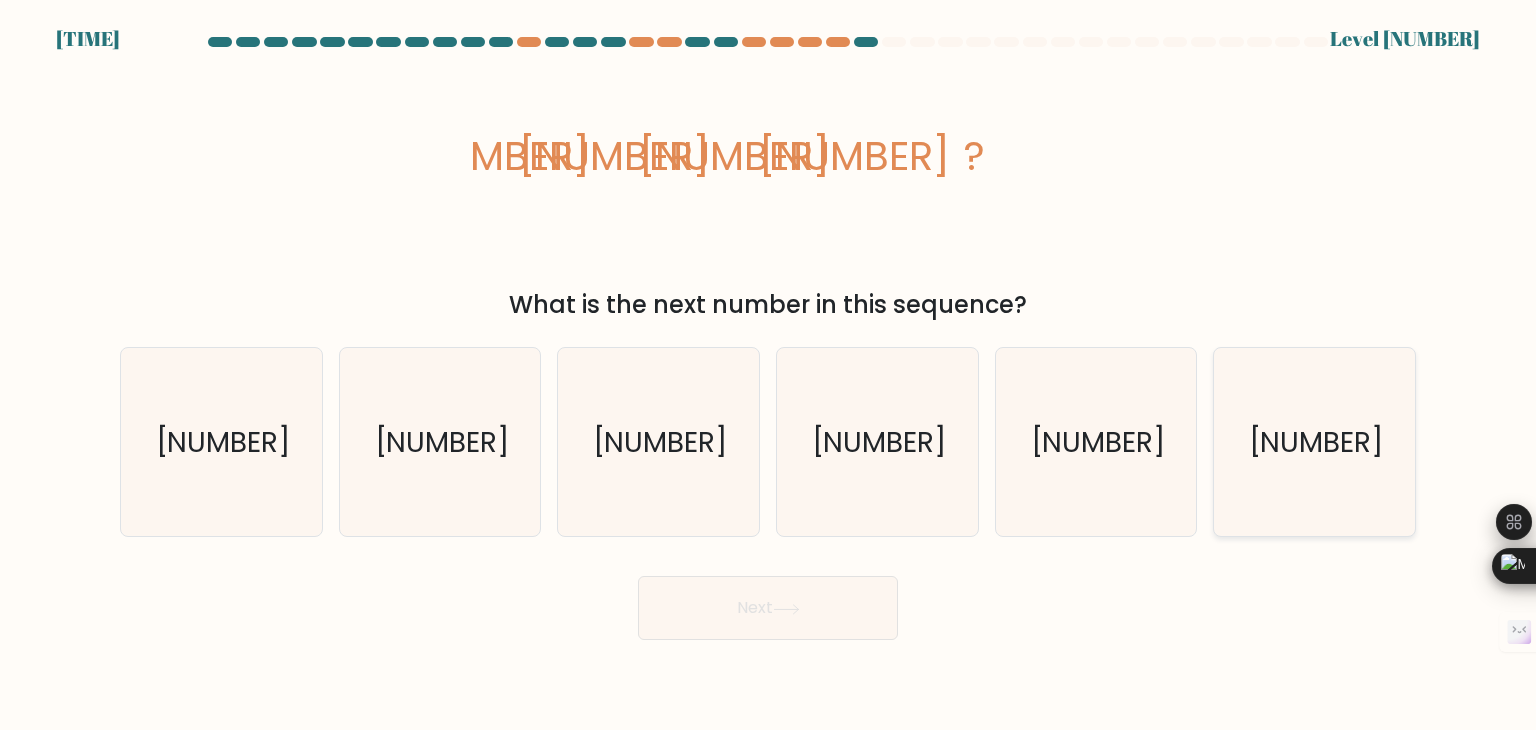click on "91" at bounding box center (1314, 442) 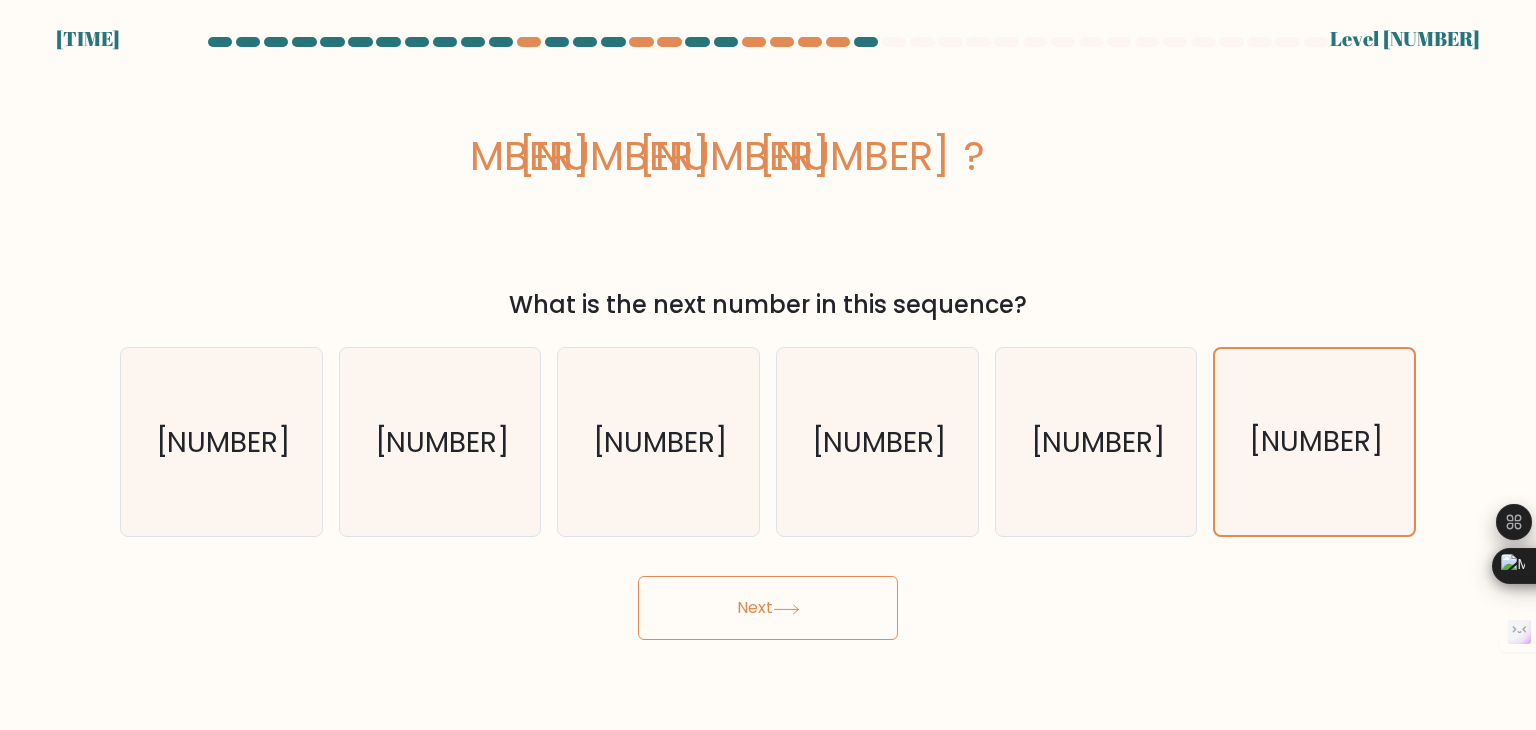 click on "Next" at bounding box center (768, 608) 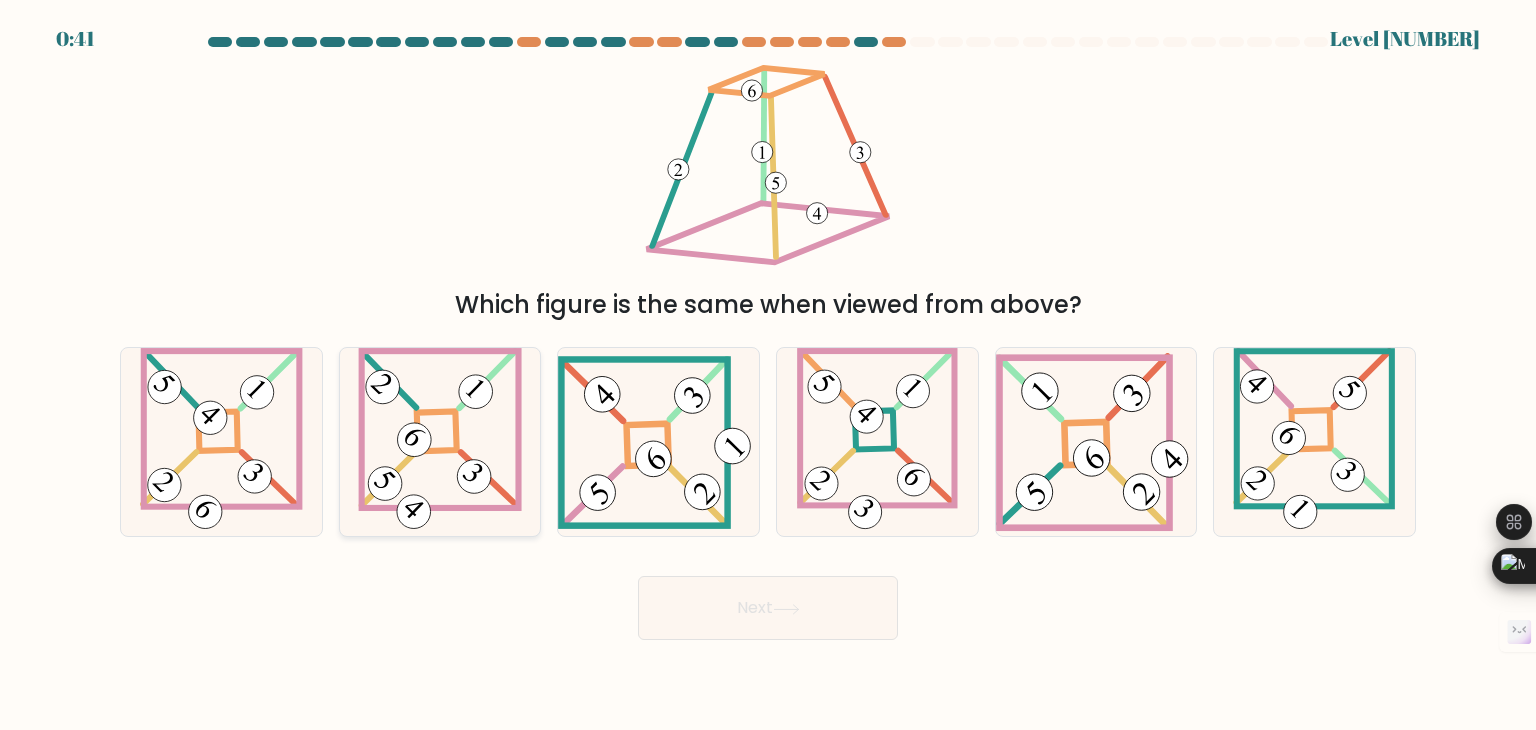 click at bounding box center (415, 438) 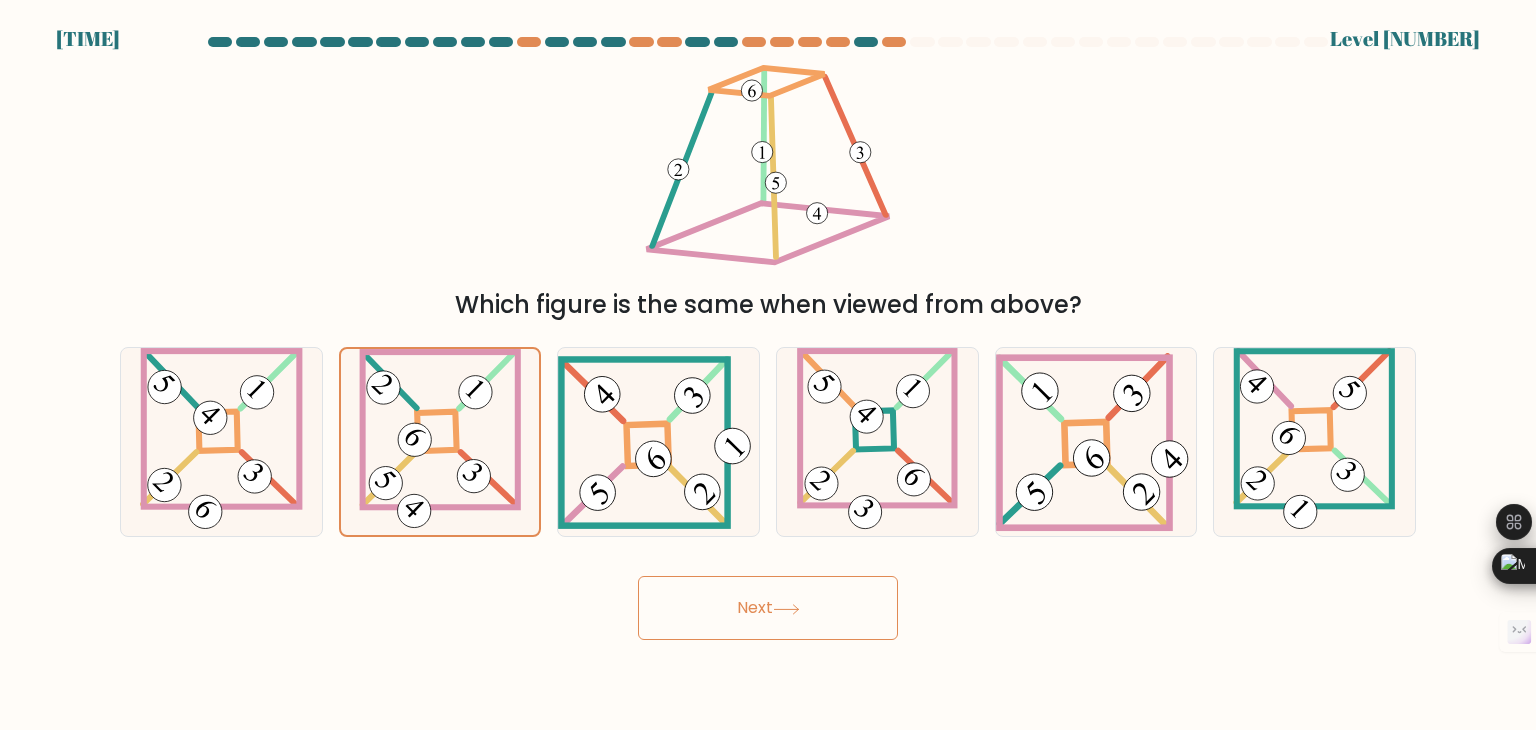 click on "Next" at bounding box center (768, 608) 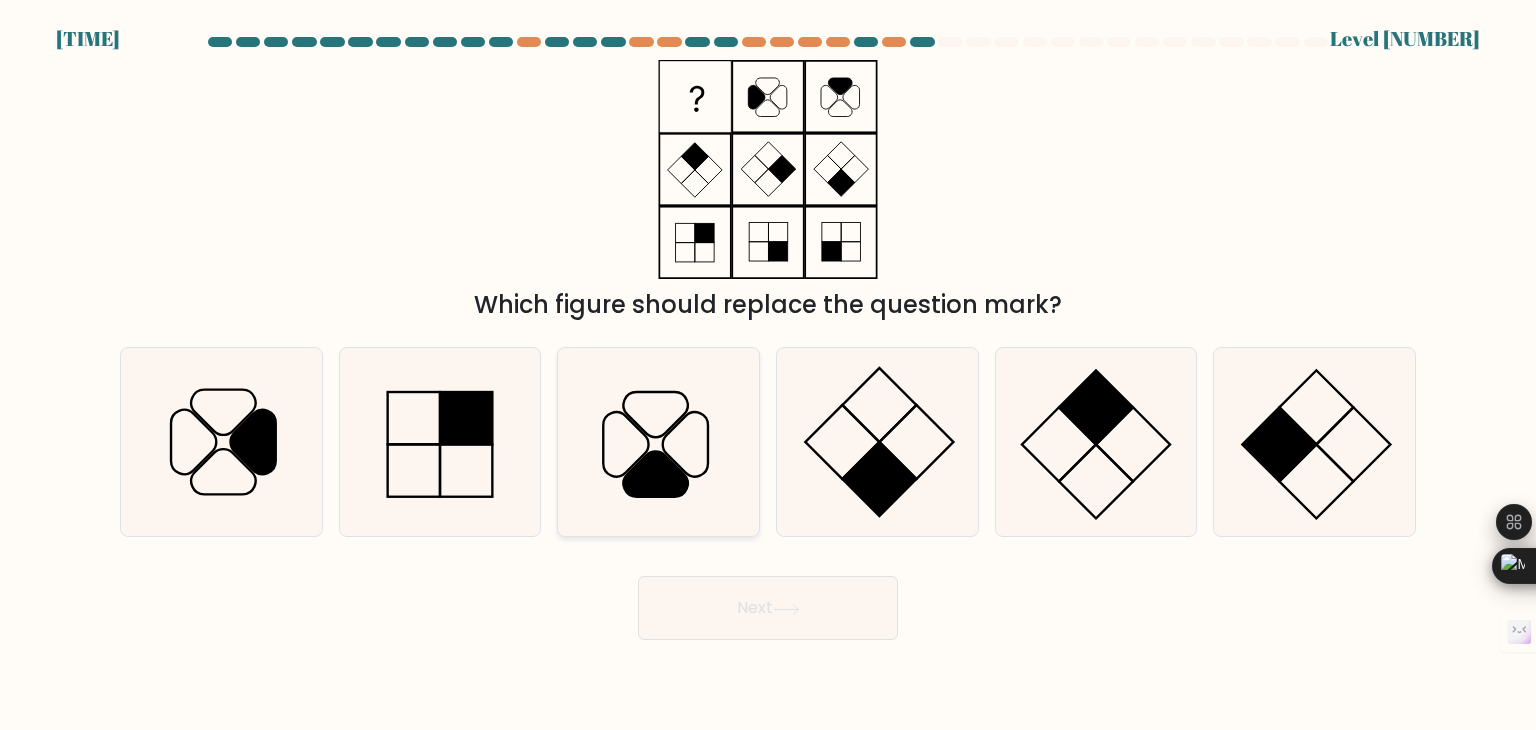 click at bounding box center [658, 442] 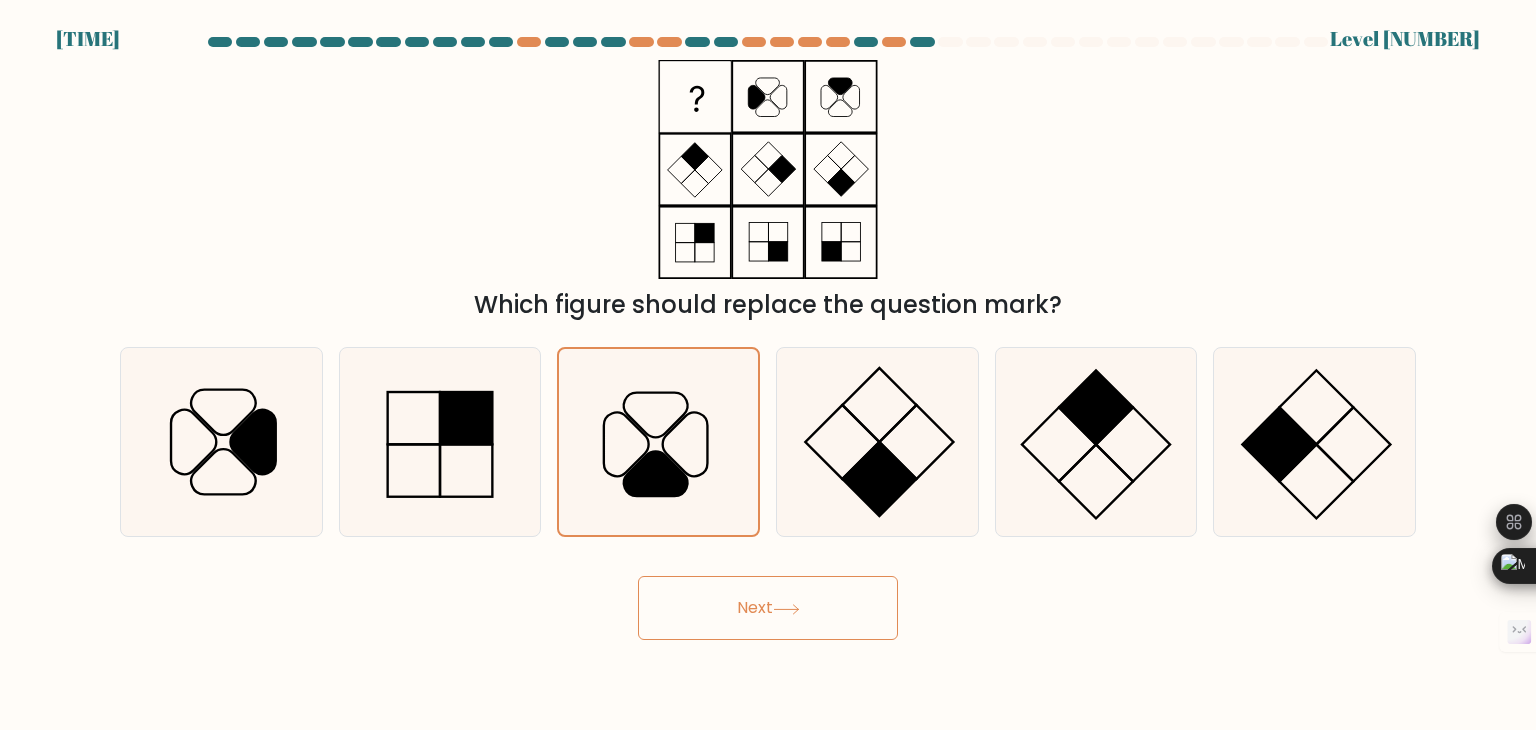 click at bounding box center [786, 609] 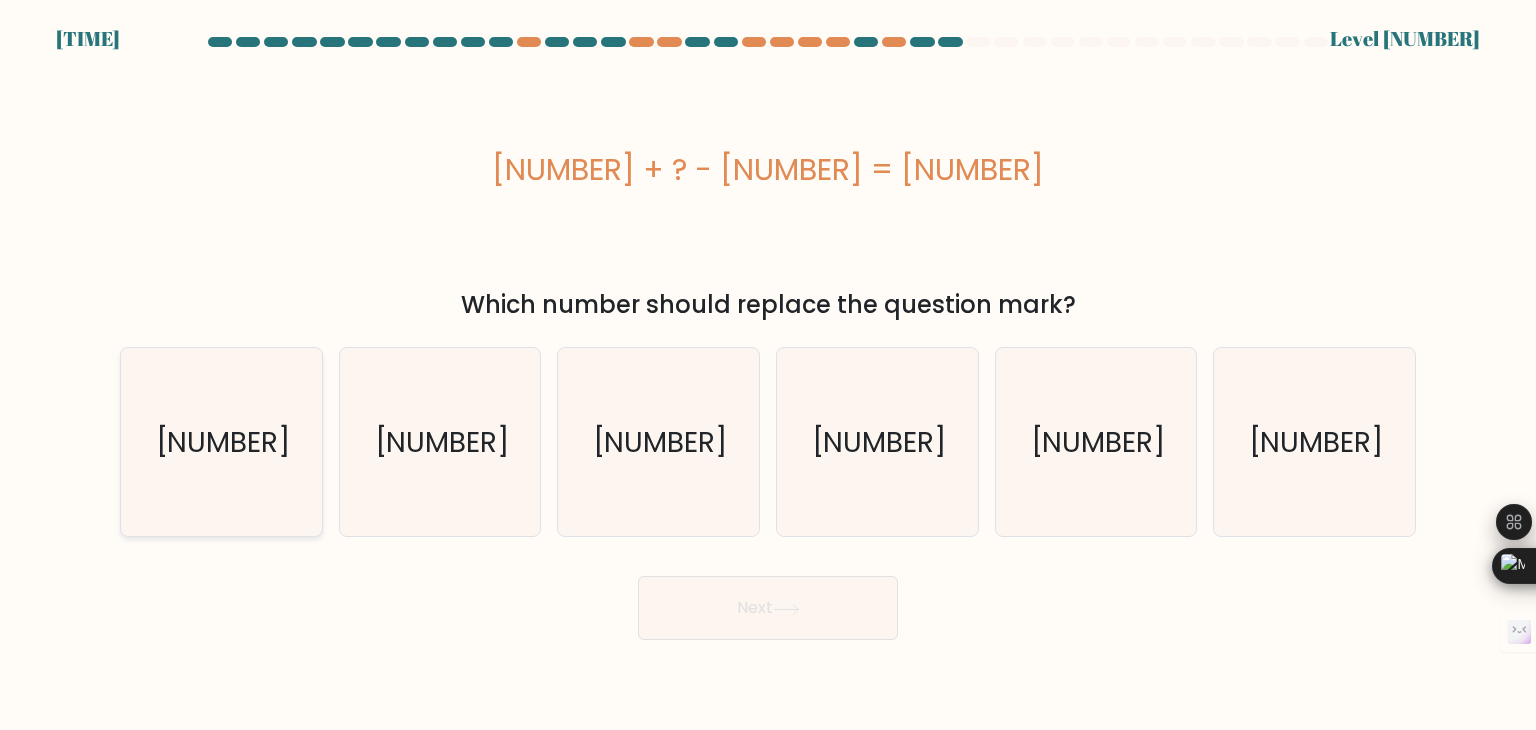 click on "26" at bounding box center [221, 442] 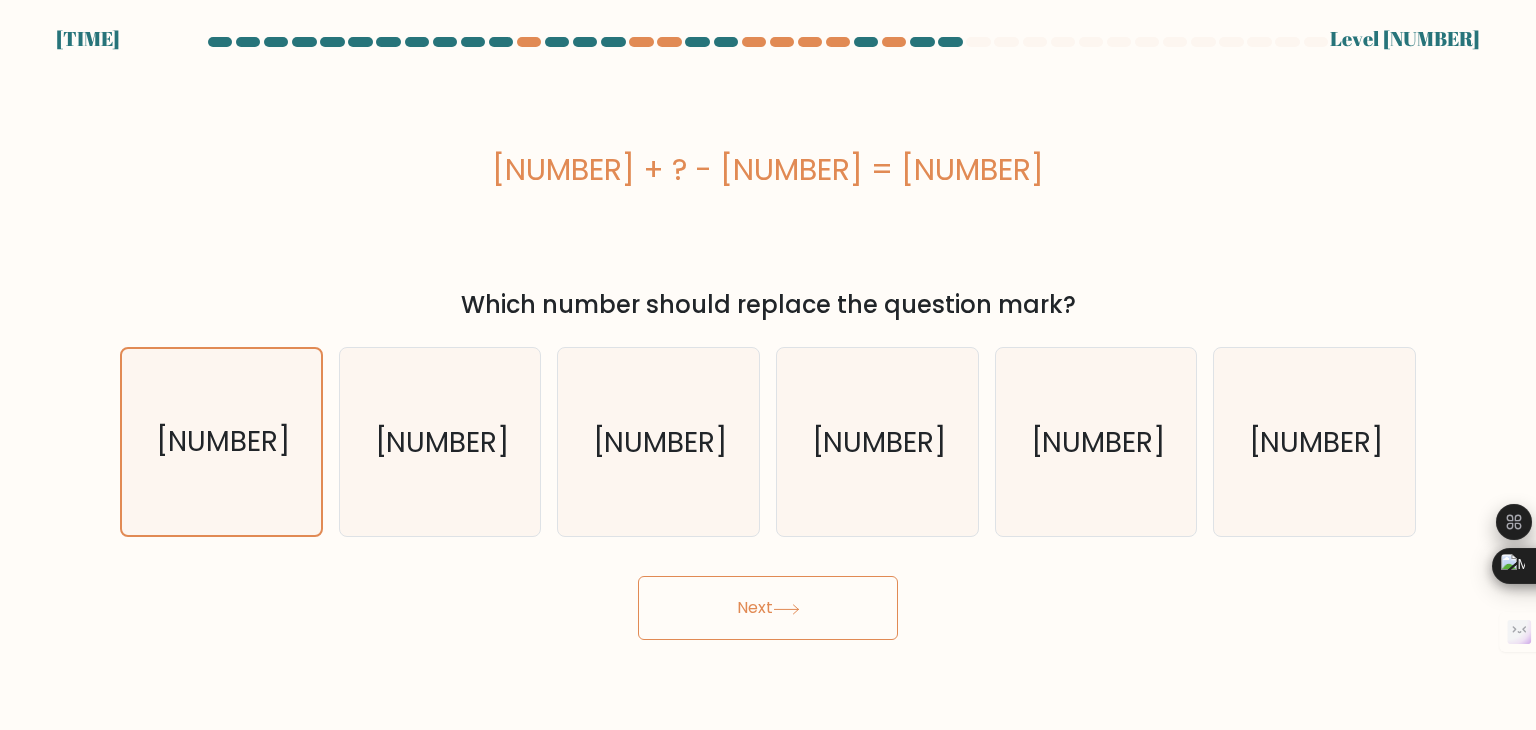 click on "Next" at bounding box center [768, 608] 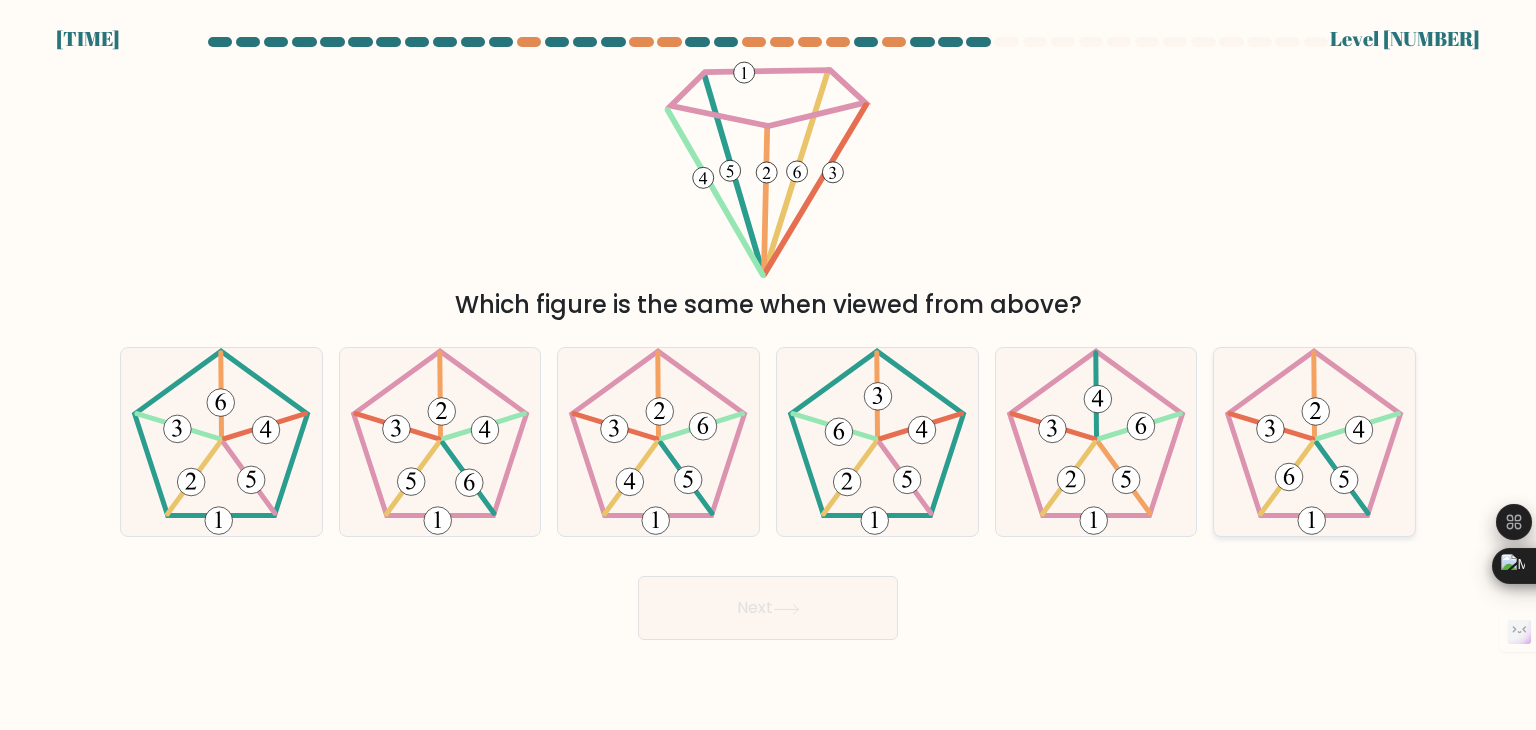 click at bounding box center (1317, 412) 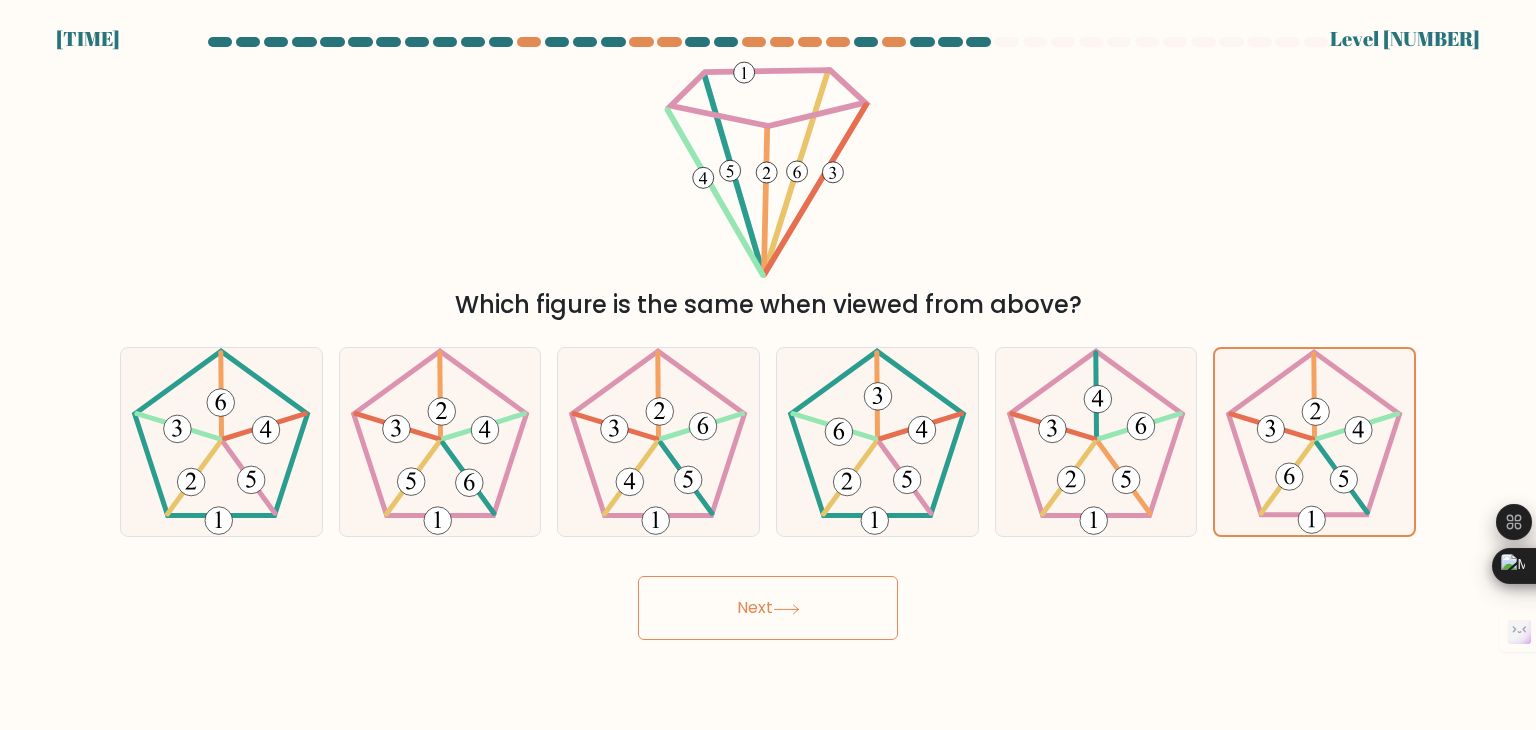 click on "Next" at bounding box center [768, 608] 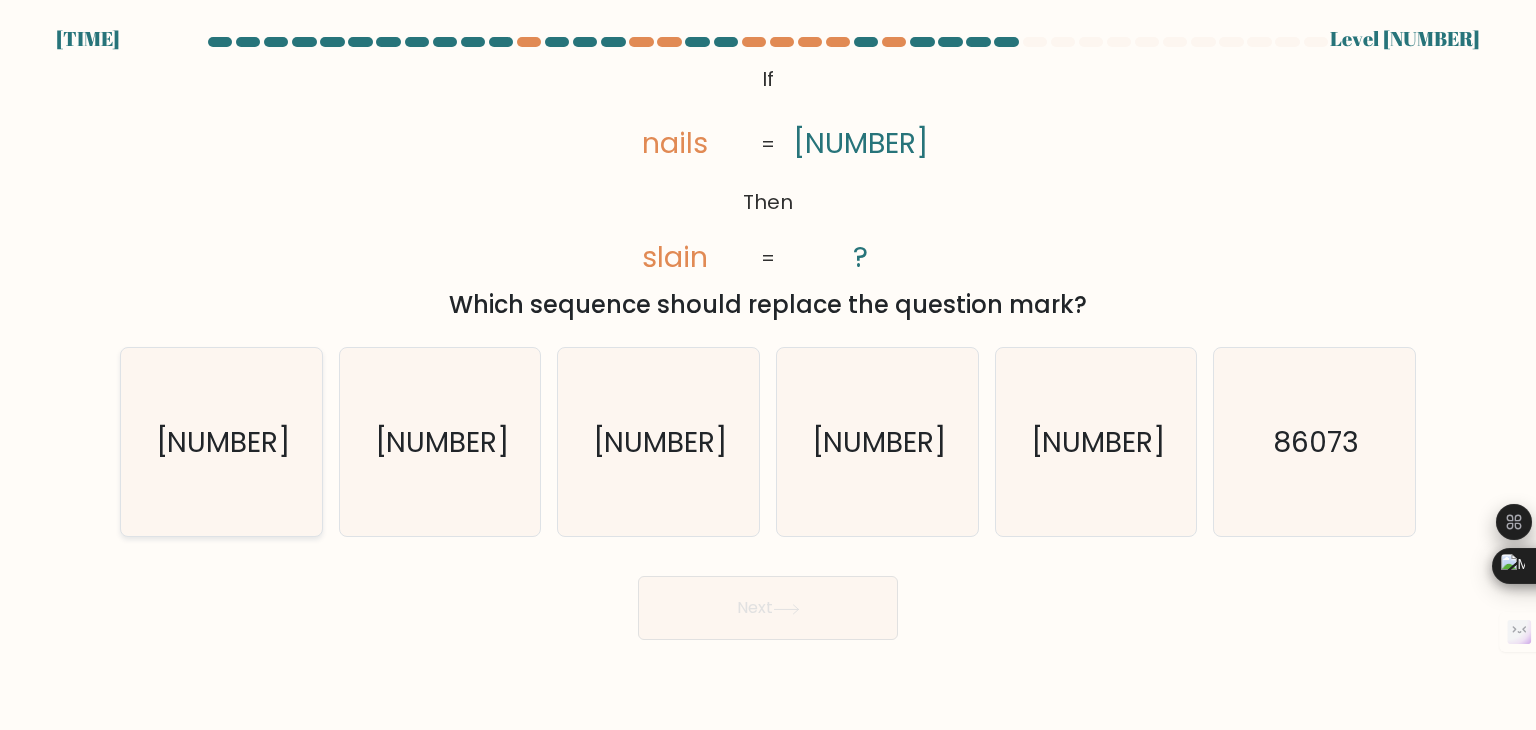 click on "07683" at bounding box center [221, 442] 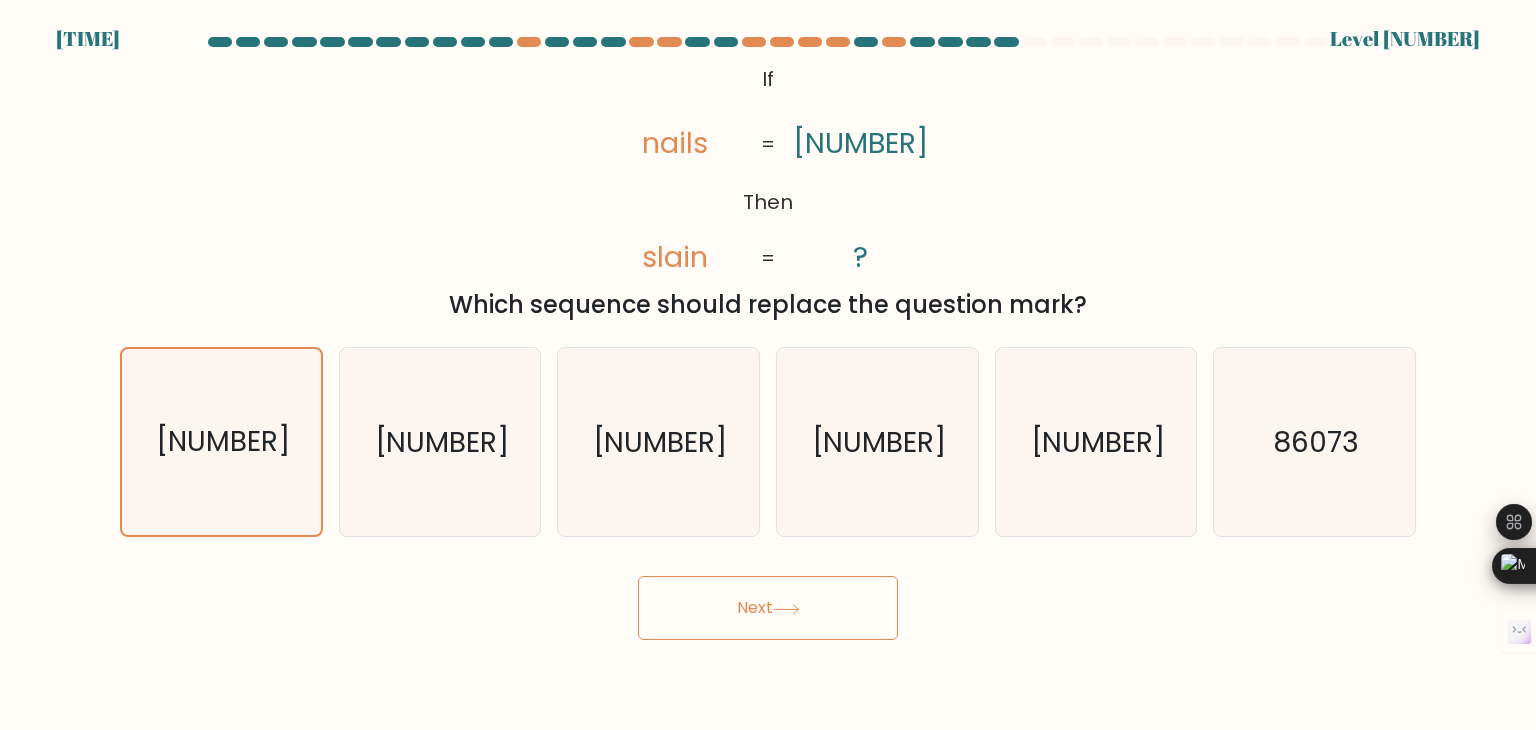 click at bounding box center (786, 609) 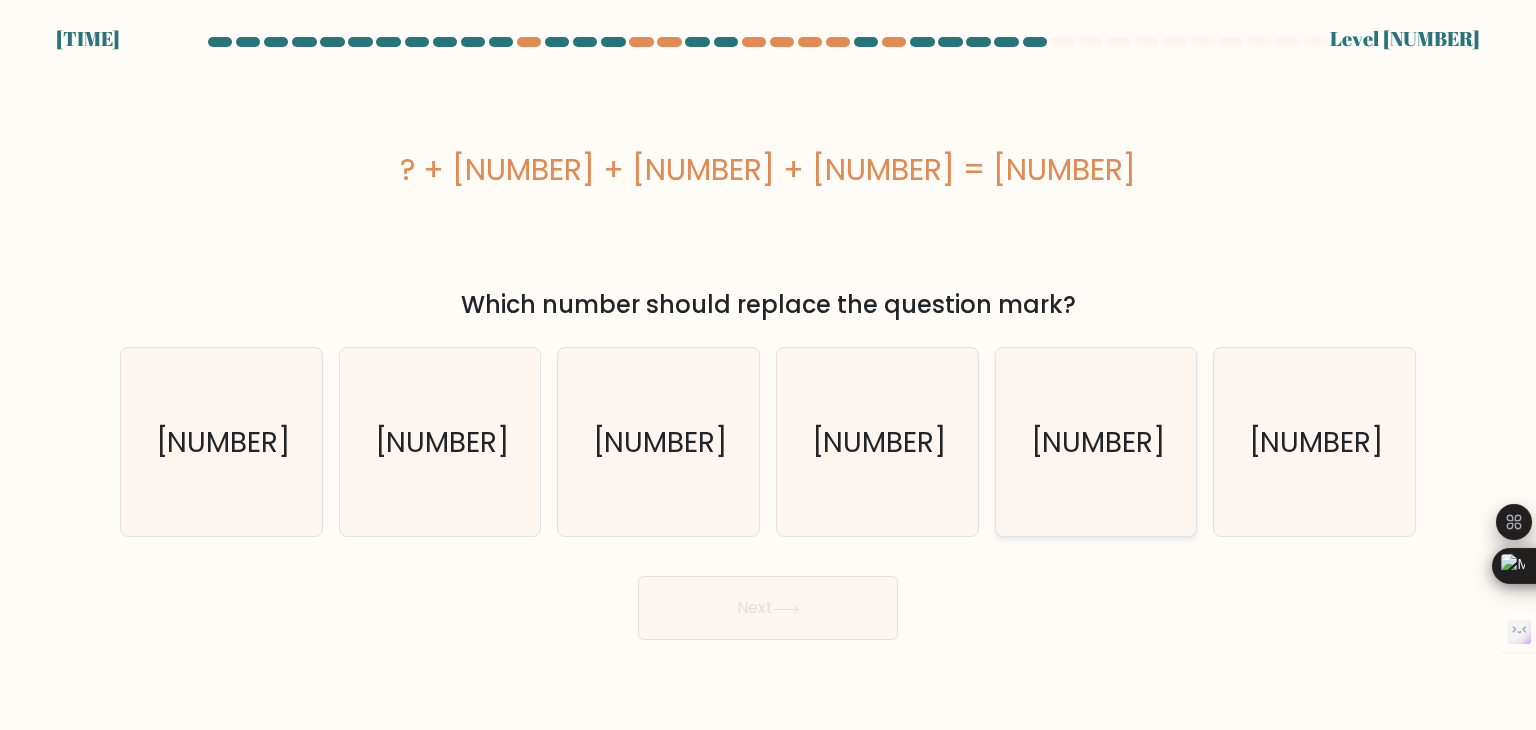 click on "-22" at bounding box center (1097, 442) 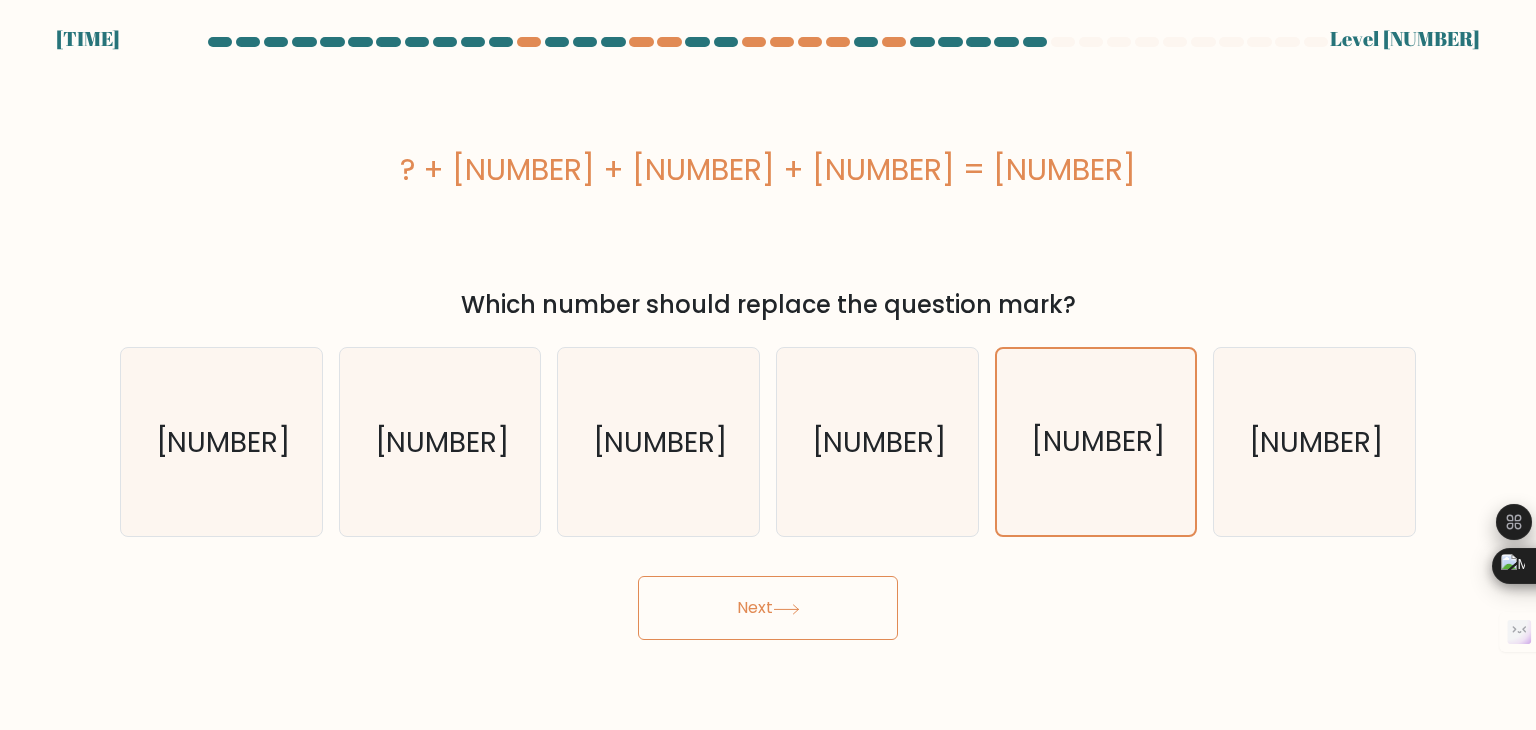 click on "Next" at bounding box center [768, 608] 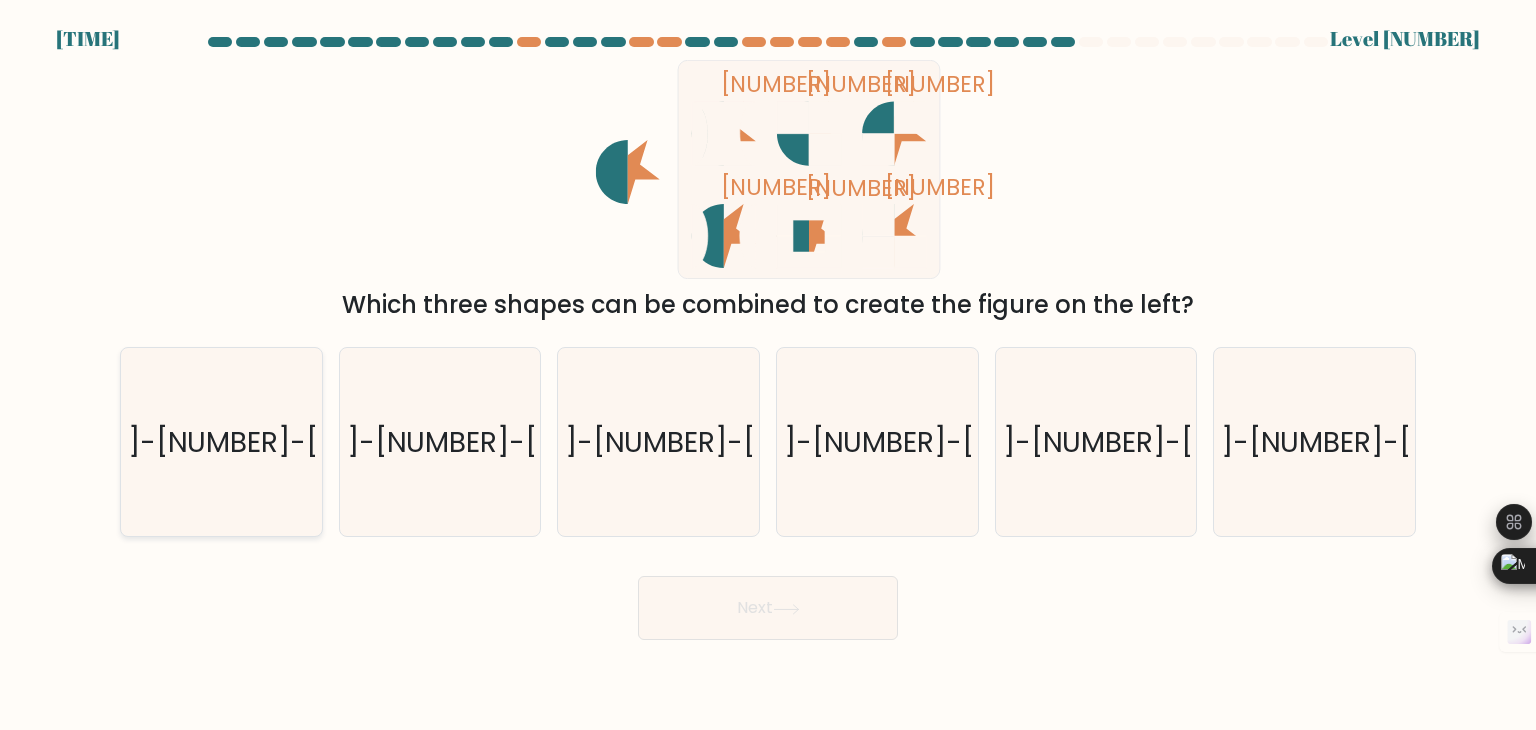 click on "2-3-6" at bounding box center [223, 442] 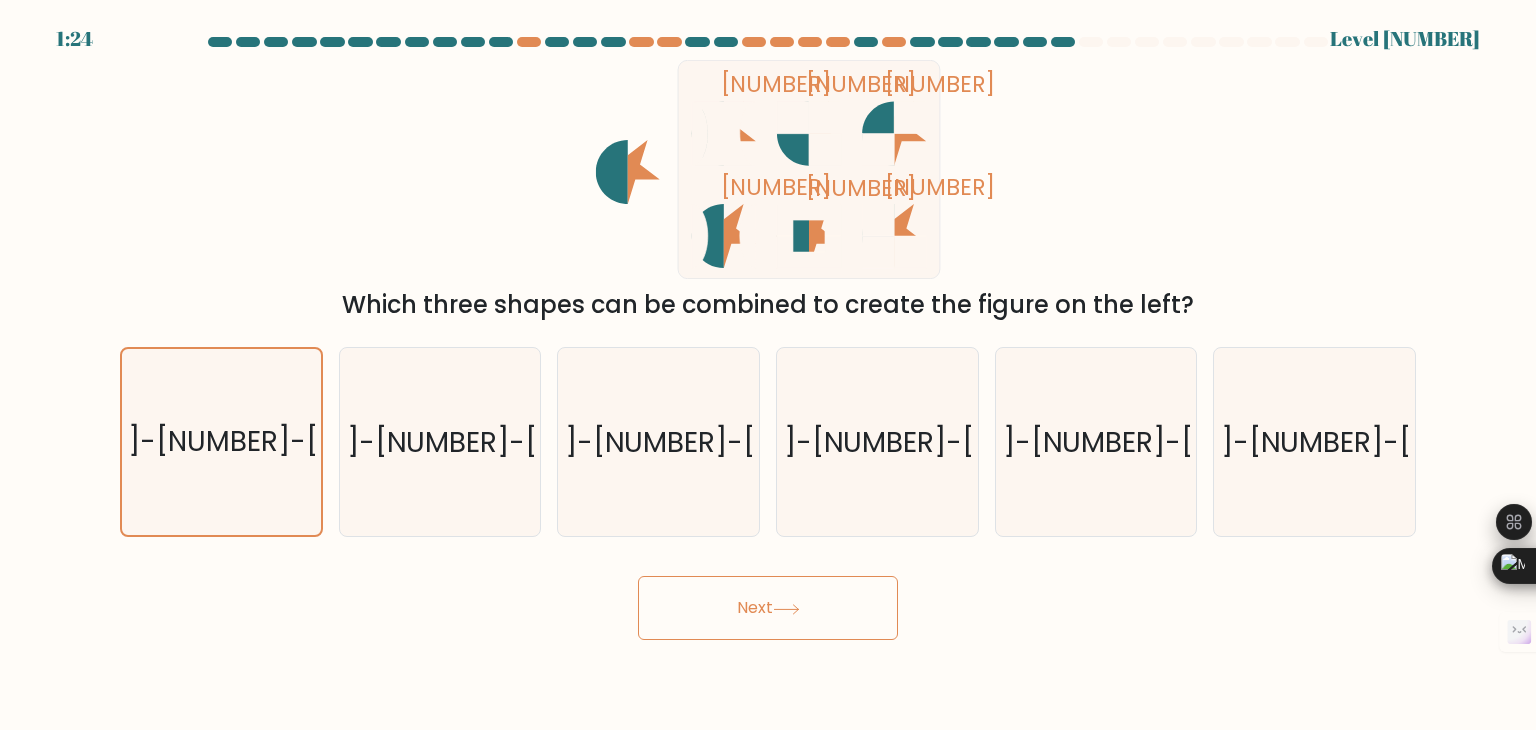 click on "Next" at bounding box center [768, 608] 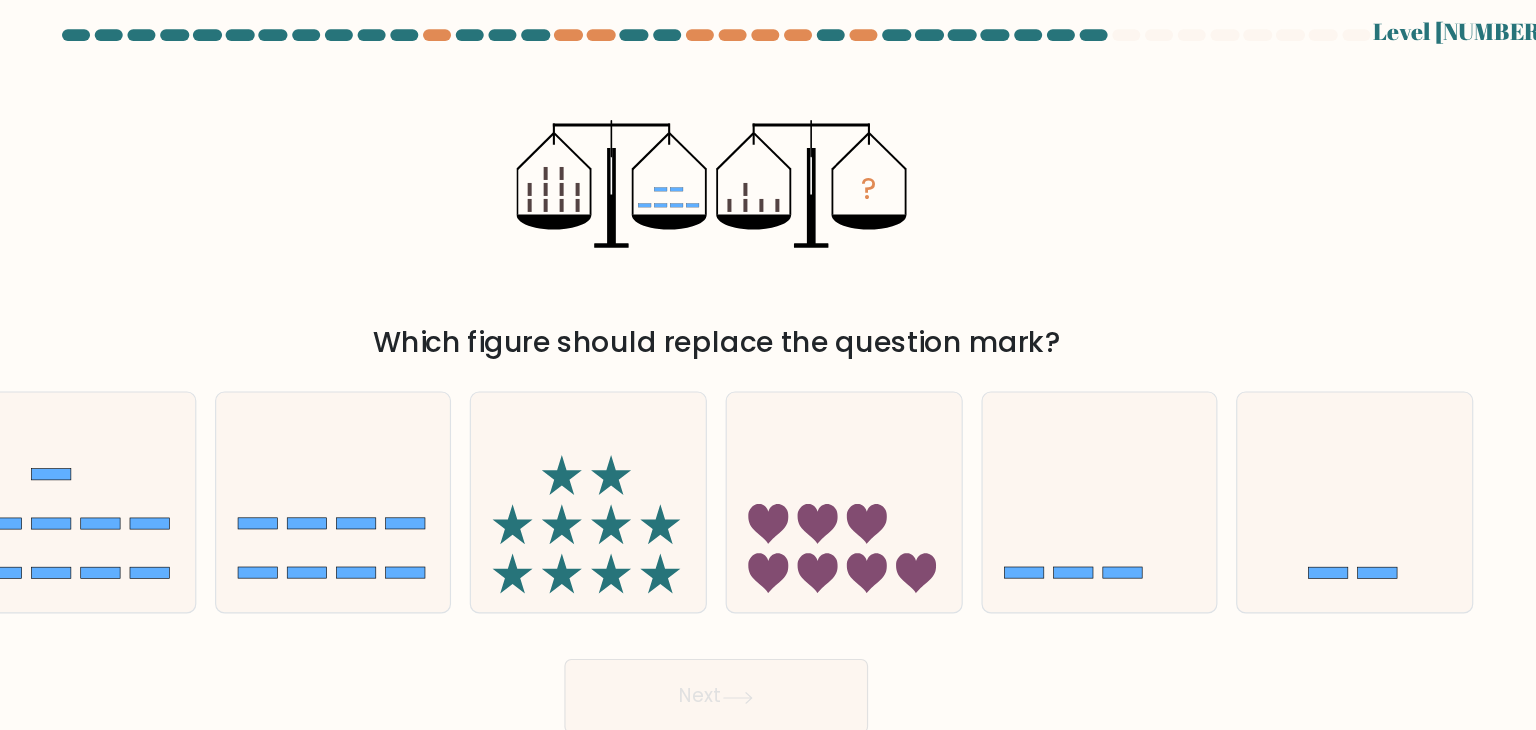 scroll, scrollTop: 0, scrollLeft: 0, axis: both 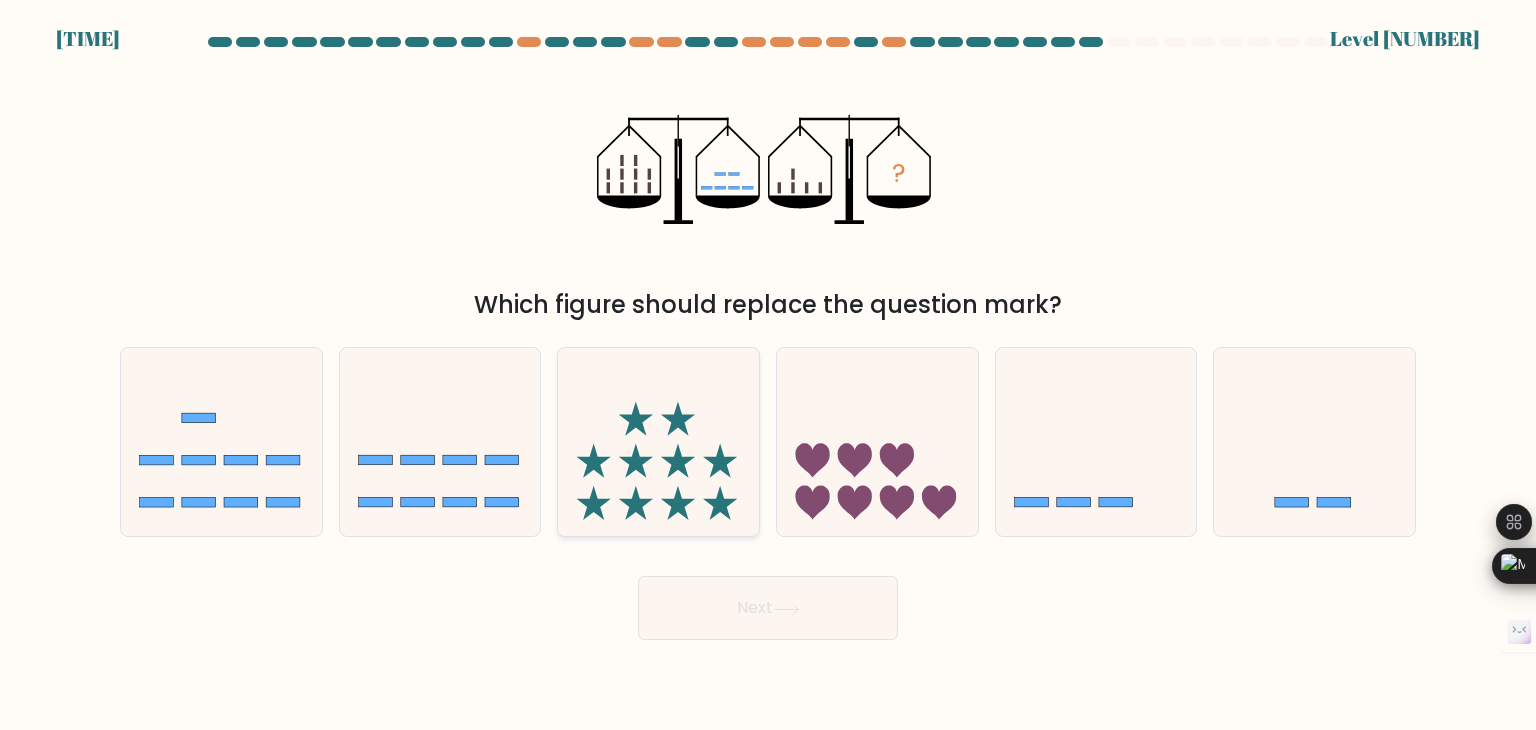 click at bounding box center [636, 503] 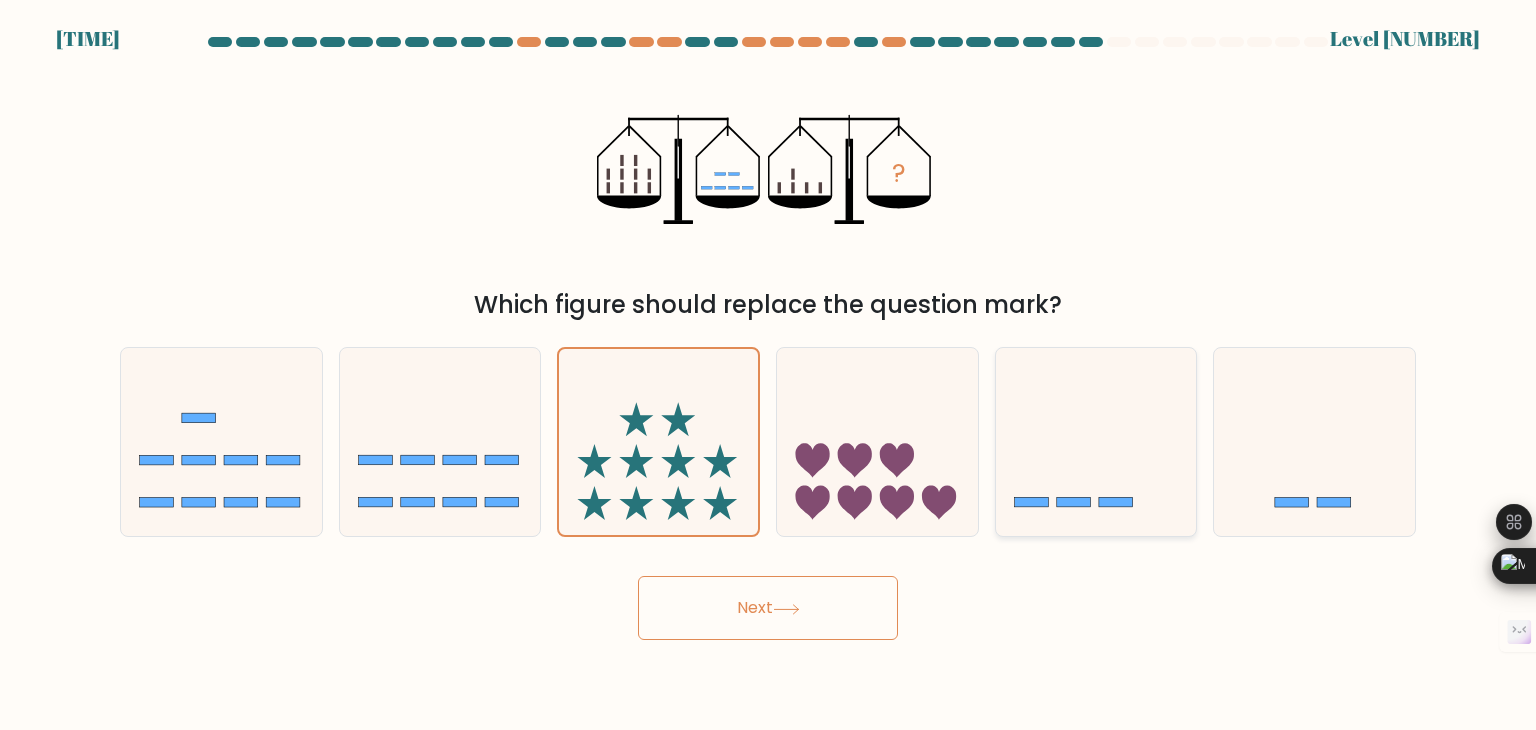 click at bounding box center (1096, 442) 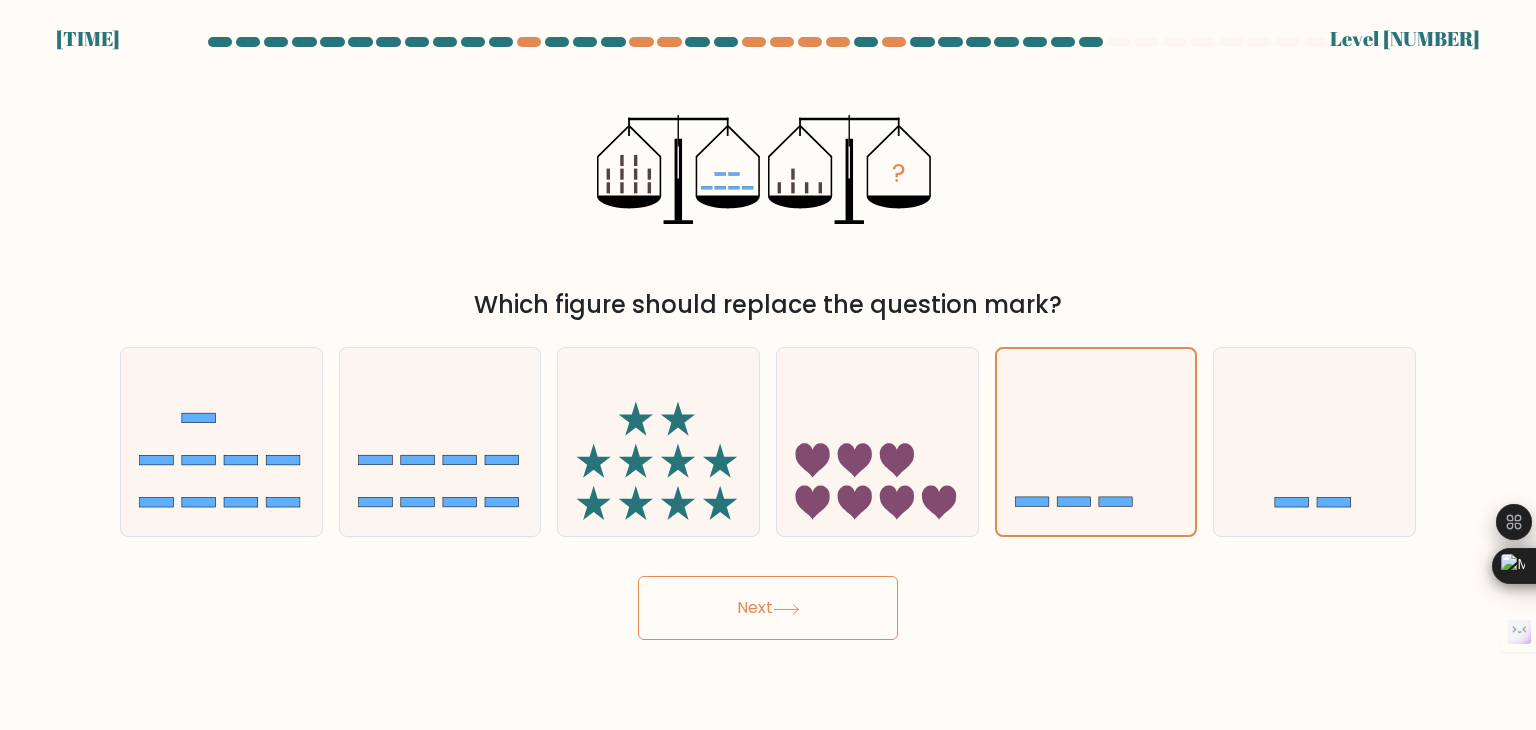 click on "Next" at bounding box center [768, 608] 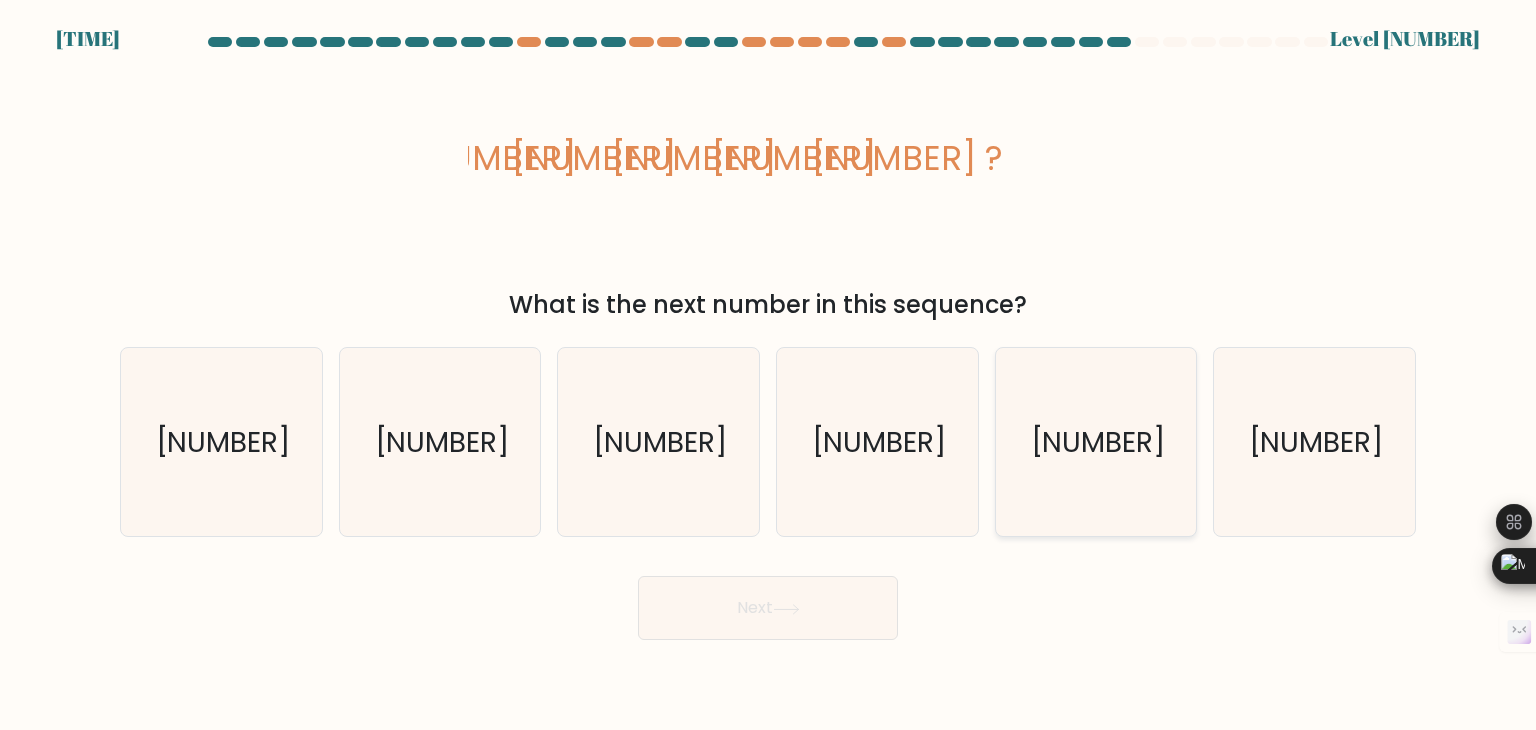 click on "139" at bounding box center [1096, 442] 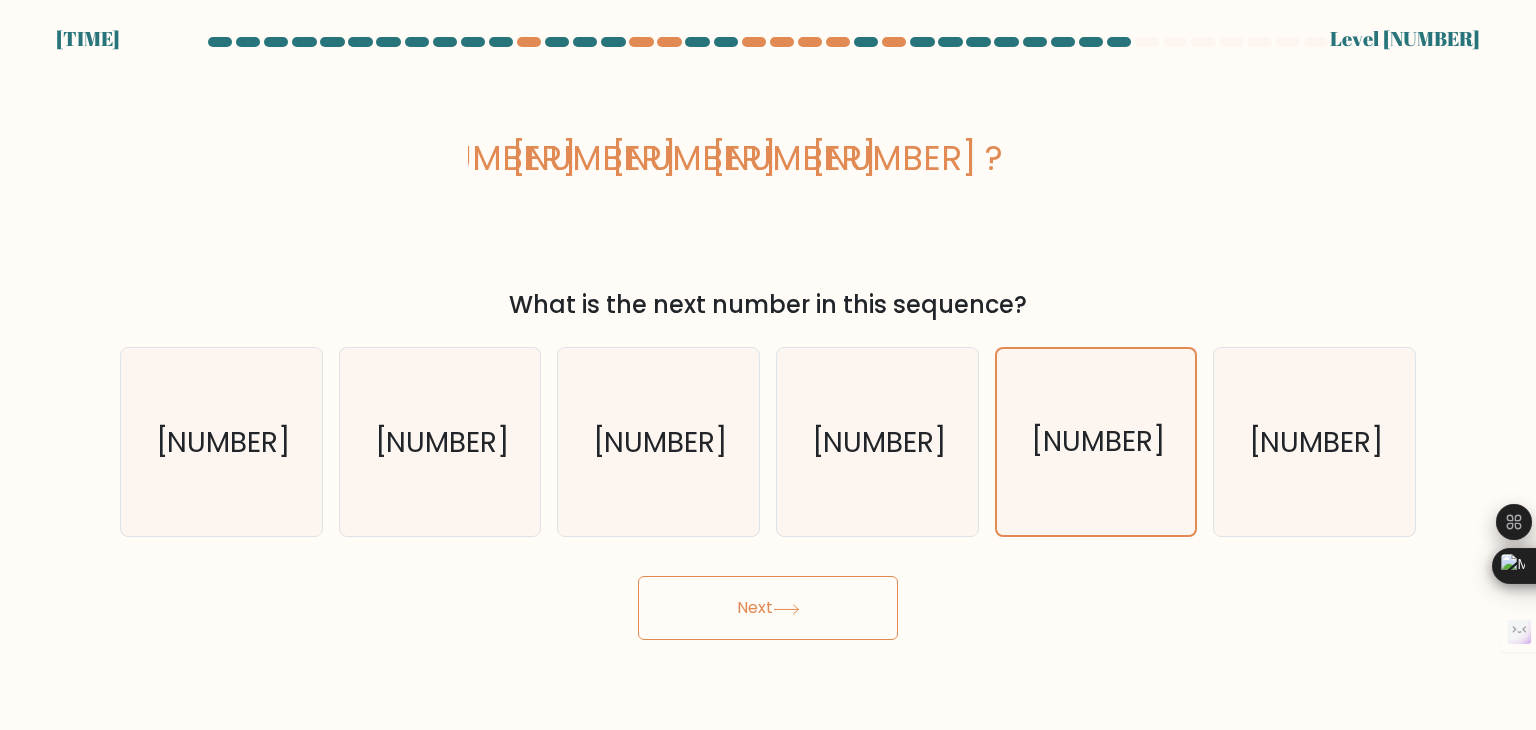 click on "Next" at bounding box center [768, 608] 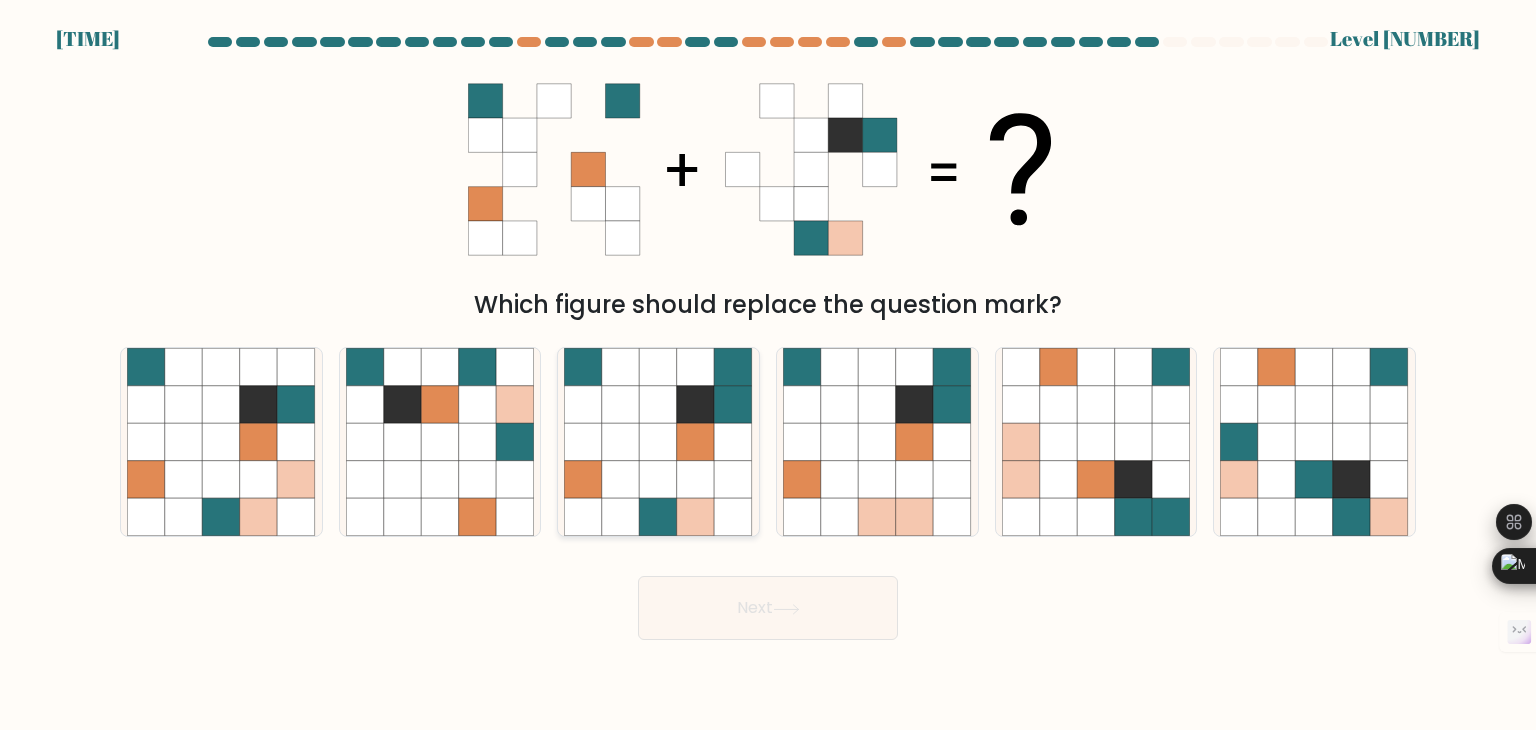 click at bounding box center [659, 480] 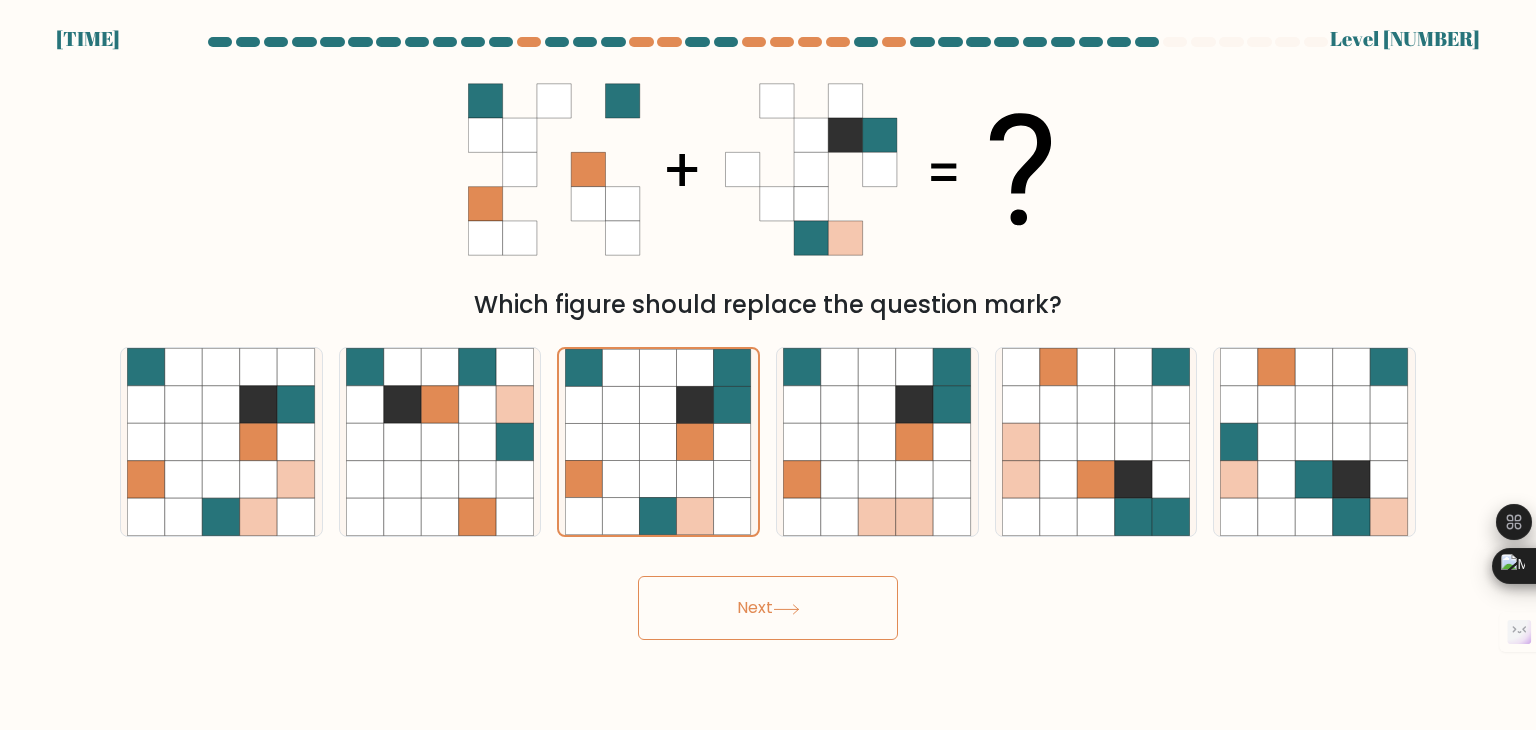 click at bounding box center (786, 609) 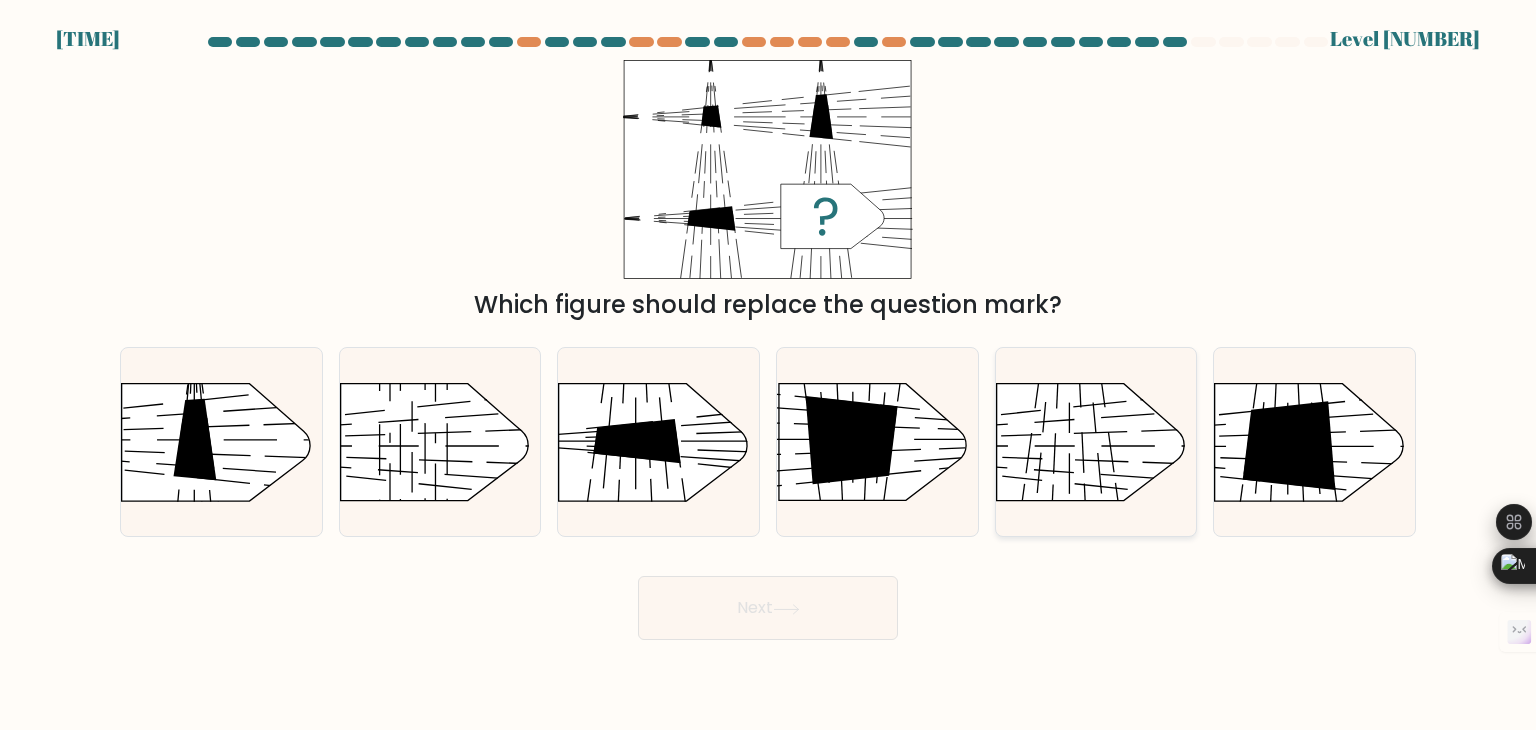 click at bounding box center (972, 356) 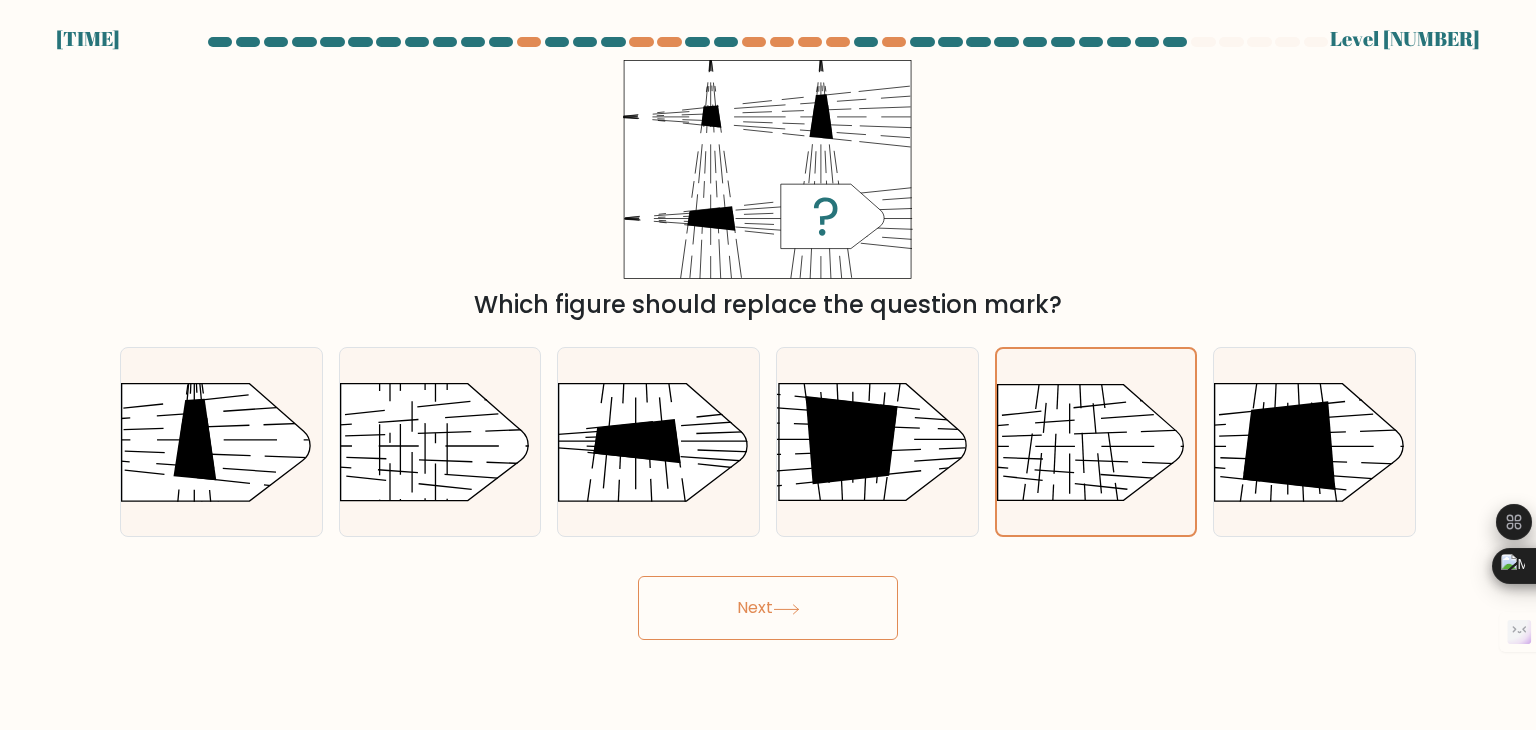 click on "Next" at bounding box center (768, 608) 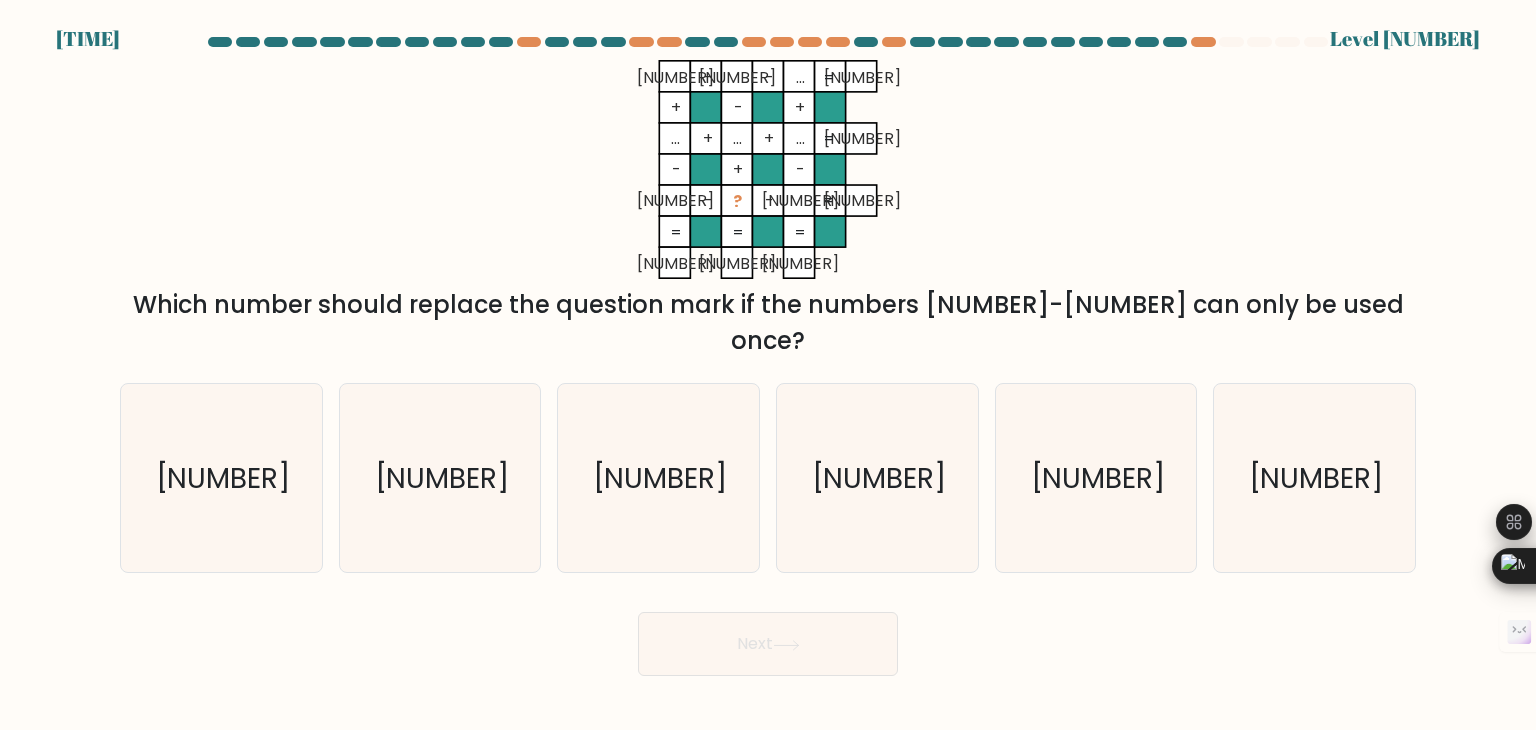 click on "d.
1" at bounding box center (877, 478) 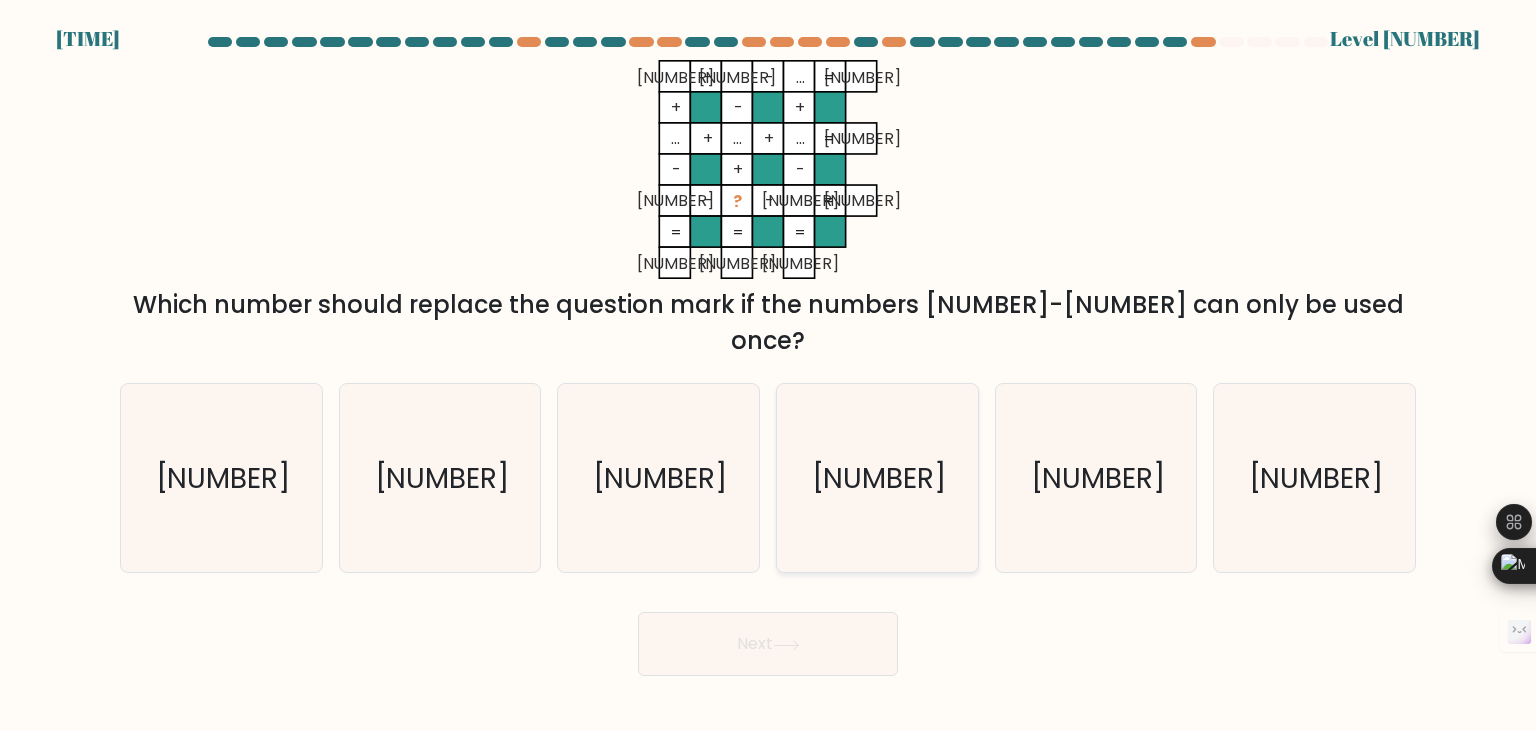 click on "1" at bounding box center (877, 478) 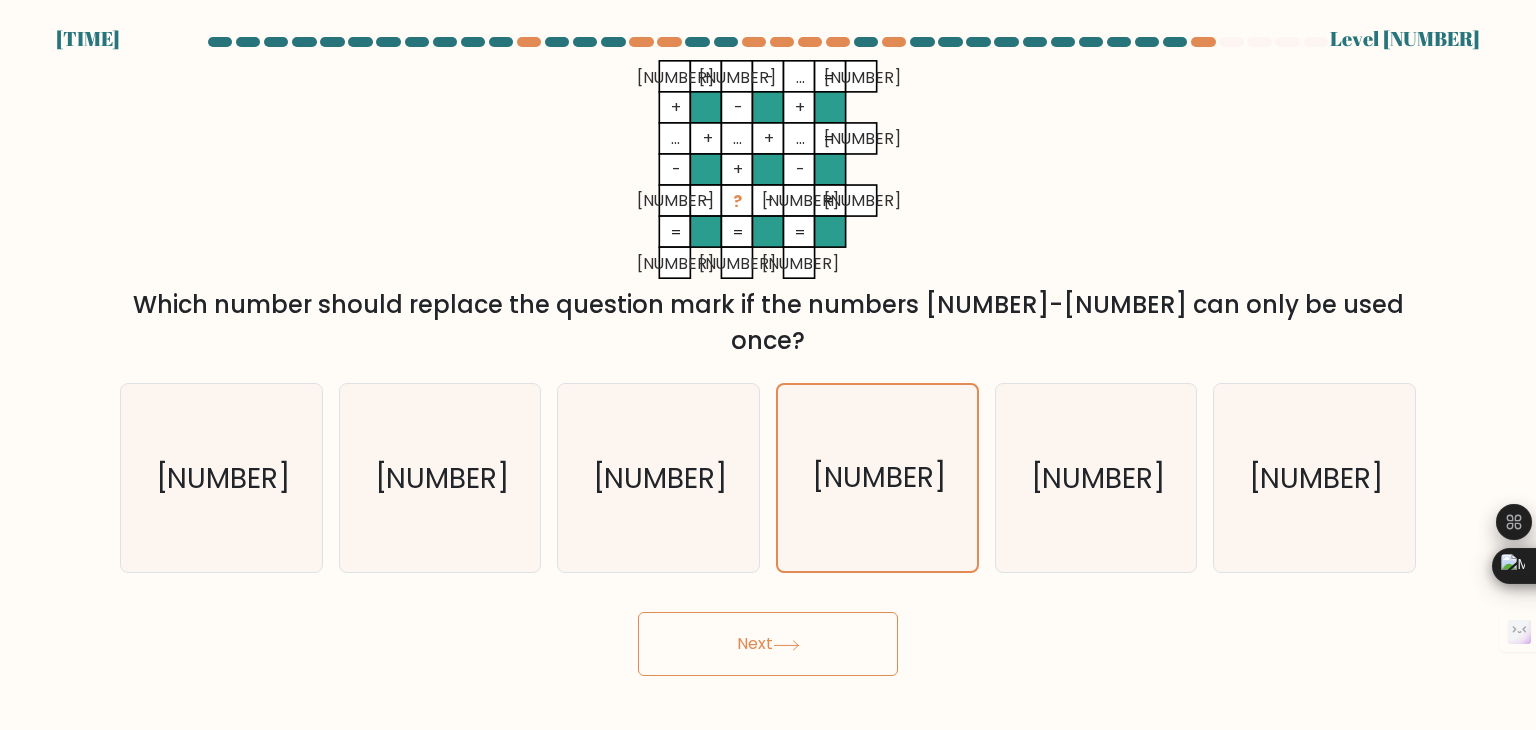 click on "Next" at bounding box center [768, 644] 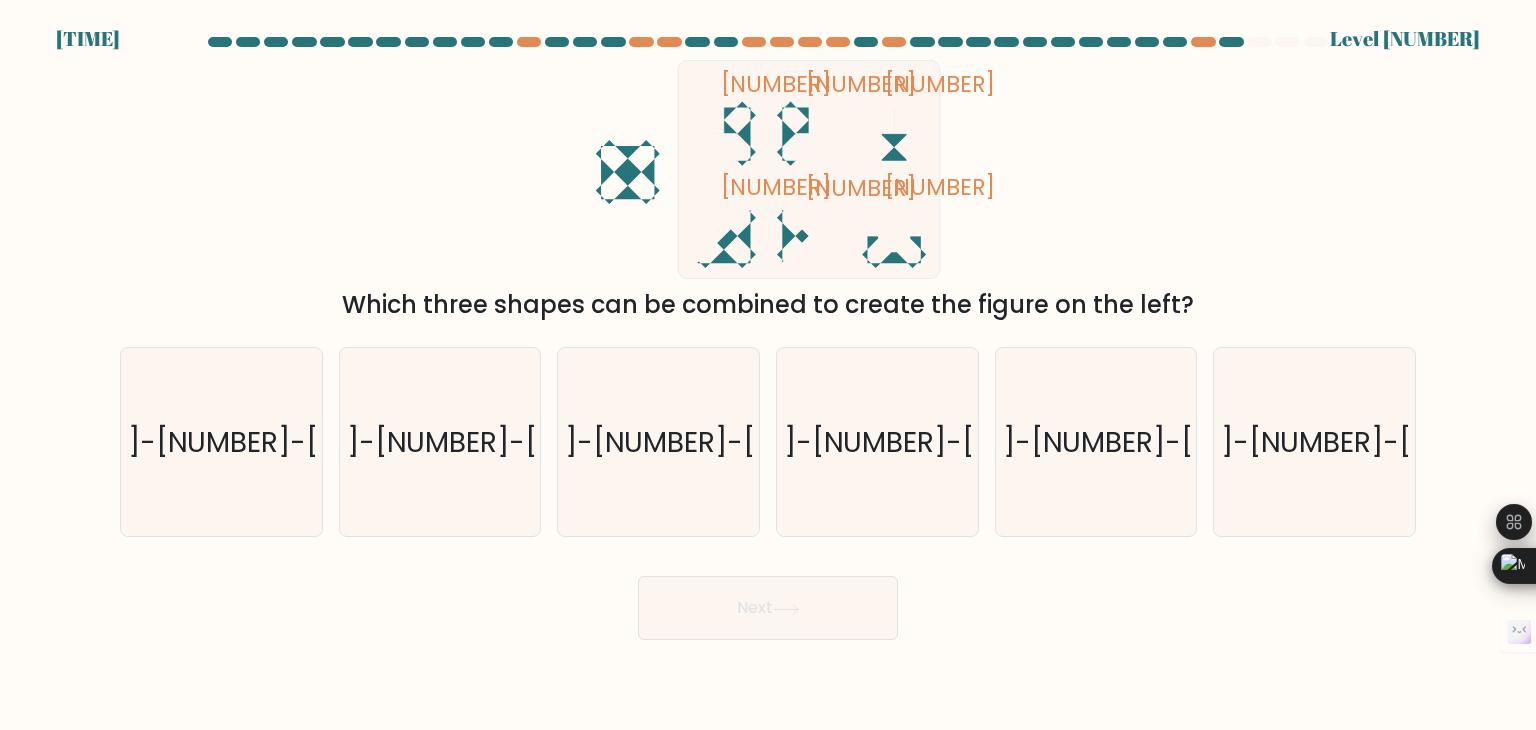click at bounding box center [708, 134] 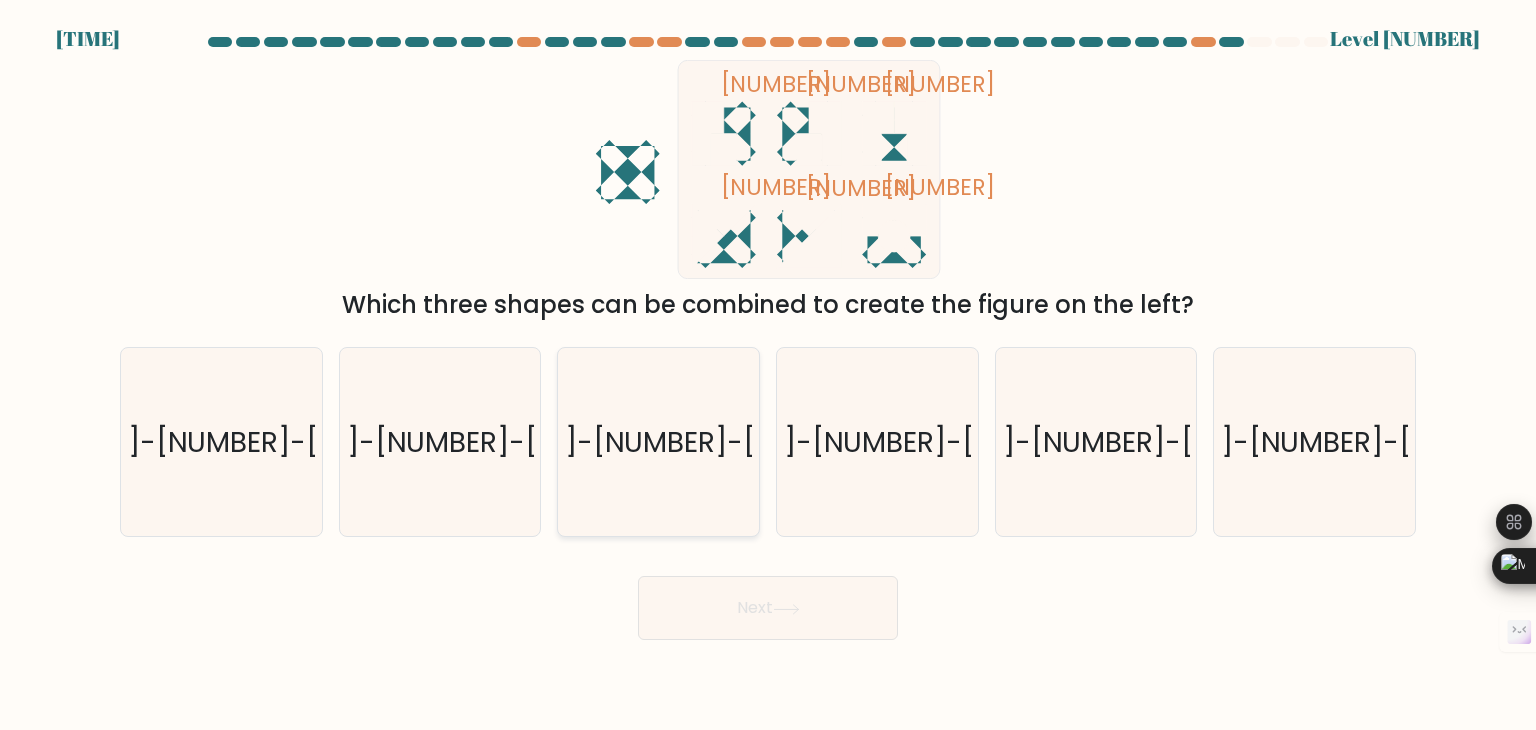 click on "2-4-6" at bounding box center [658, 442] 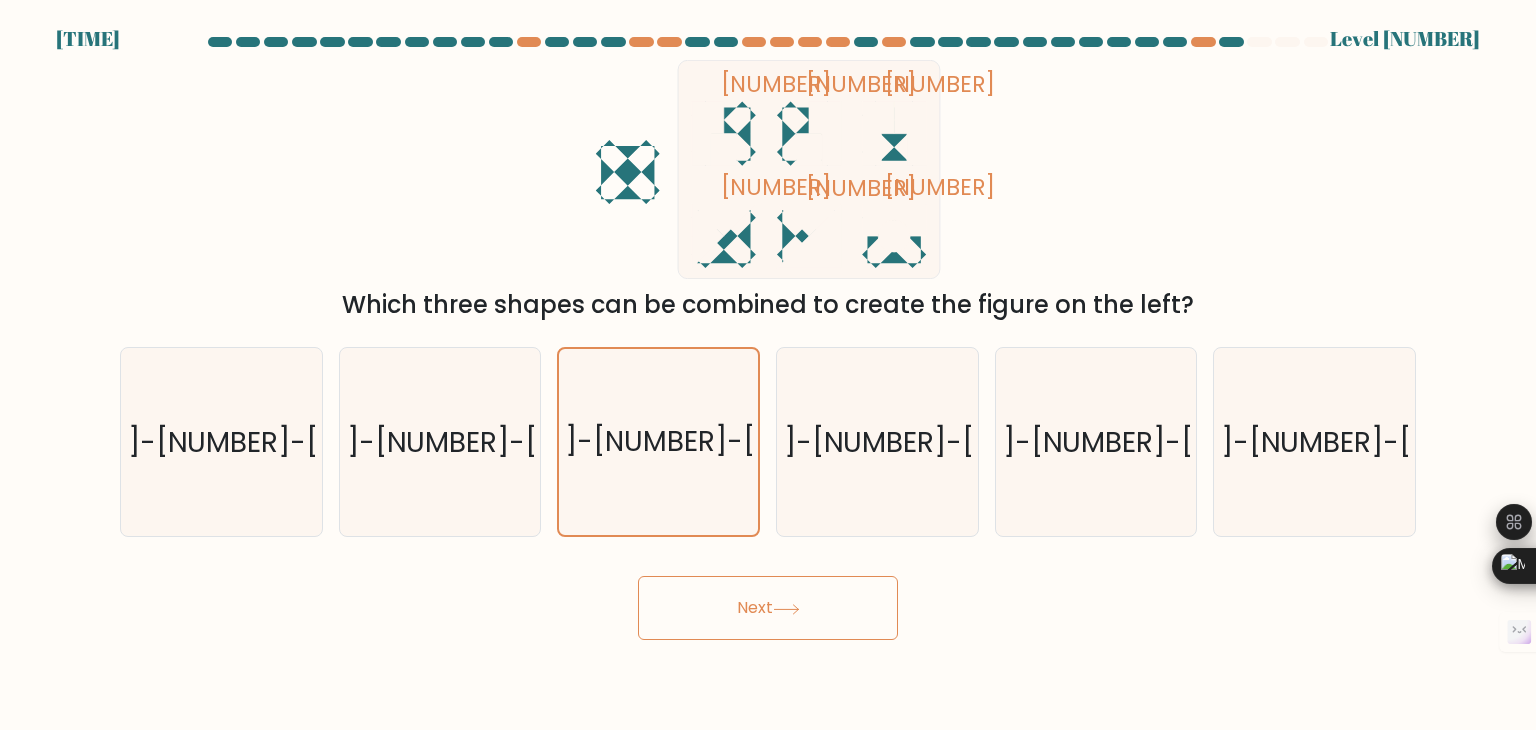 click on "Next" at bounding box center (768, 608) 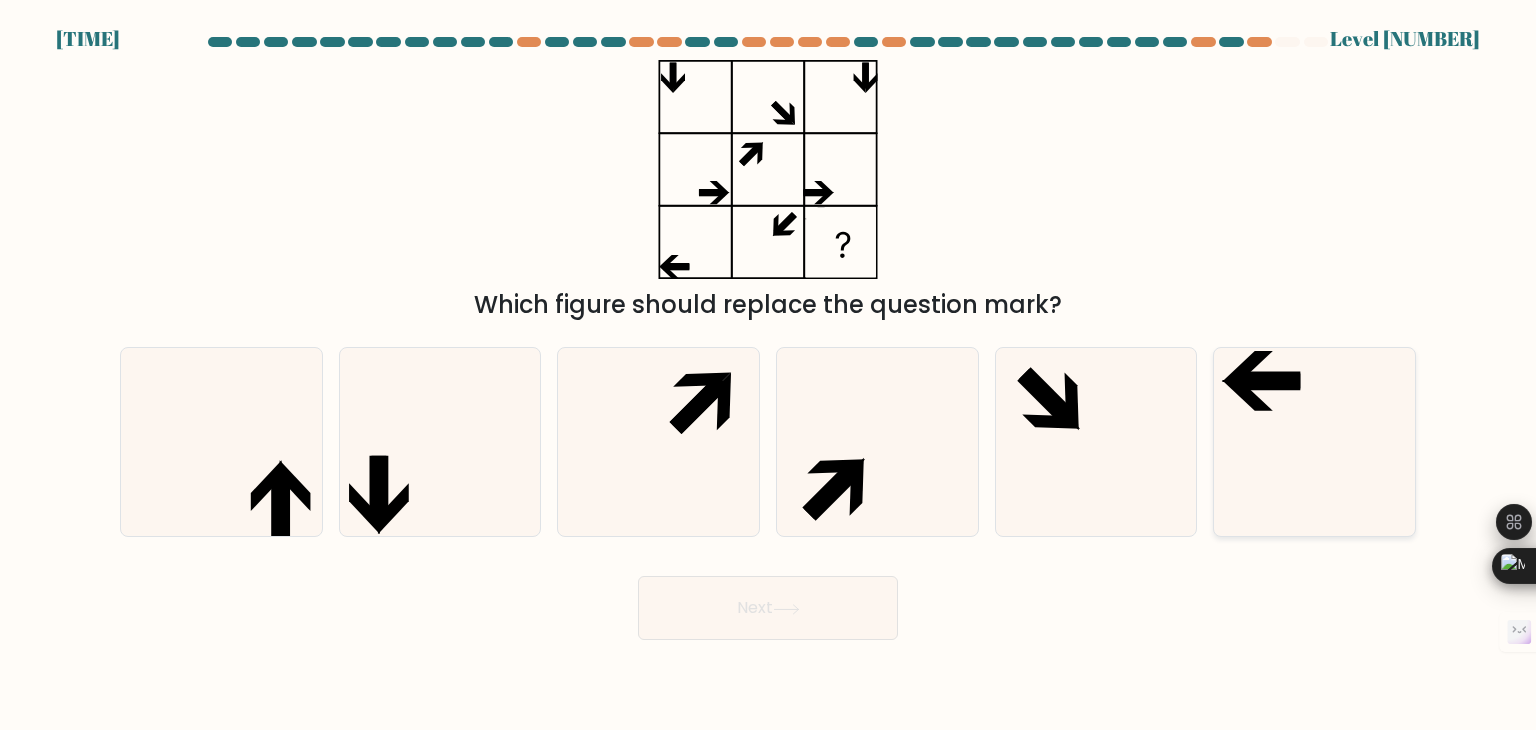 click at bounding box center [1314, 442] 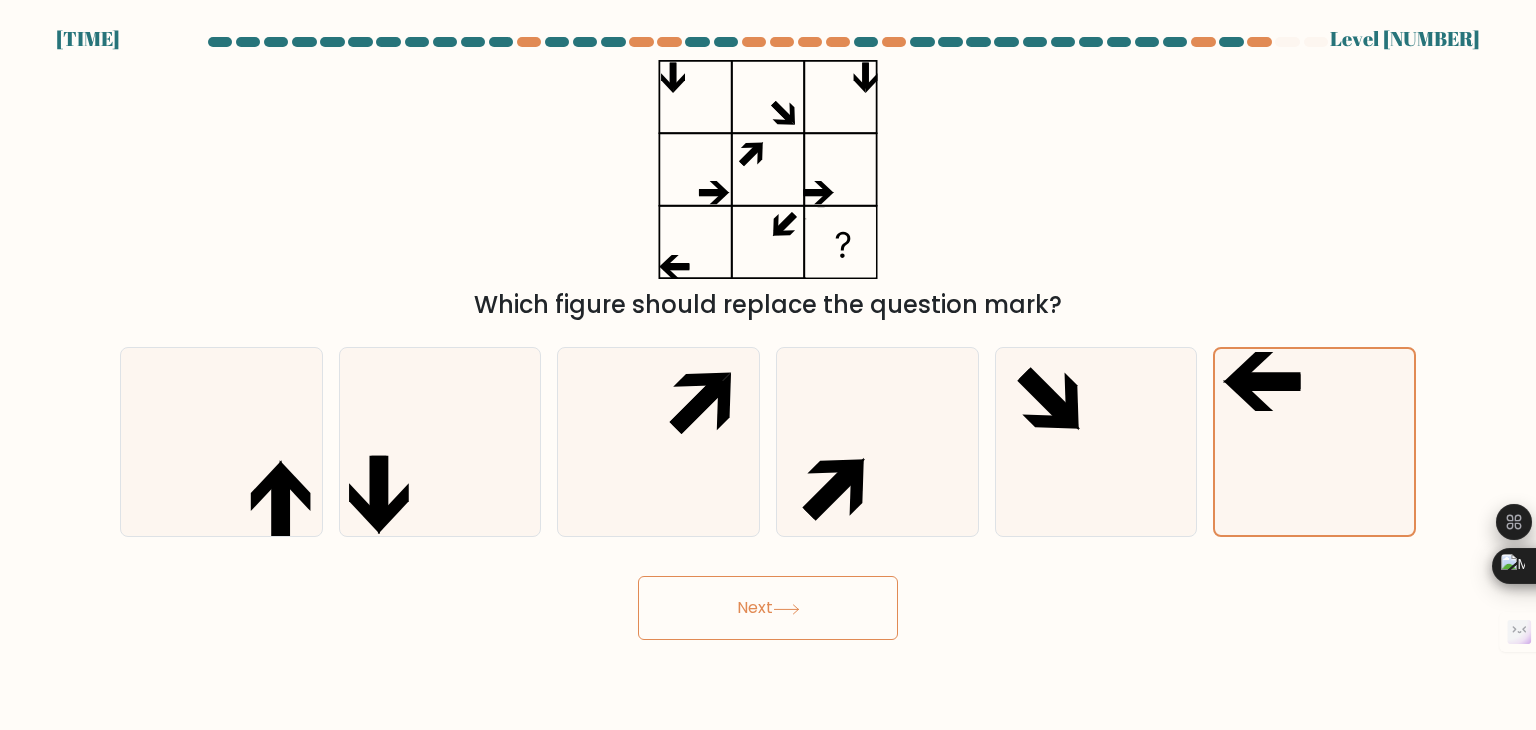 click on "Next" at bounding box center (768, 608) 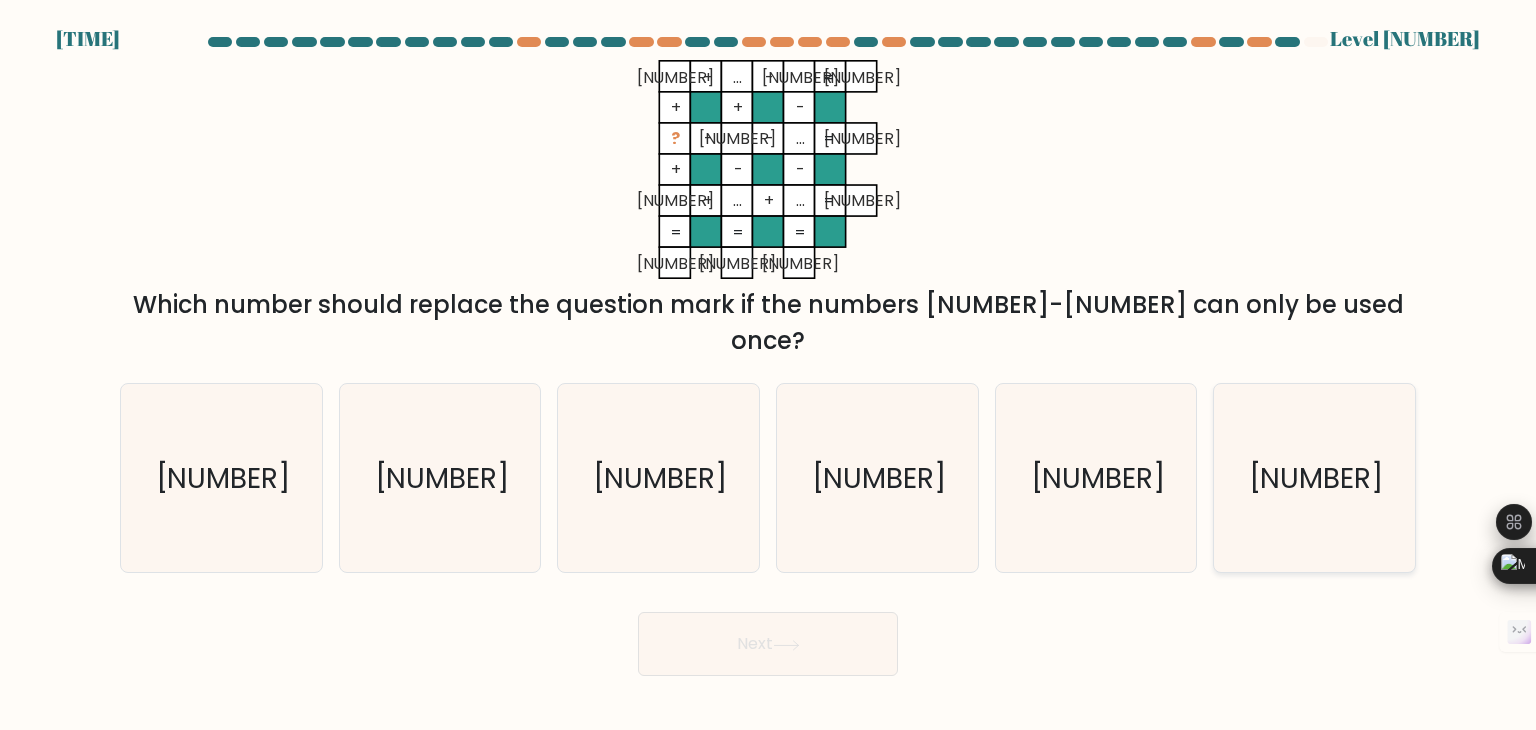 click on "3" at bounding box center (1314, 478) 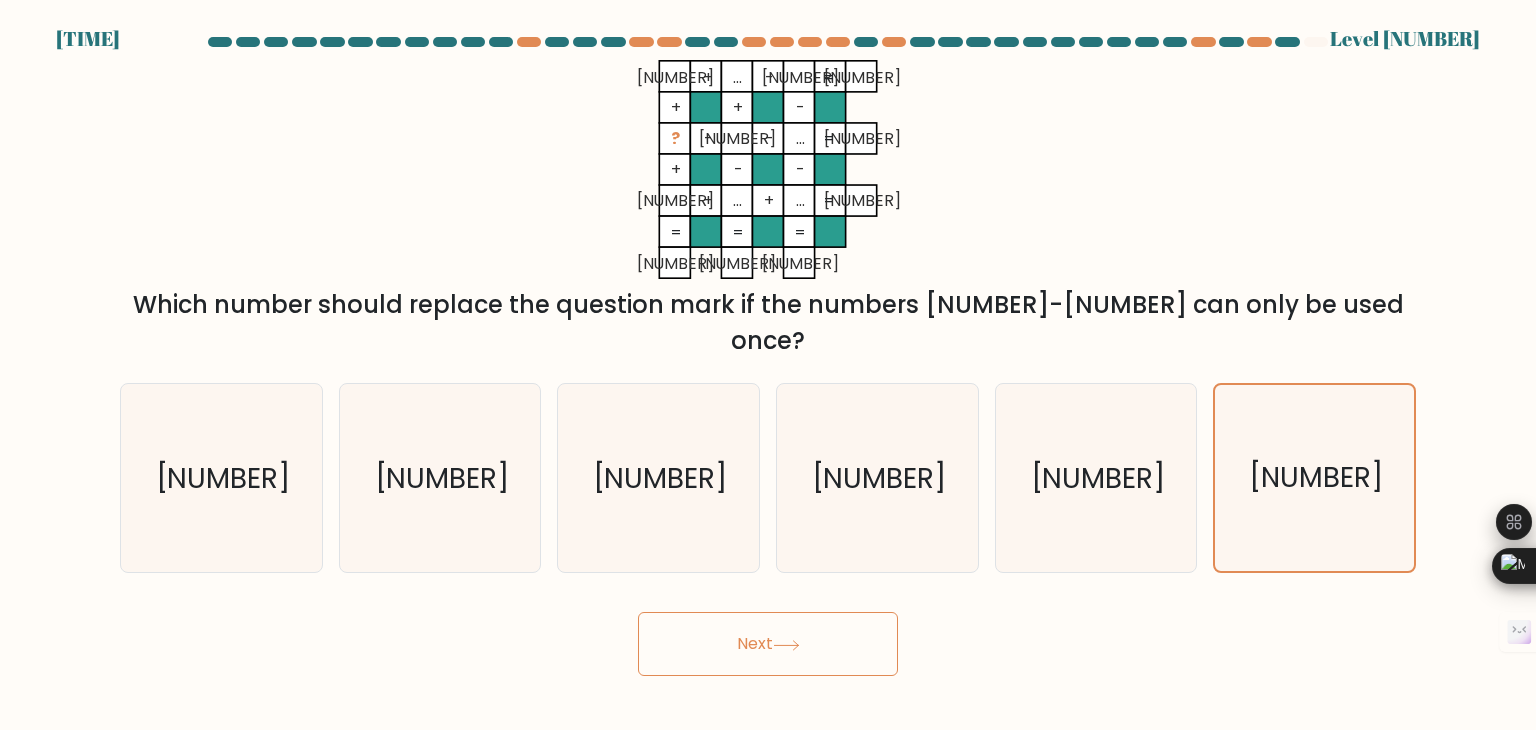 click on "Next" at bounding box center (768, 644) 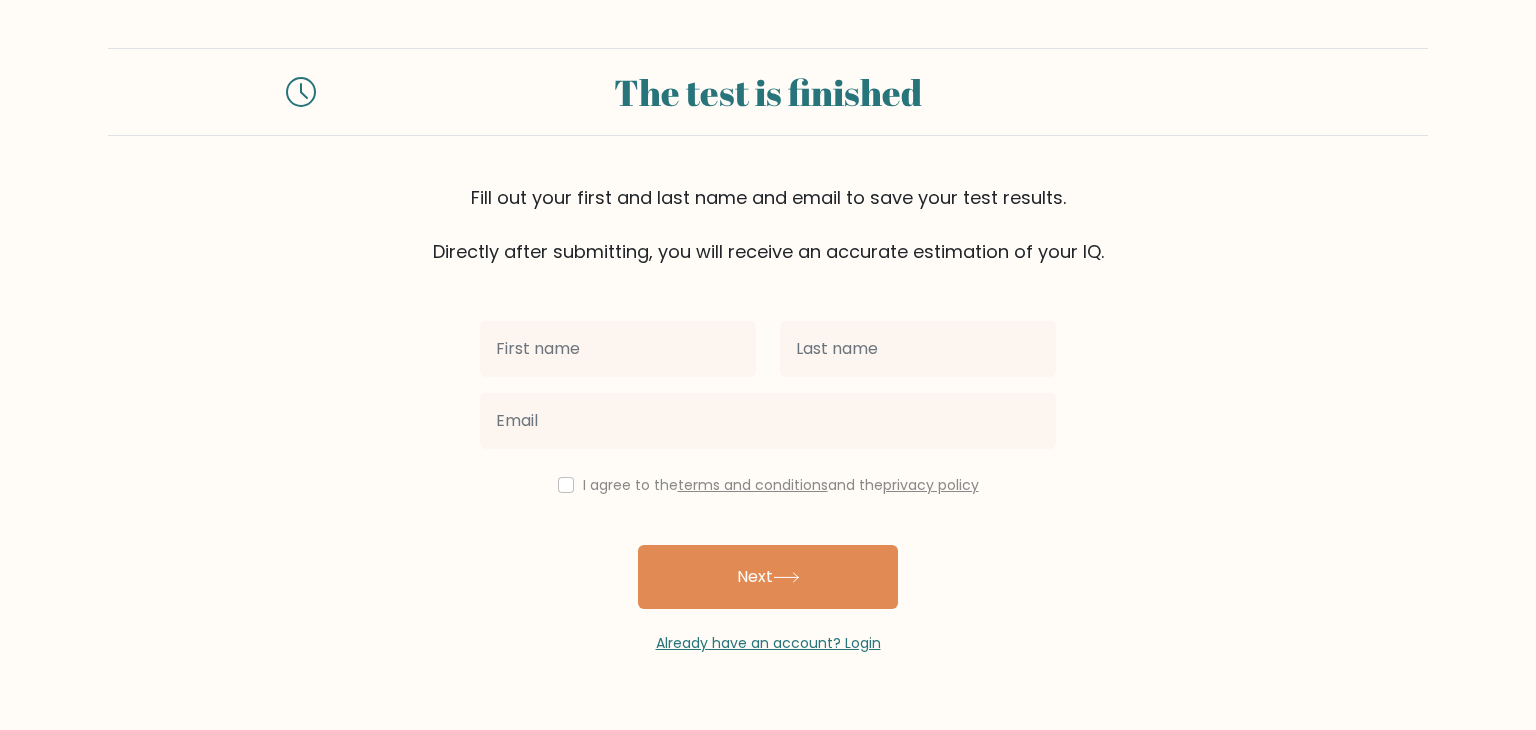 scroll, scrollTop: 0, scrollLeft: 0, axis: both 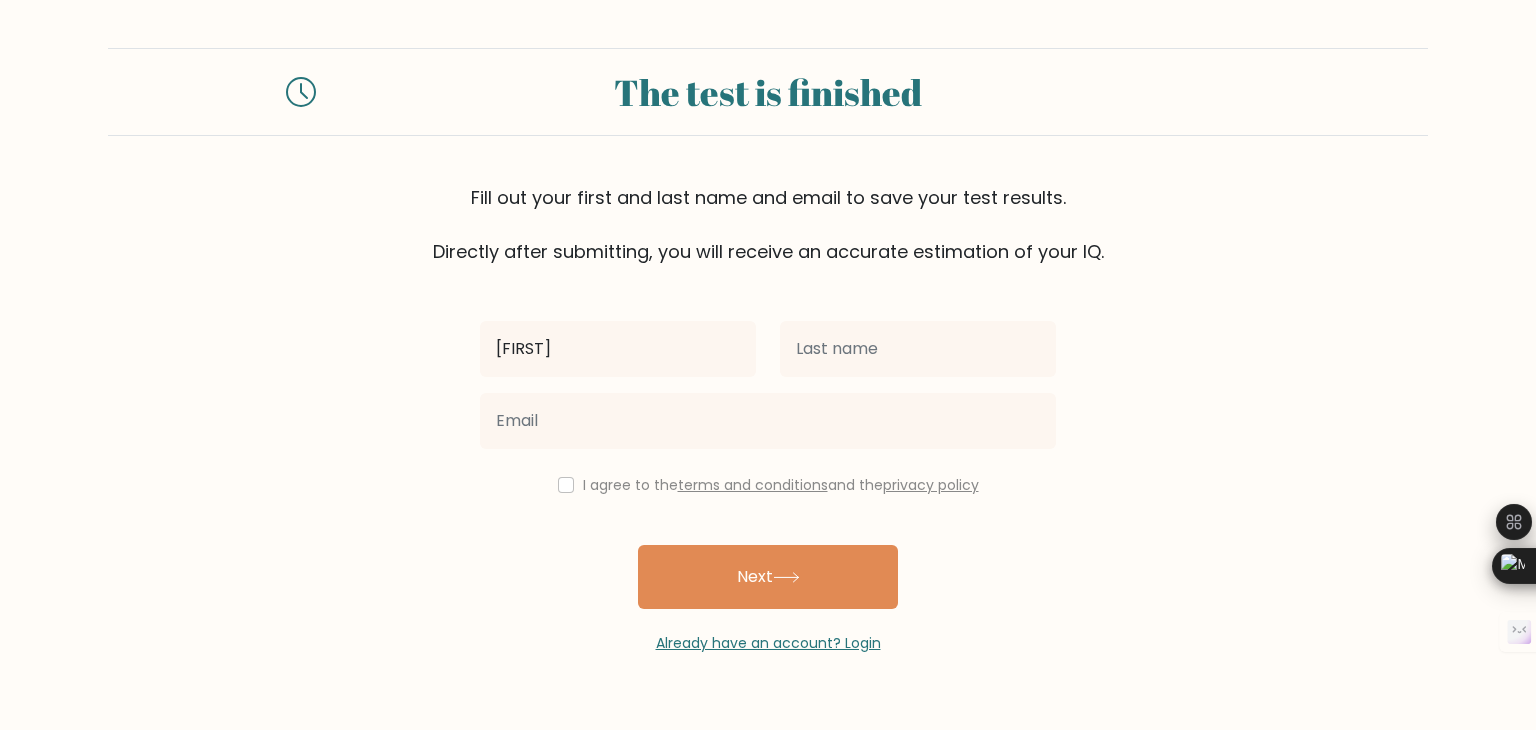 type on "[FIRST]" 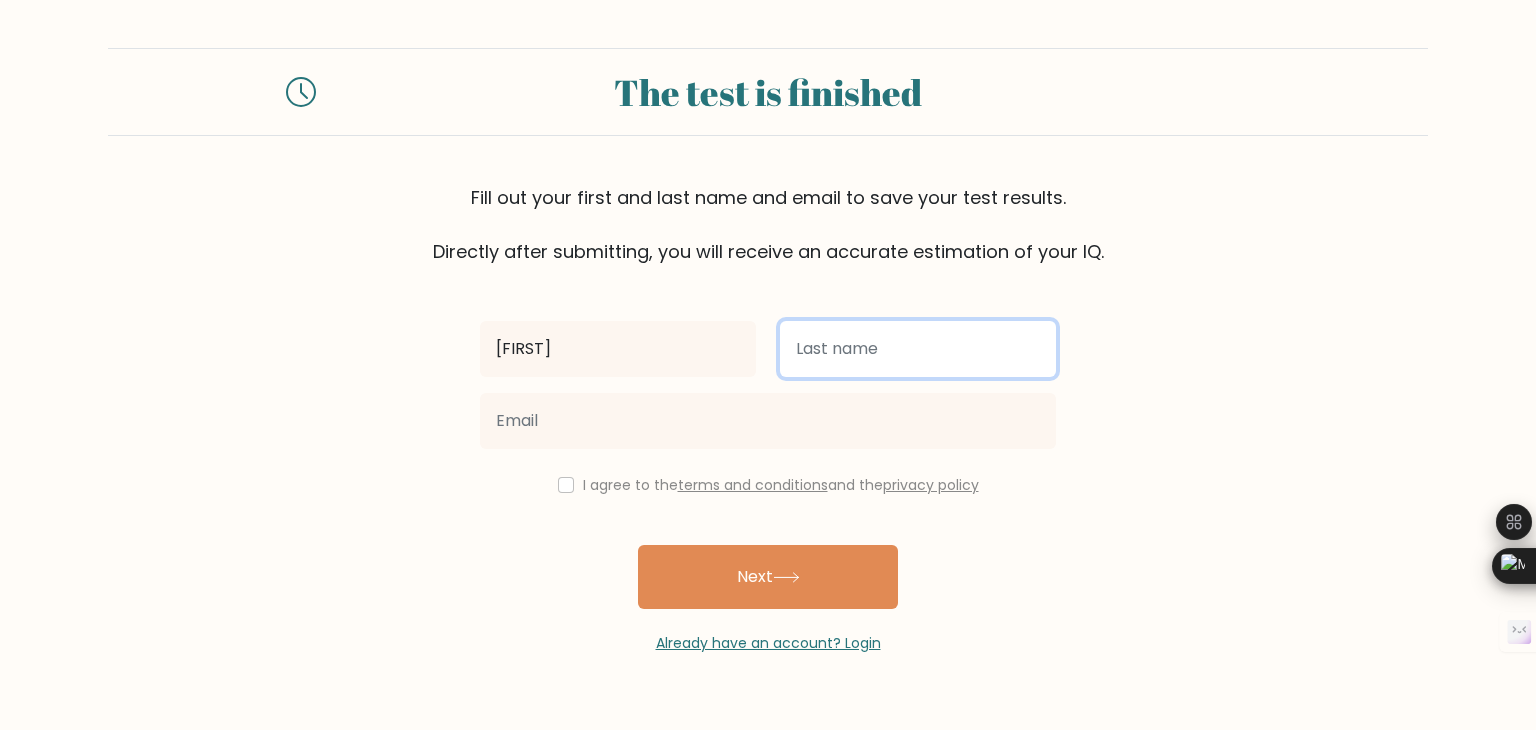 click at bounding box center (918, 349) 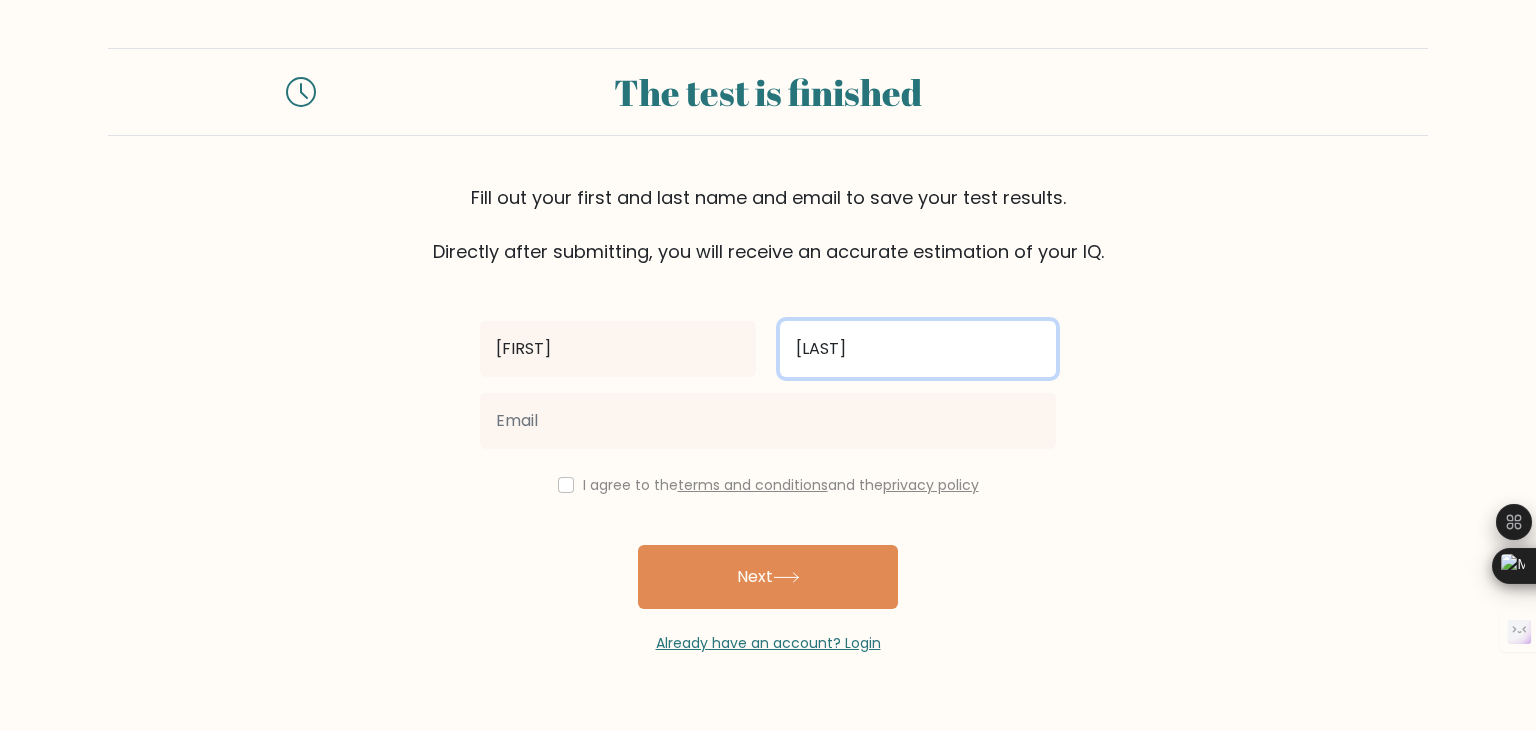 type on "[LAST]" 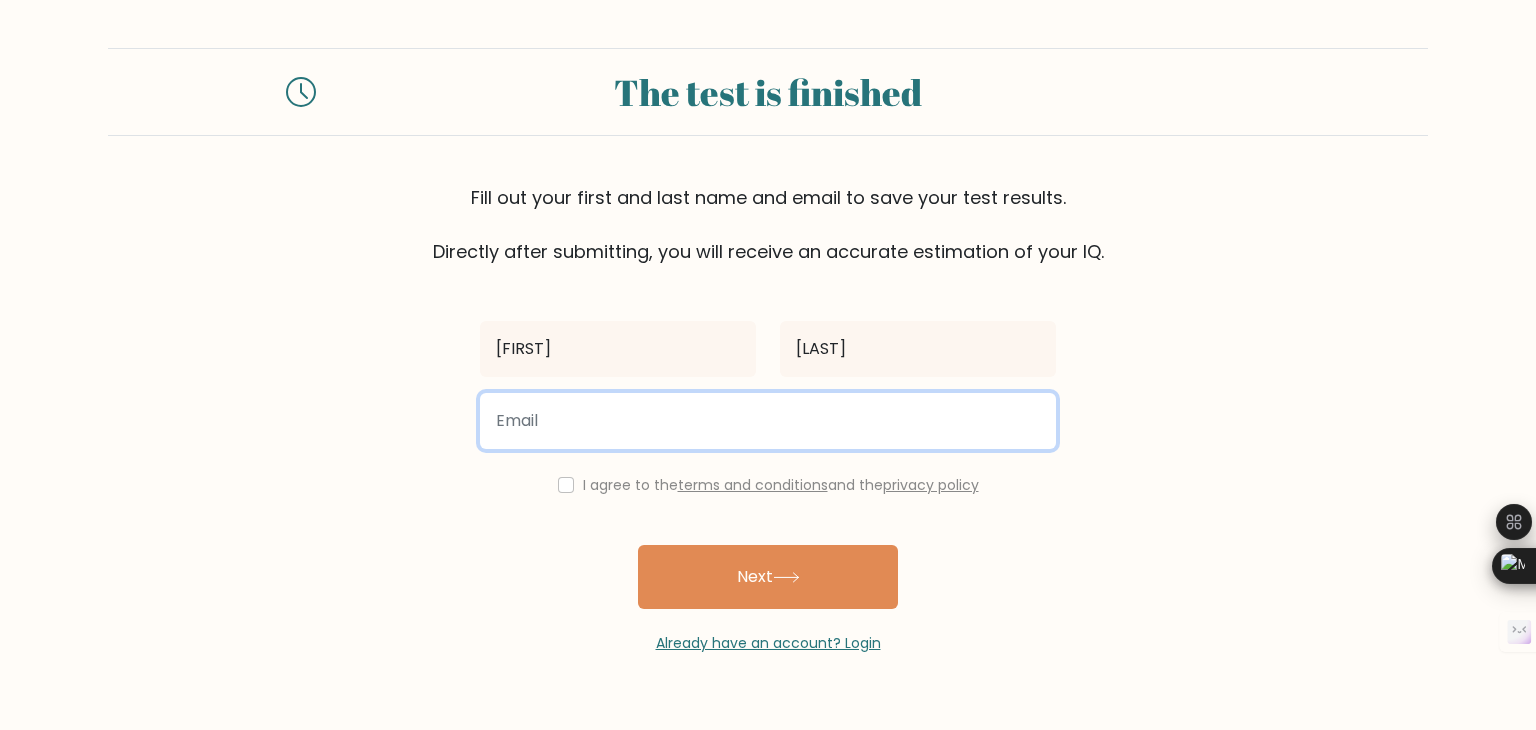 click at bounding box center [768, 421] 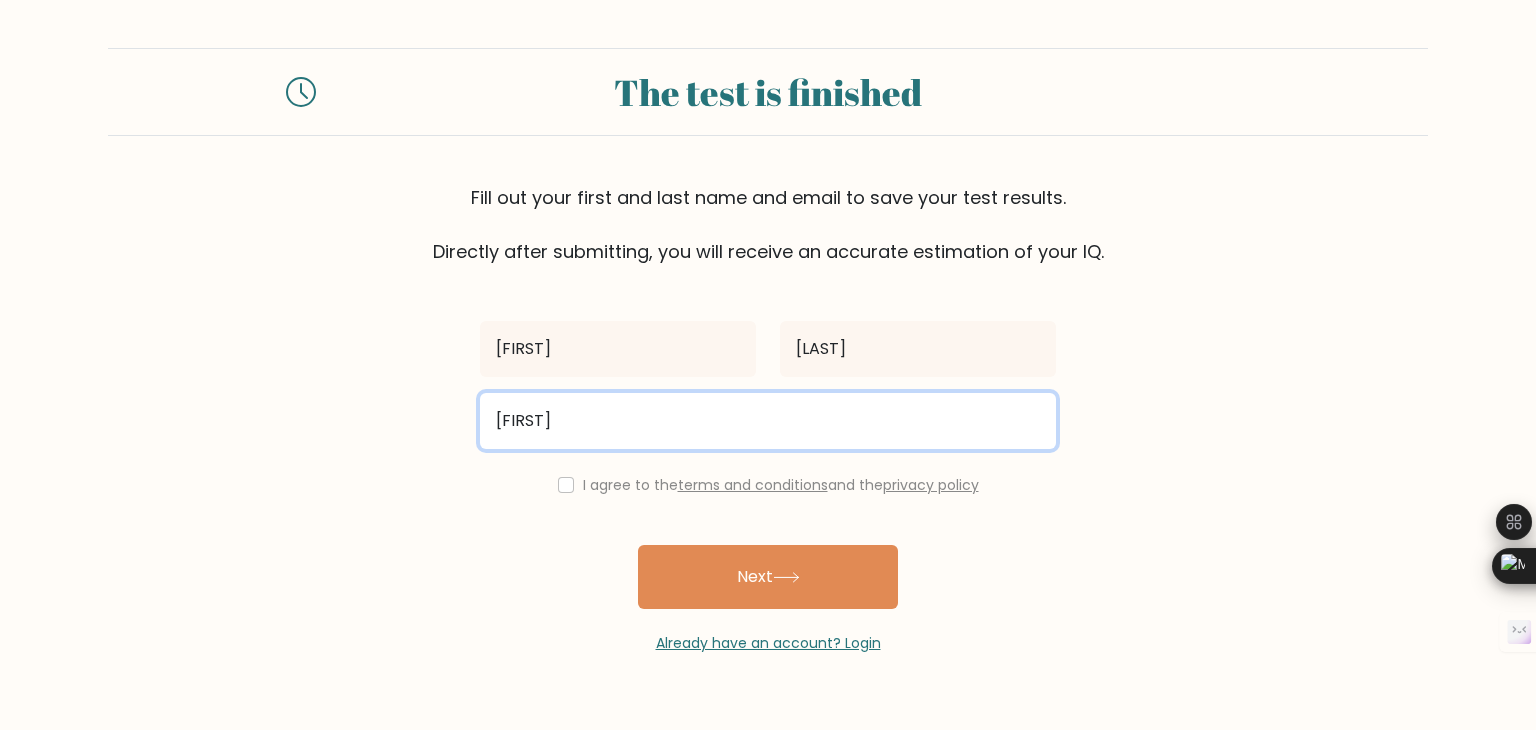 click on "moustafamaahmoud30" at bounding box center (768, 421) 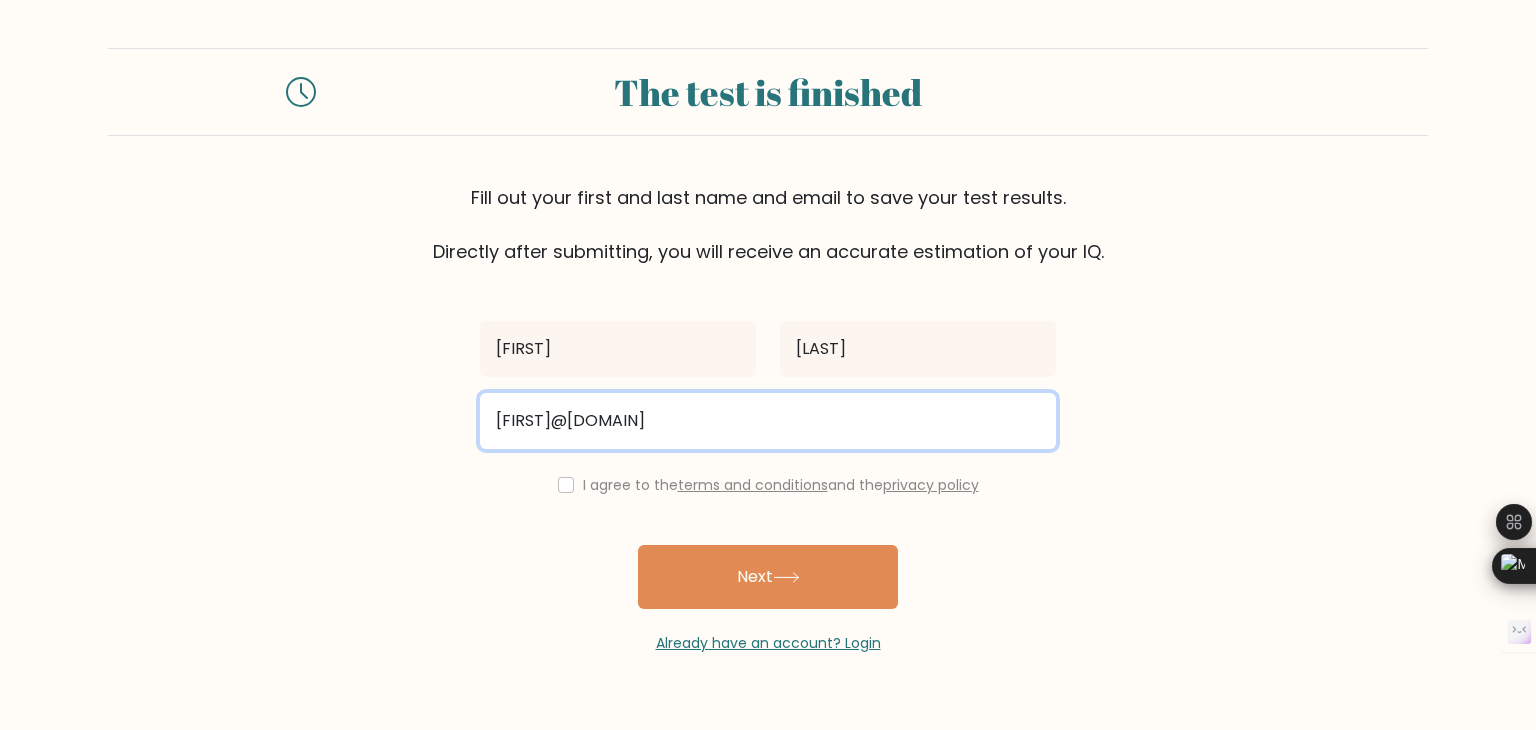type on "moustafamaahmoud30@gmail.com" 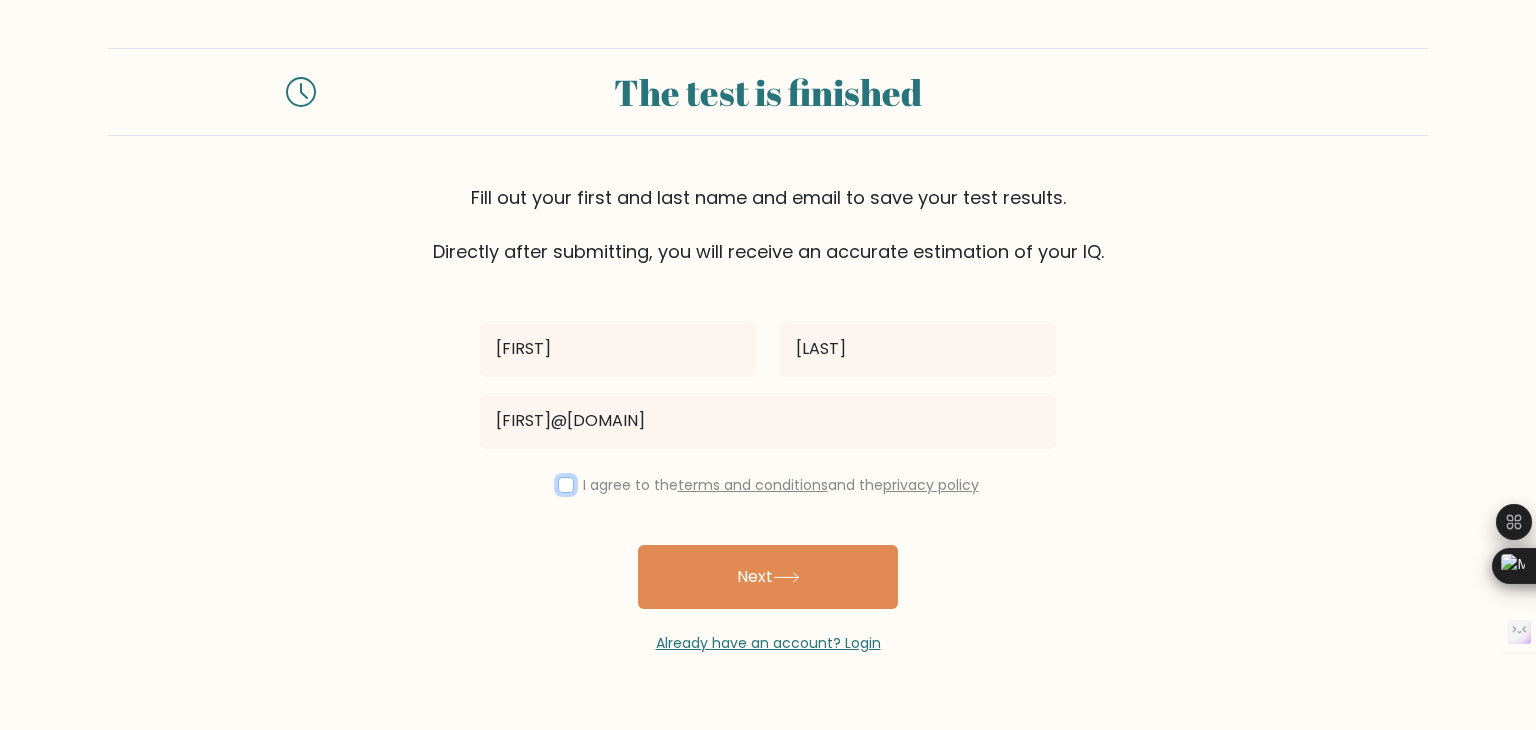 click at bounding box center (566, 485) 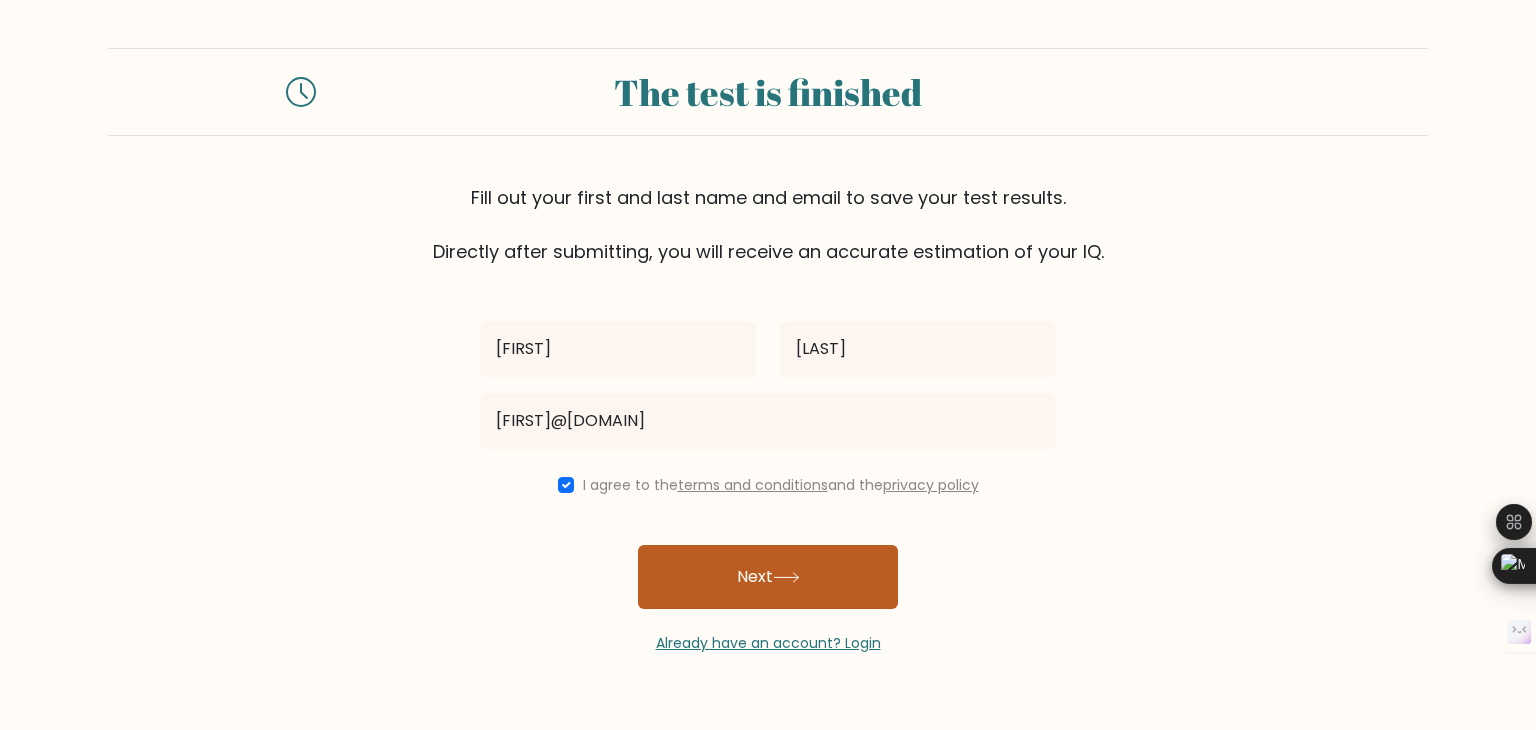 click on "Next" at bounding box center [768, 577] 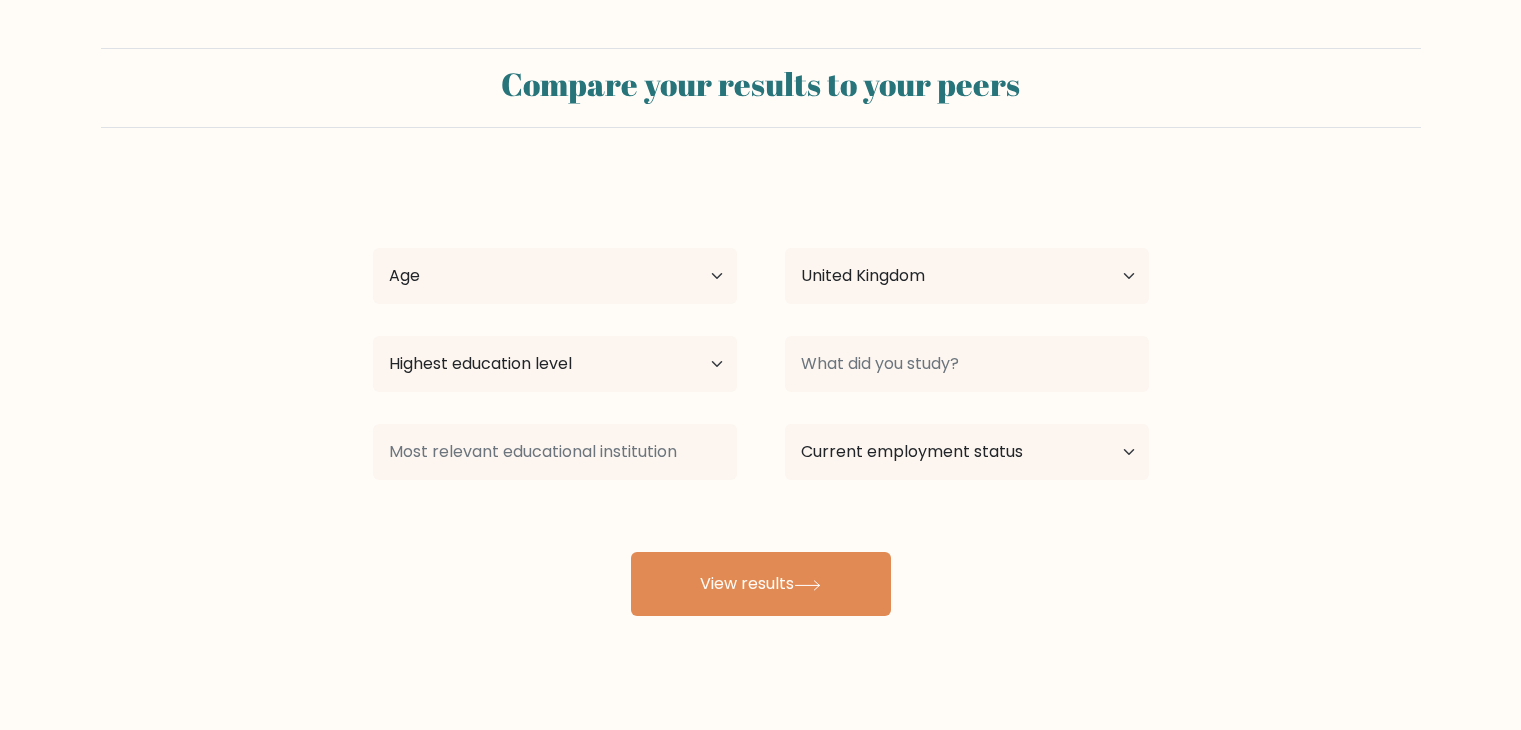 scroll, scrollTop: 0, scrollLeft: 0, axis: both 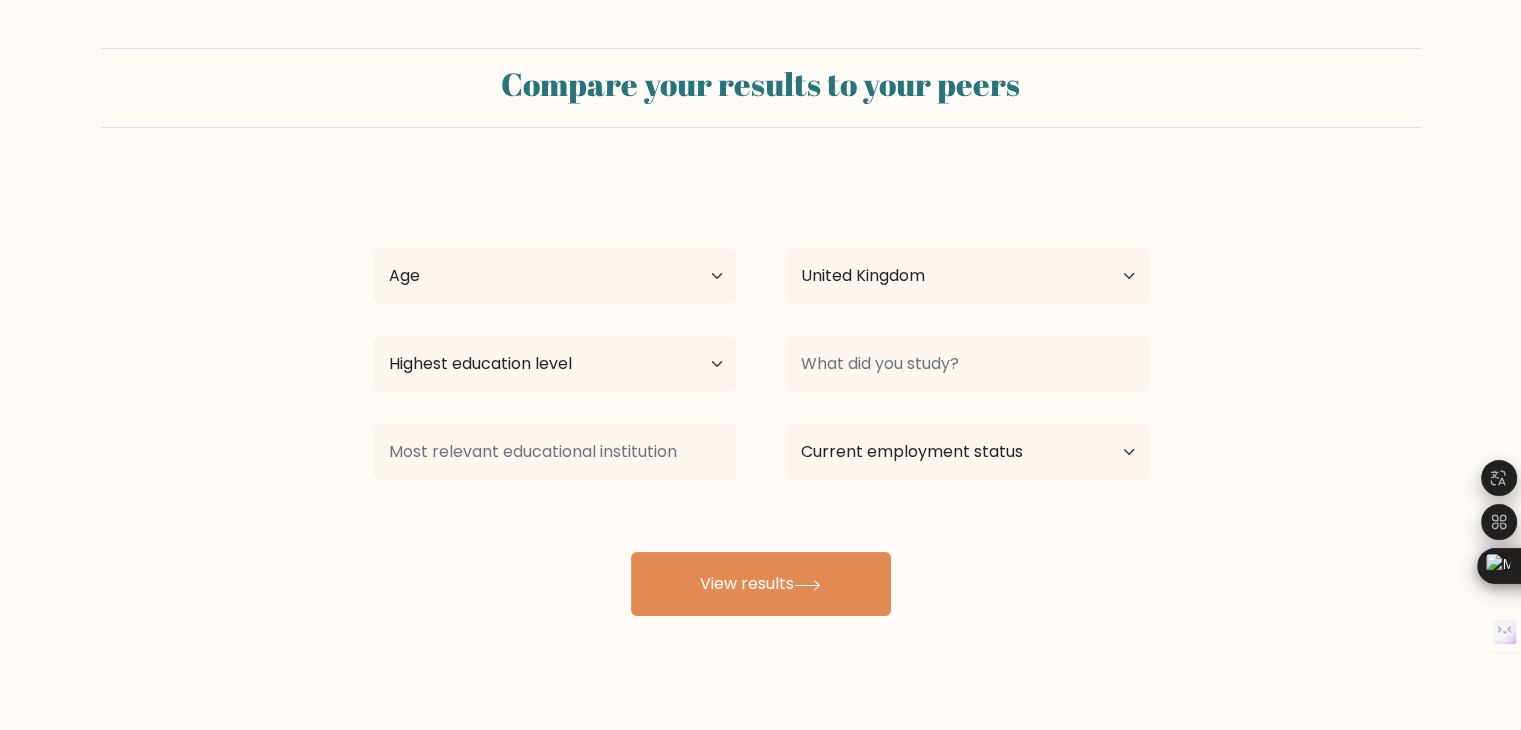 click on "Age
Under 18 years old
18-24 years old
25-34 years old
35-44 years old
45-54 years old
55-64 years old
65 years old and above" at bounding box center (555, 276) 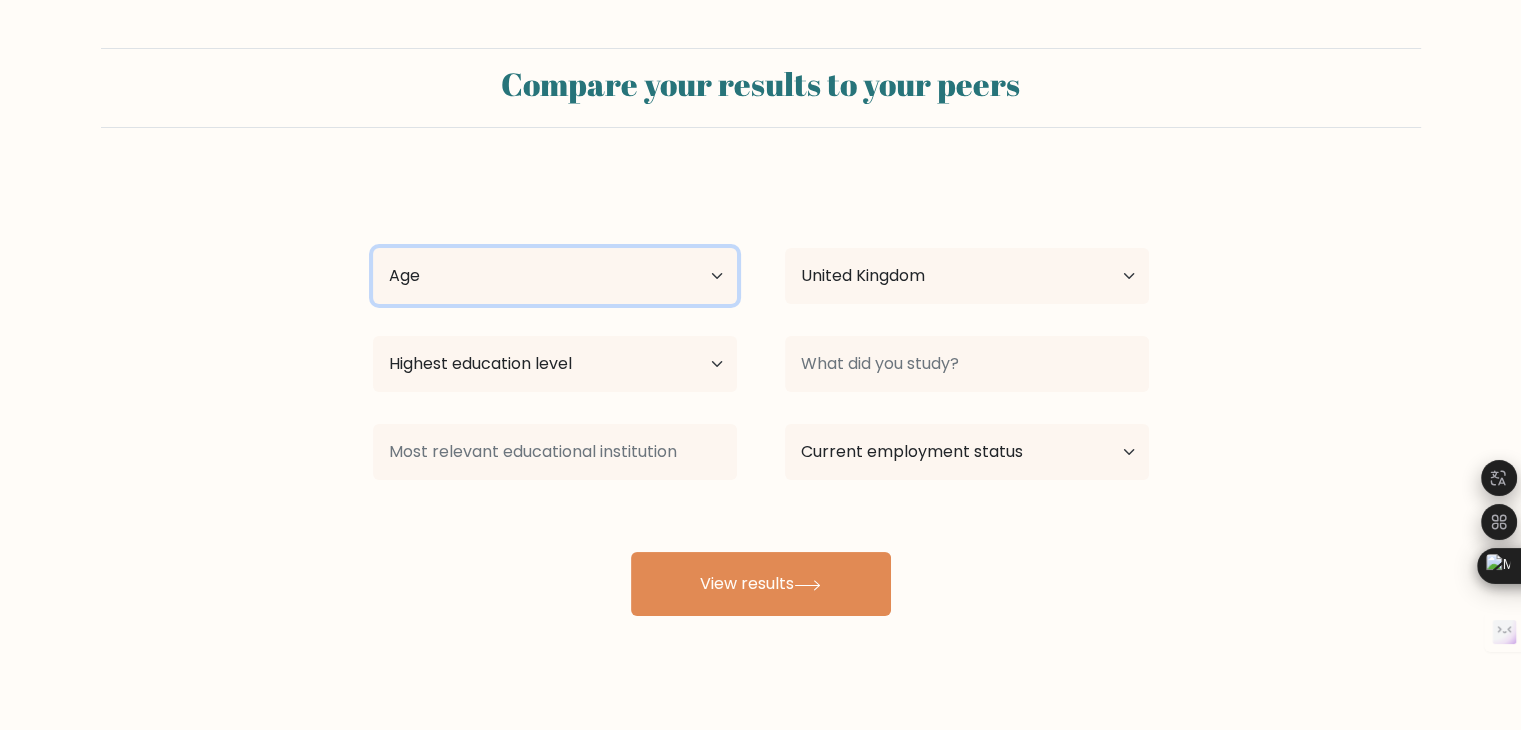 click on "Age
Under 18 years old
18-24 years old
25-34 years old
35-44 years old
45-54 years old
55-64 years old
65 years old and above" at bounding box center (555, 276) 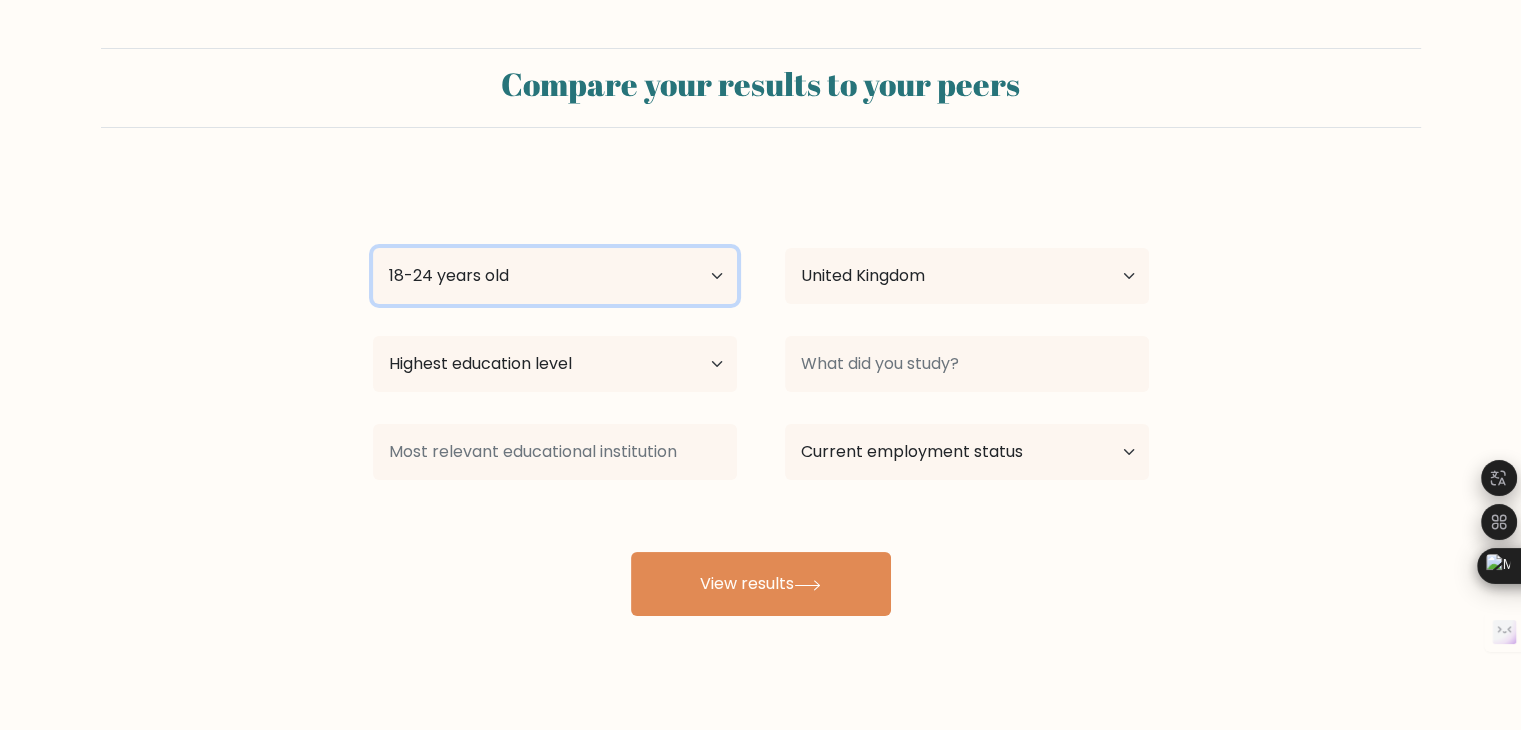 click on "Age
Under 18 years old
18-24 years old
25-34 years old
35-44 years old
45-54 years old
55-64 years old
65 years old and above" at bounding box center (555, 276) 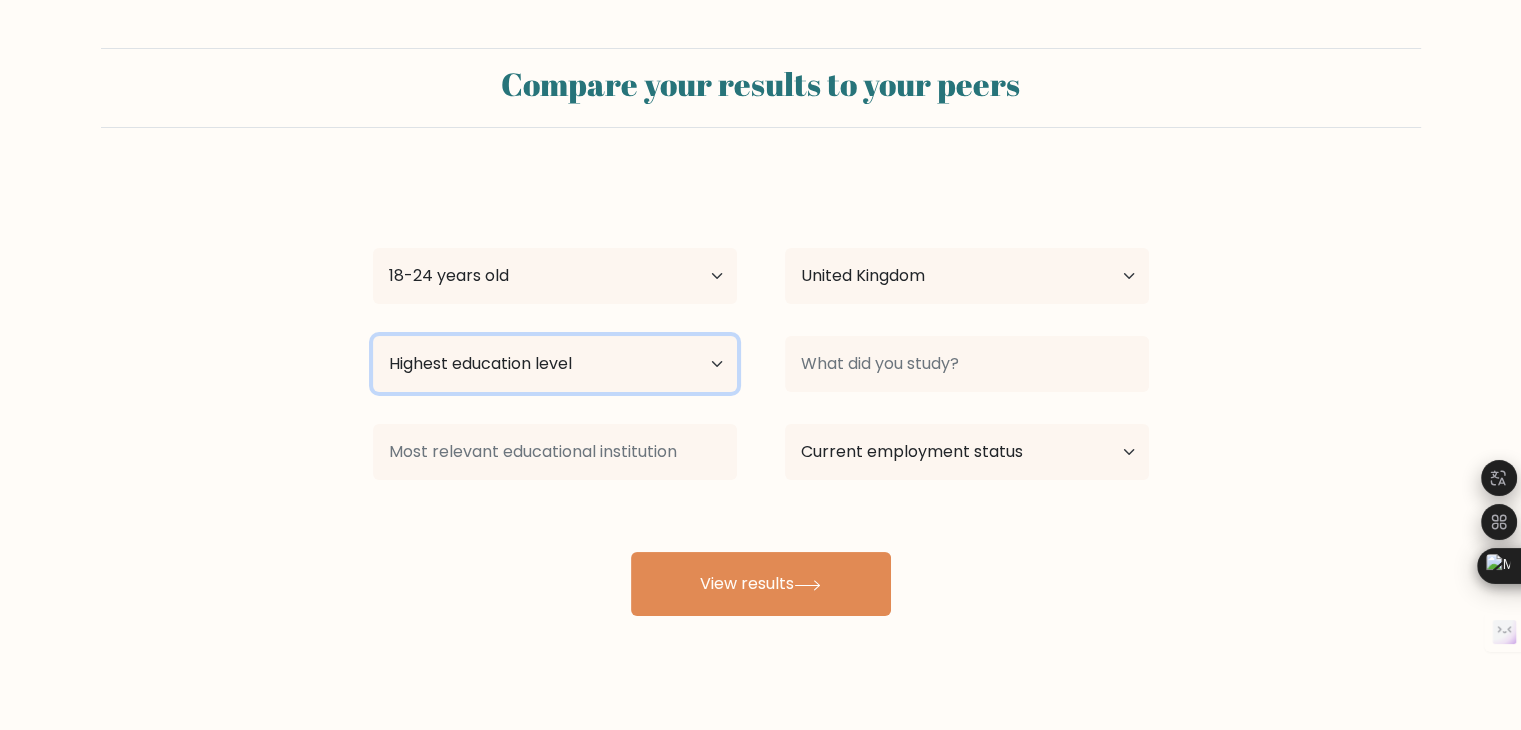 click on "Highest education level
No schooling
Primary
Lower Secondary
Upper Secondary
Occupation Specific
Bachelor's degree
Master's degree
Doctoral degree" at bounding box center (555, 364) 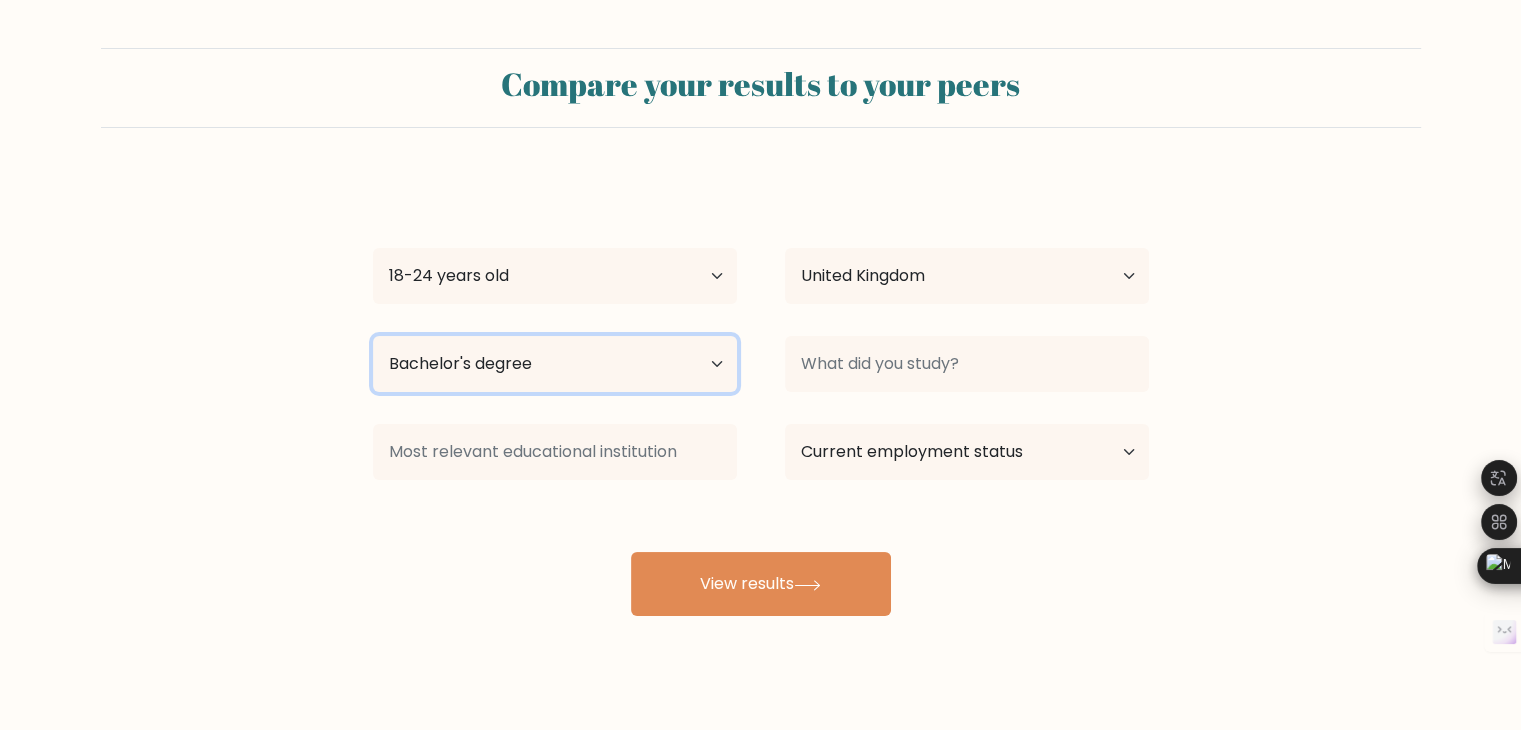click on "Highest education level
No schooling
Primary
Lower Secondary
Upper Secondary
Occupation Specific
Bachelor's degree
Master's degree
Doctoral degree" at bounding box center [555, 364] 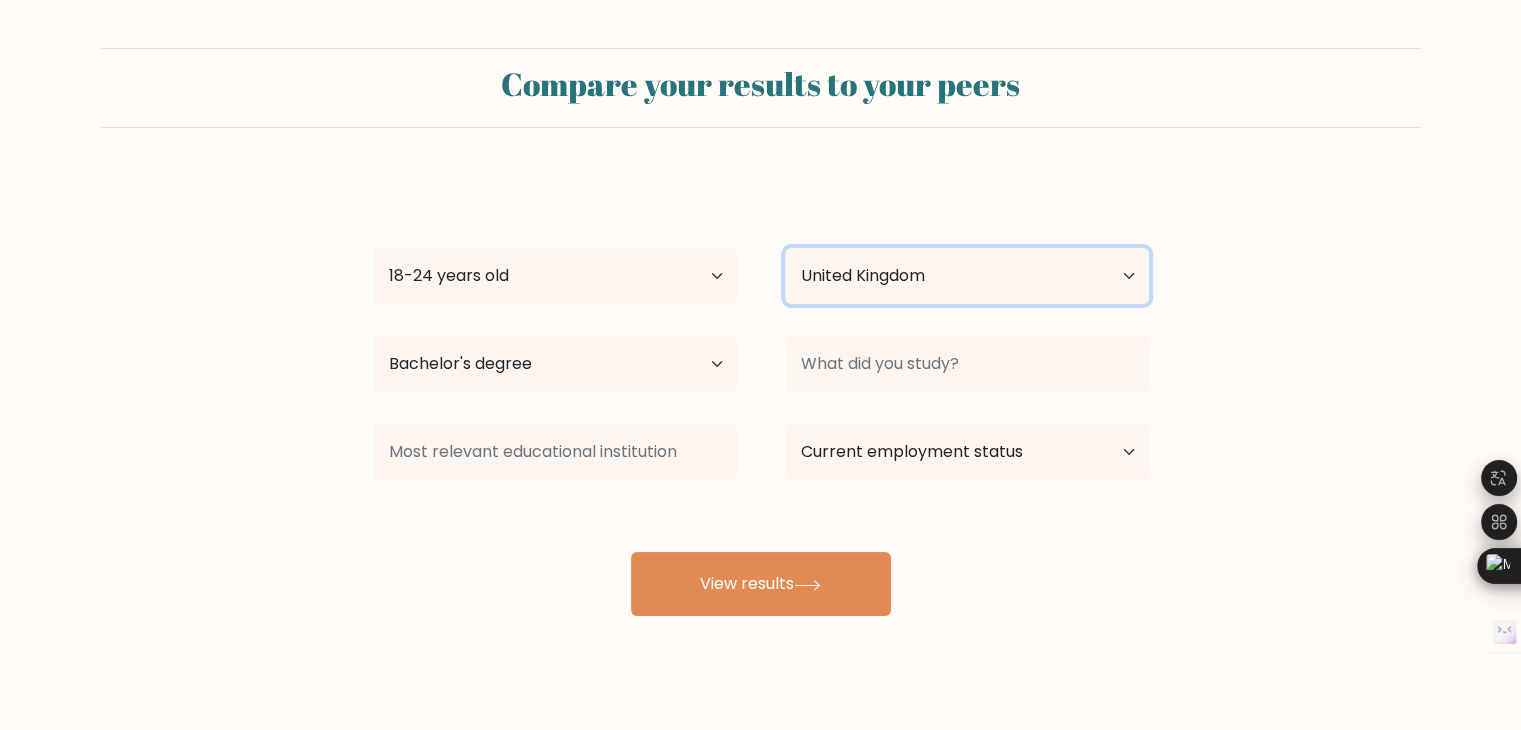 click on "Country
Afghanistan
Albania
Algeria
American Samoa
Andorra
Angola
Anguilla
Antarctica
Antigua and Barbuda
Argentina
Armenia
Aruba
Australia
Austria
Azerbaijan
Bahamas
Bahrain
Bangladesh
Barbados
Belarus
Belgium
Belize
Benin
Bermuda
Bhutan
Bolivia
Bonaire, Sint Eustatius and Saba
Bosnia and Herzegovina
Botswana
Bouvet Island
Brazil
British Indian Ocean Territory
Brunei
Bulgaria
Burkina Faso
Burundi
Cabo Verde
Cambodia
Cameroon
Canada
Cayman Islands
Central African Republic
Chad
Chile
China
Christmas Island
Cocos (Keeling) Islands
Colombia
Comoros
Congo
Congo (the Democratic Republic of the)
Cook Islands
Costa Rica
Côte d'Ivoire
Croatia
Cuba" at bounding box center [967, 276] 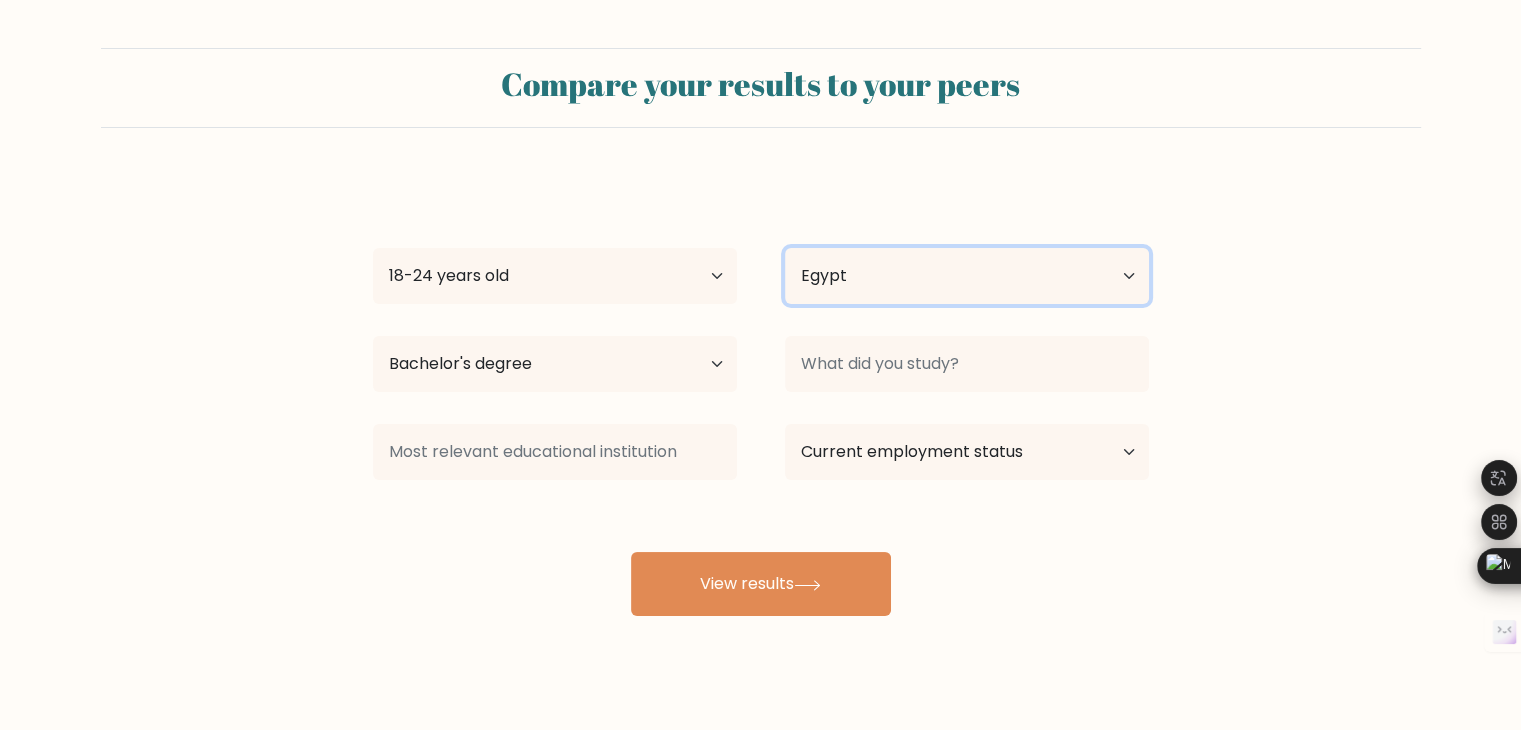 click on "Country
Afghanistan
Albania
Algeria
American Samoa
Andorra
Angola
Anguilla
Antarctica
Antigua and Barbuda
Argentina
Armenia
Aruba
Australia
Austria
Azerbaijan
Bahamas
Bahrain
Bangladesh
Barbados
Belarus
Belgium
Belize
Benin
Bermuda
Bhutan
Bolivia
Bonaire, Sint Eustatius and Saba
Bosnia and Herzegovina
Botswana
Bouvet Island
Brazil
British Indian Ocean Territory
Brunei
Bulgaria
Burkina Faso
Burundi
Cabo Verde
Cambodia
Cameroon
Canada
Cayman Islands
Central African Republic
Chad
Chile
China
Christmas Island
Cocos (Keeling) Islands
Colombia
Comoros
Congo
Congo (the Democratic Republic of the)
Cook Islands
Costa Rica
Côte d'Ivoire
Croatia
Cuba" at bounding box center [967, 276] 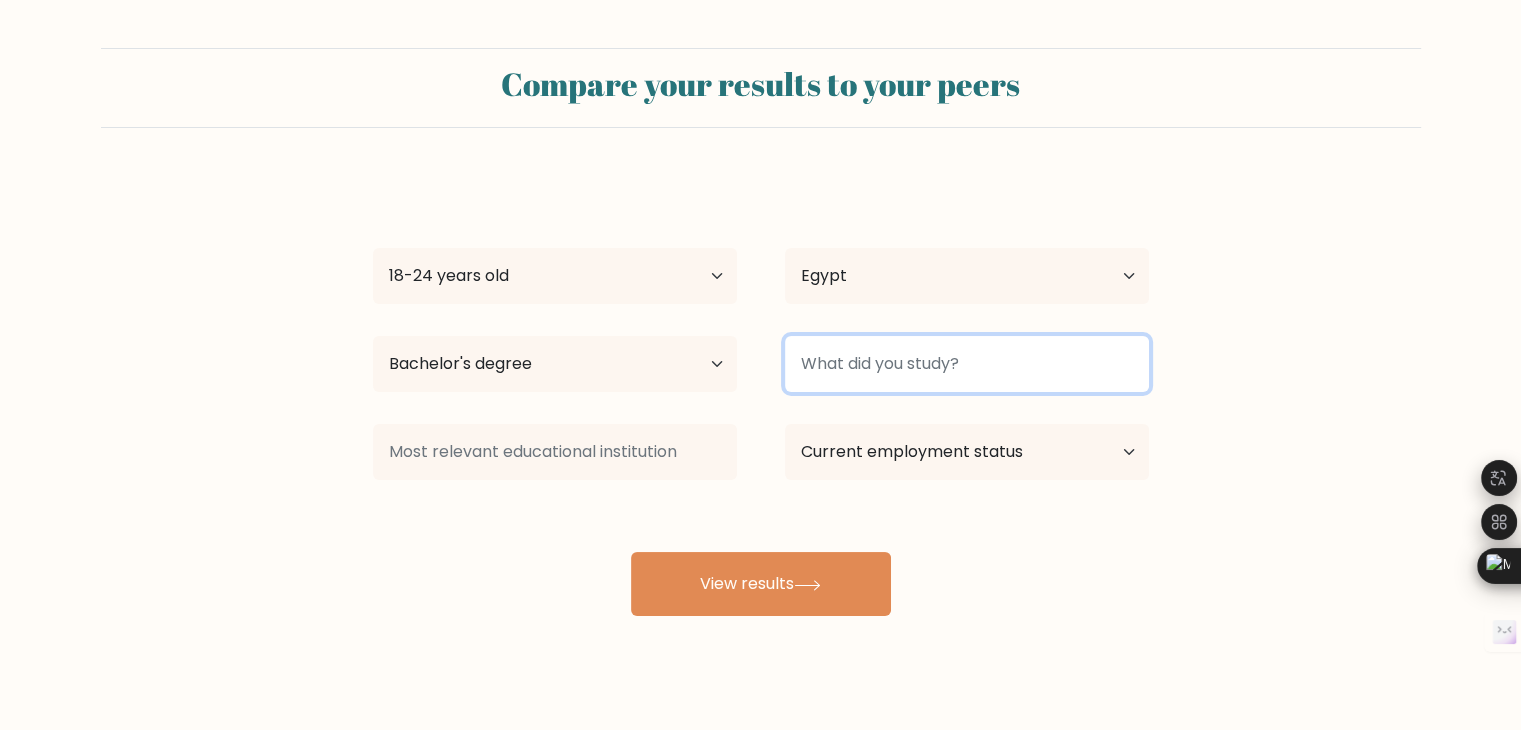 click at bounding box center [967, 364] 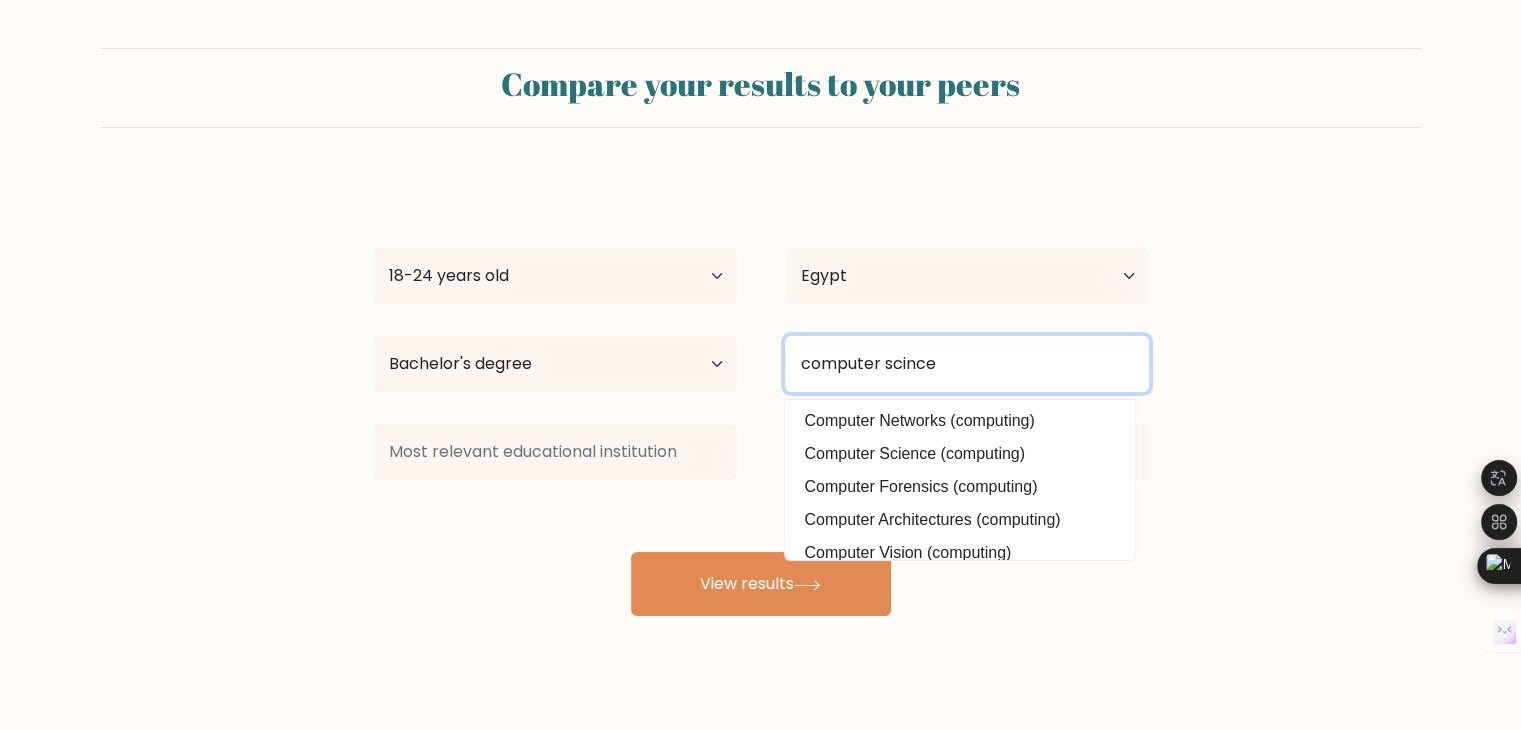 type on "computer scince" 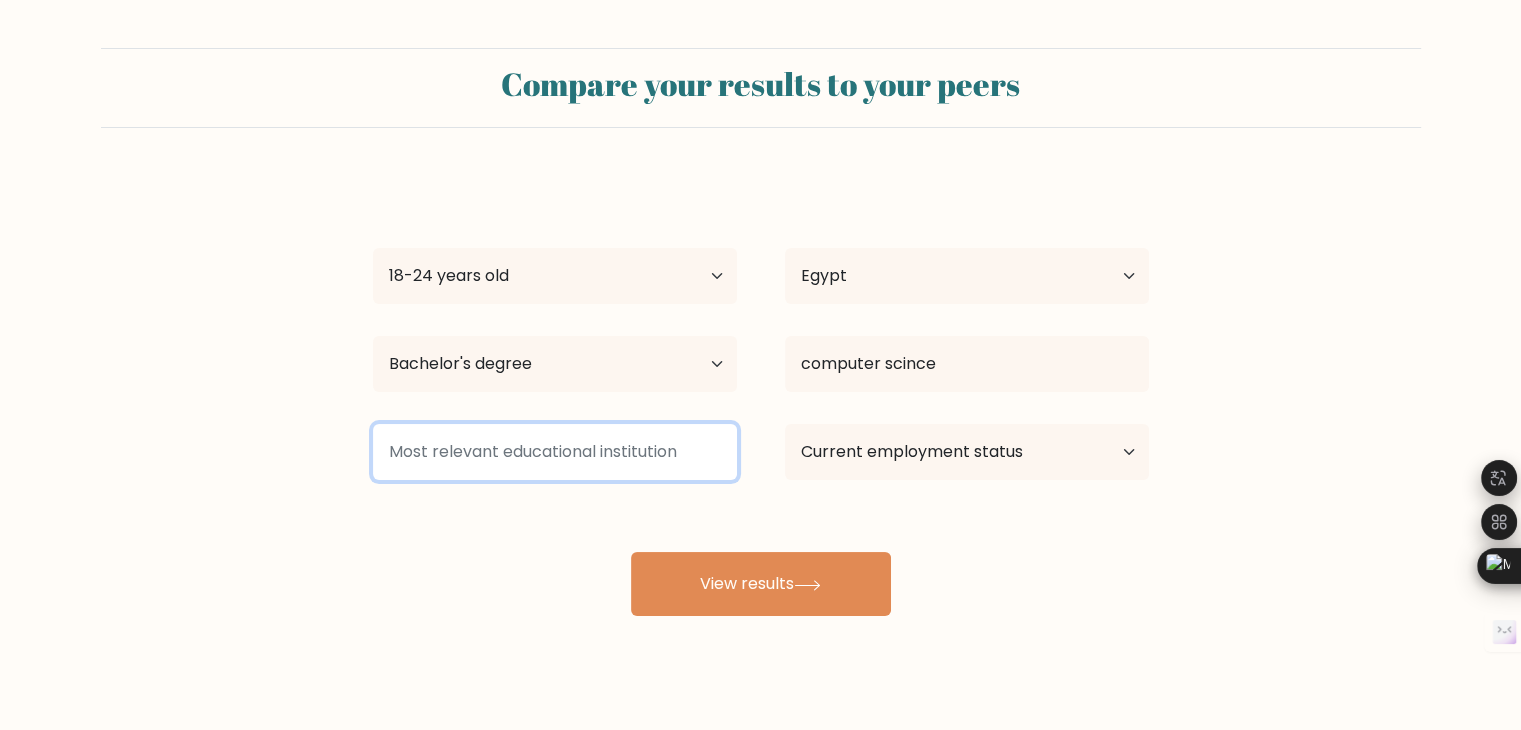 click at bounding box center [555, 452] 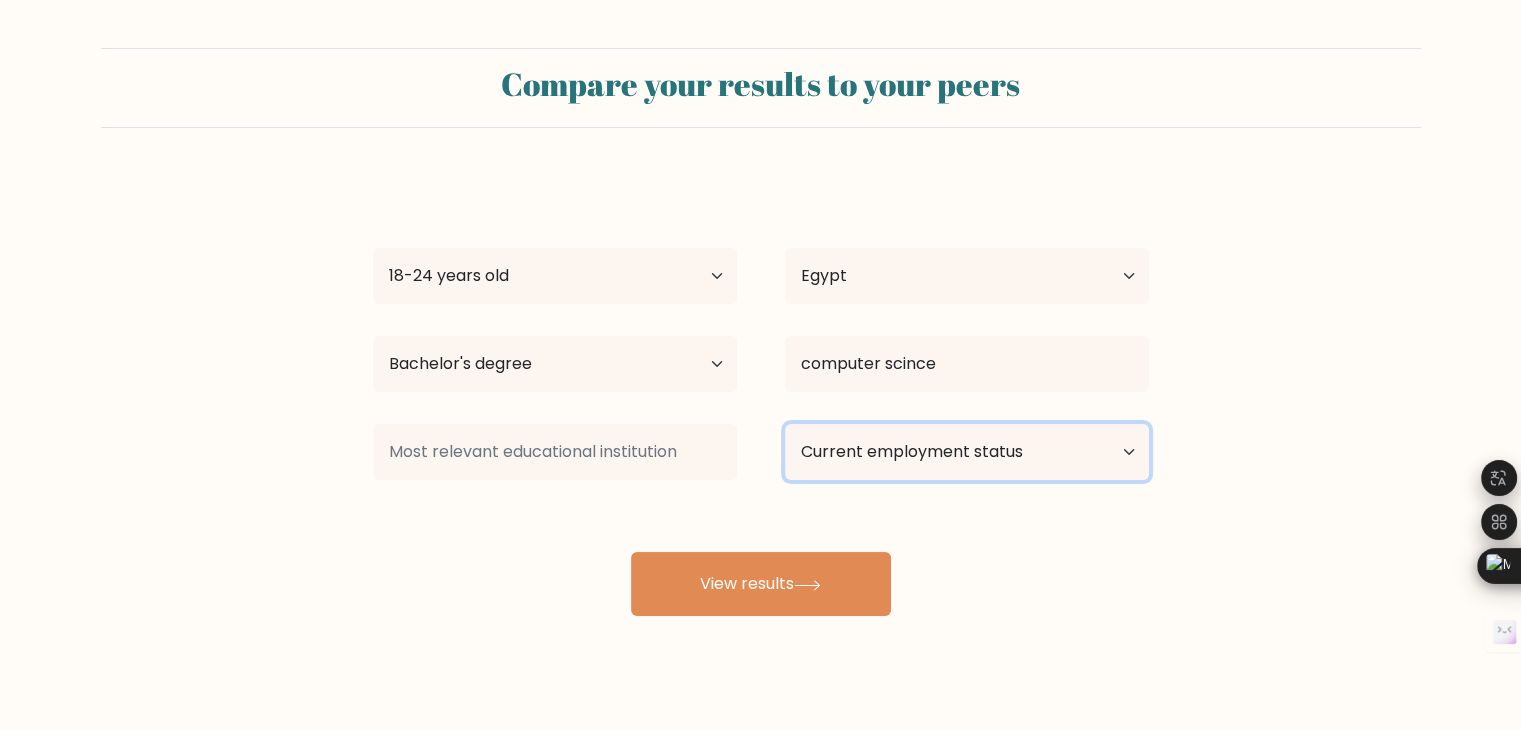 click on "Current employment status
Employed
Student
Retired
Other / prefer not to answer" at bounding box center (967, 452) 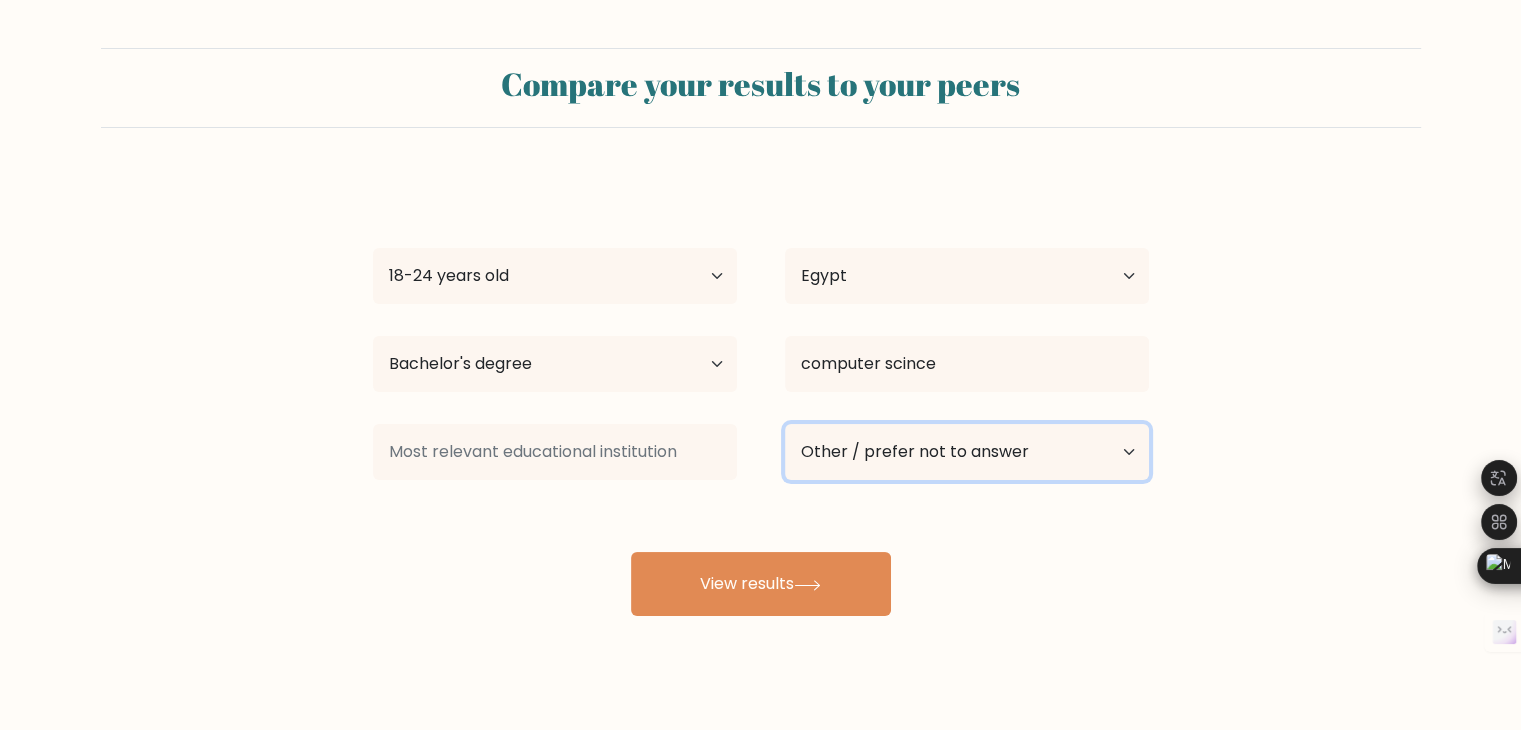 click on "Current employment status
Employed
Student
Retired
Other / prefer not to answer" at bounding box center (967, 452) 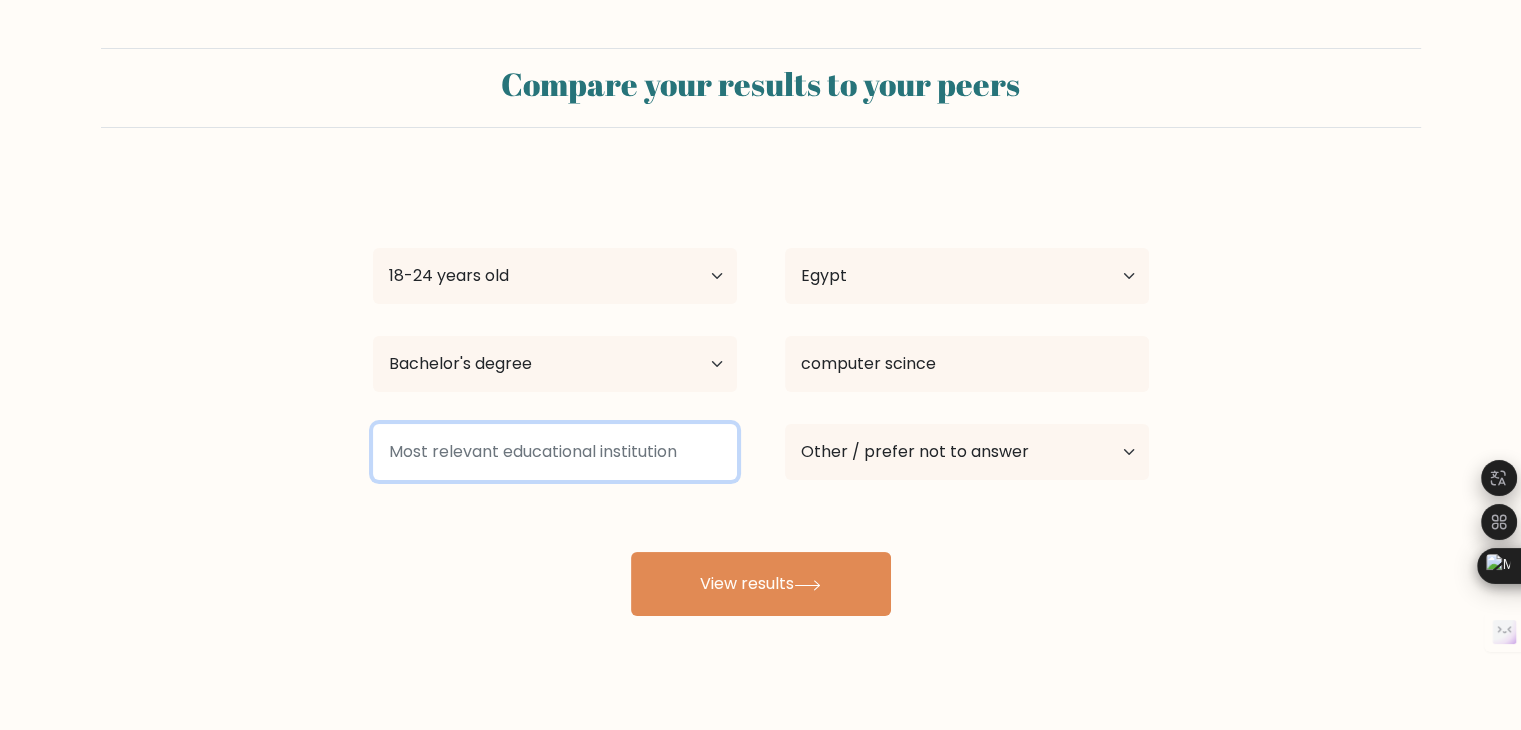 click at bounding box center [555, 452] 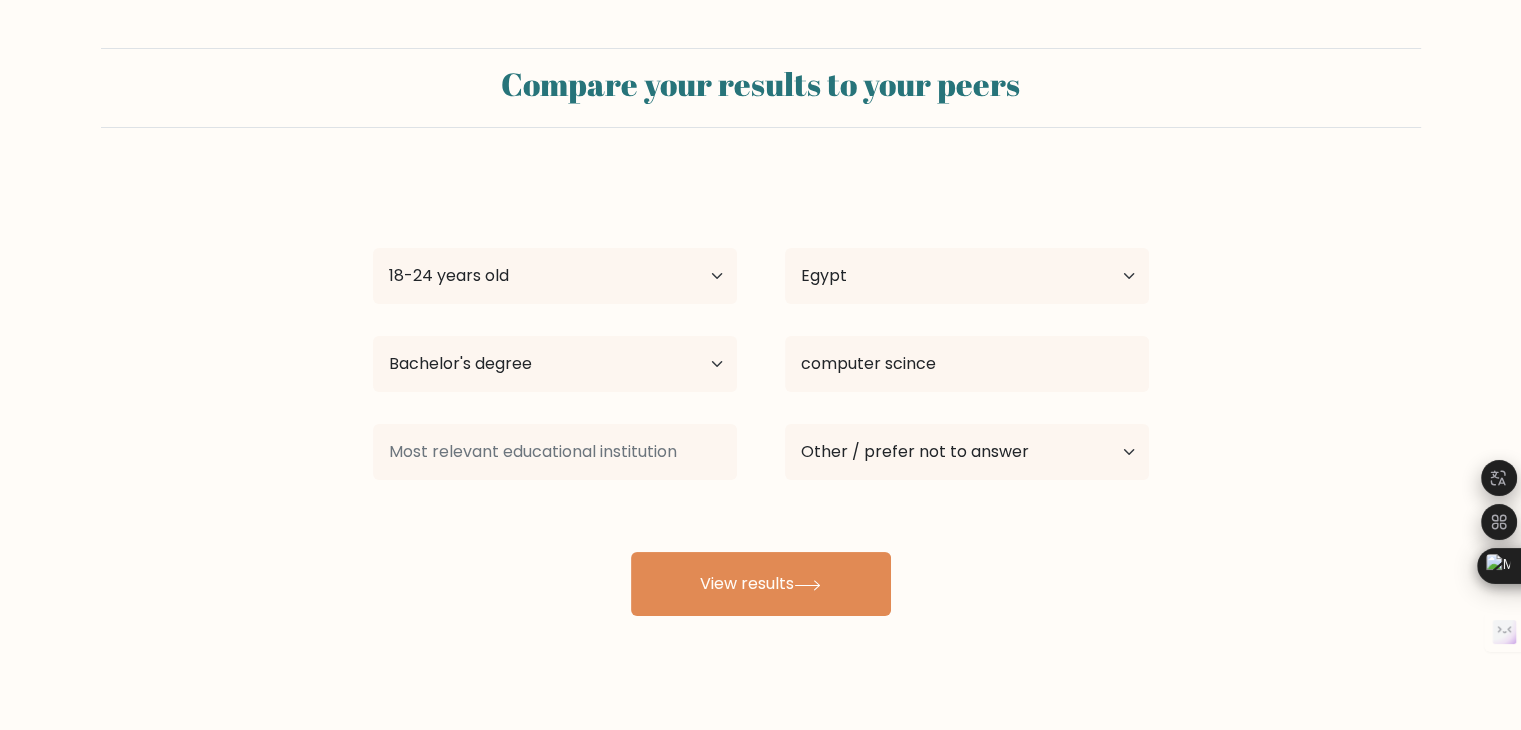 click on "Mustafa
mahmoud
Age
Under 18 years old
18-24 years old
25-34 years old
35-44 years old
45-54 years old
55-64 years old
65 years old and above
Country
Afghanistan
Albania
Algeria
American Samoa
Andorra
Angola
Anguilla
Antarctica
Antigua and Barbuda
Argentina
Armenia
Aruba
Australia
Austria
Azerbaijan
Bahamas
Bahrain
Bangladesh
Barbados
Belarus
Belgium
Belize
Benin
Bermuda
Bhutan
Bolivia
Bonaire, Sint Eustatius and Saba
Bosnia and Herzegovina
Botswana
Bouvet Island
Brazil
Brunei" at bounding box center [761, 396] 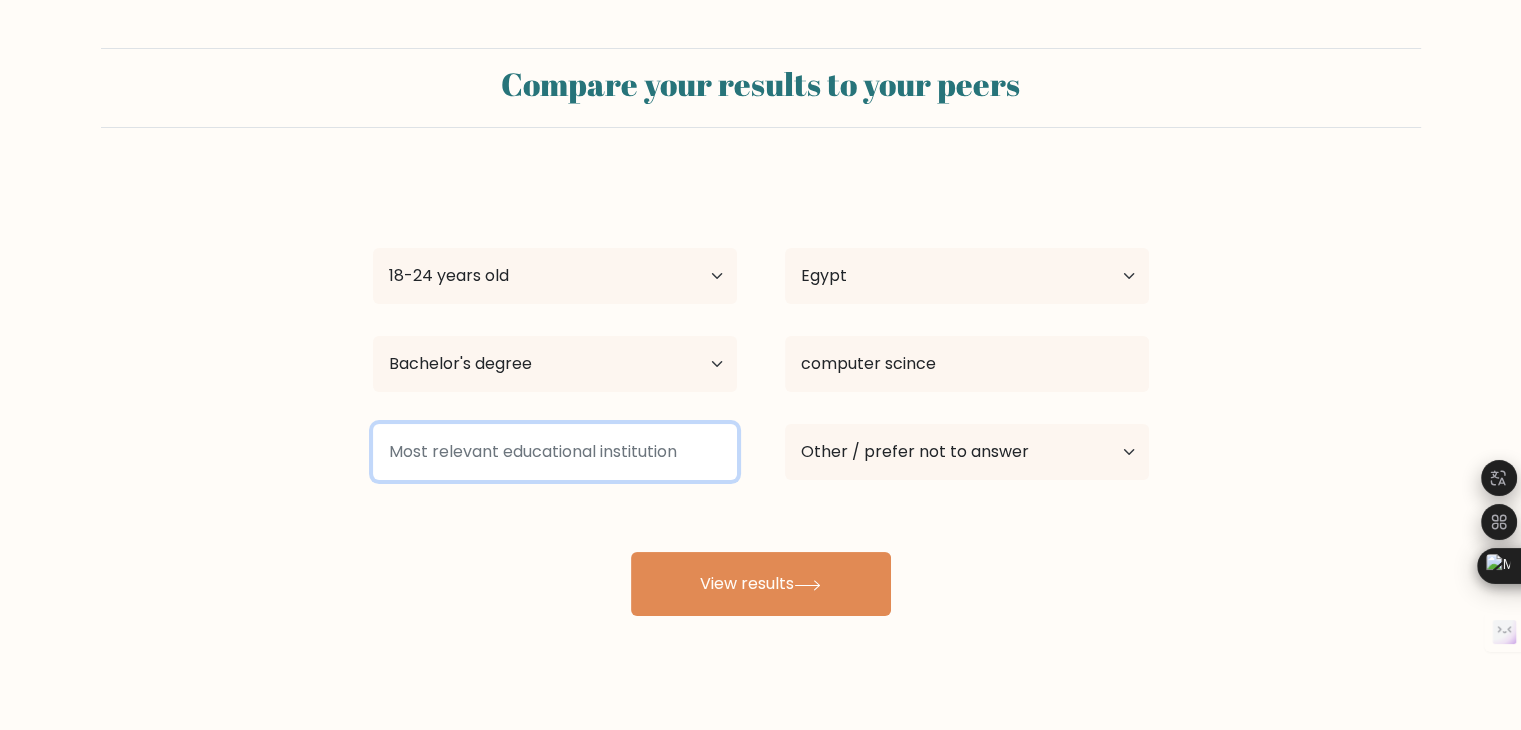 click at bounding box center [555, 452] 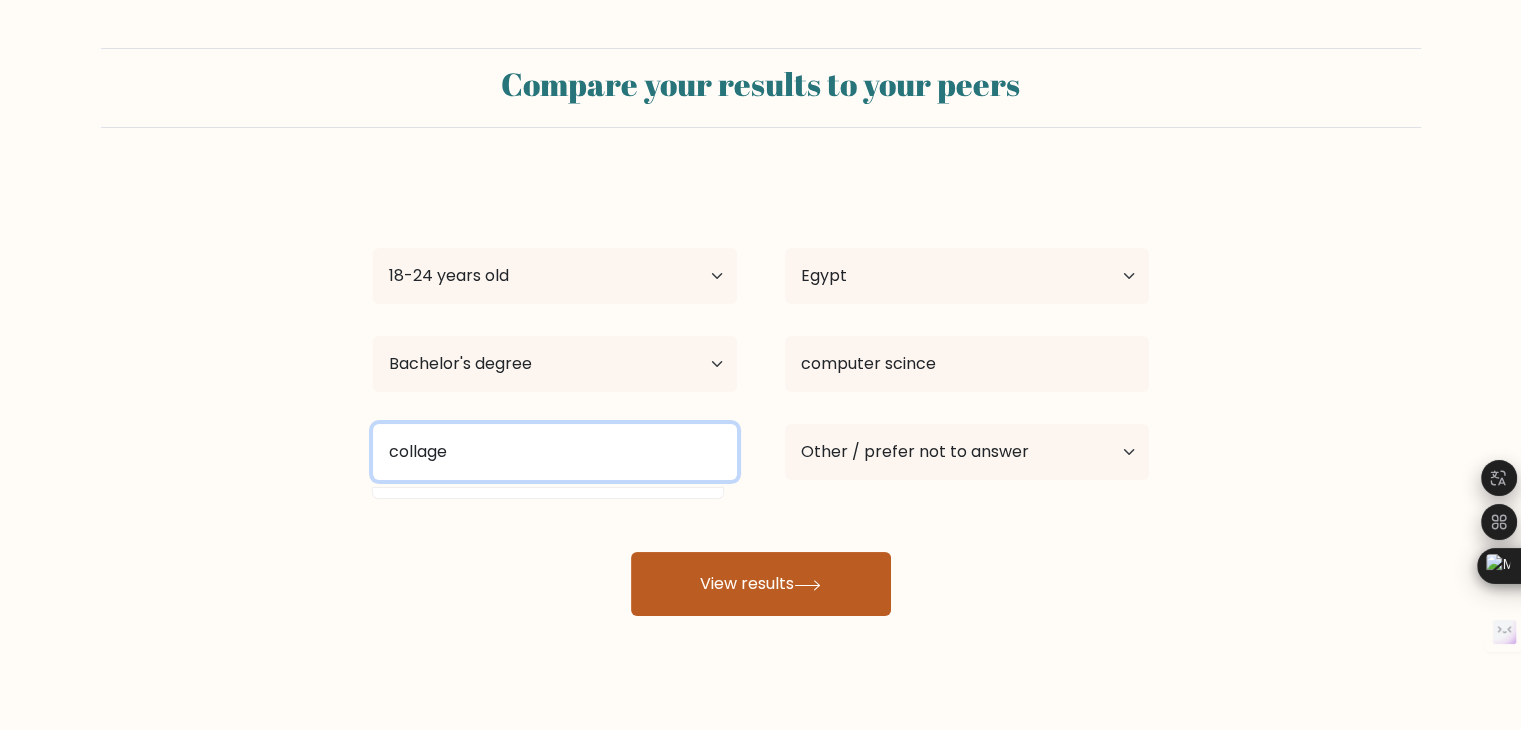 type on "collage" 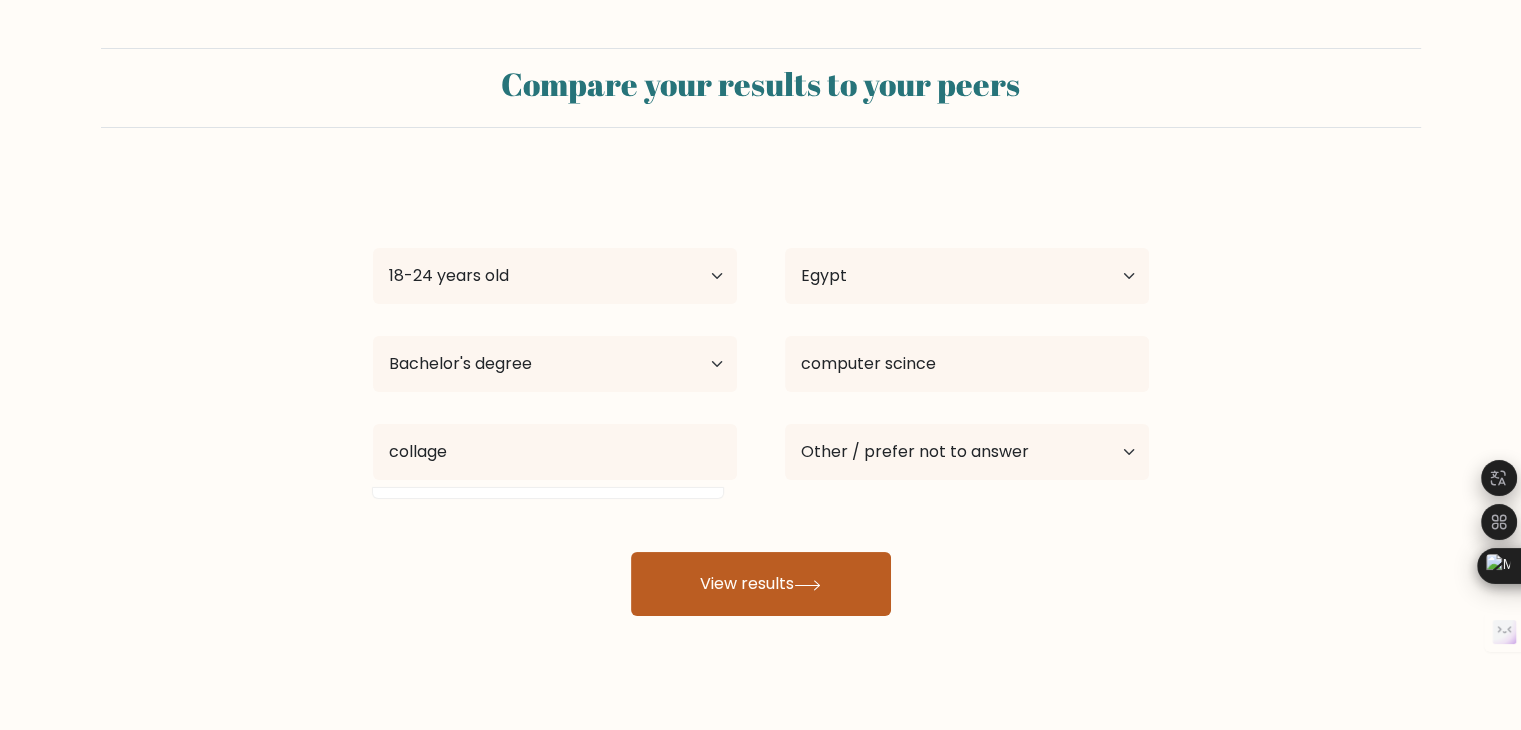 click on "View results" at bounding box center [761, 584] 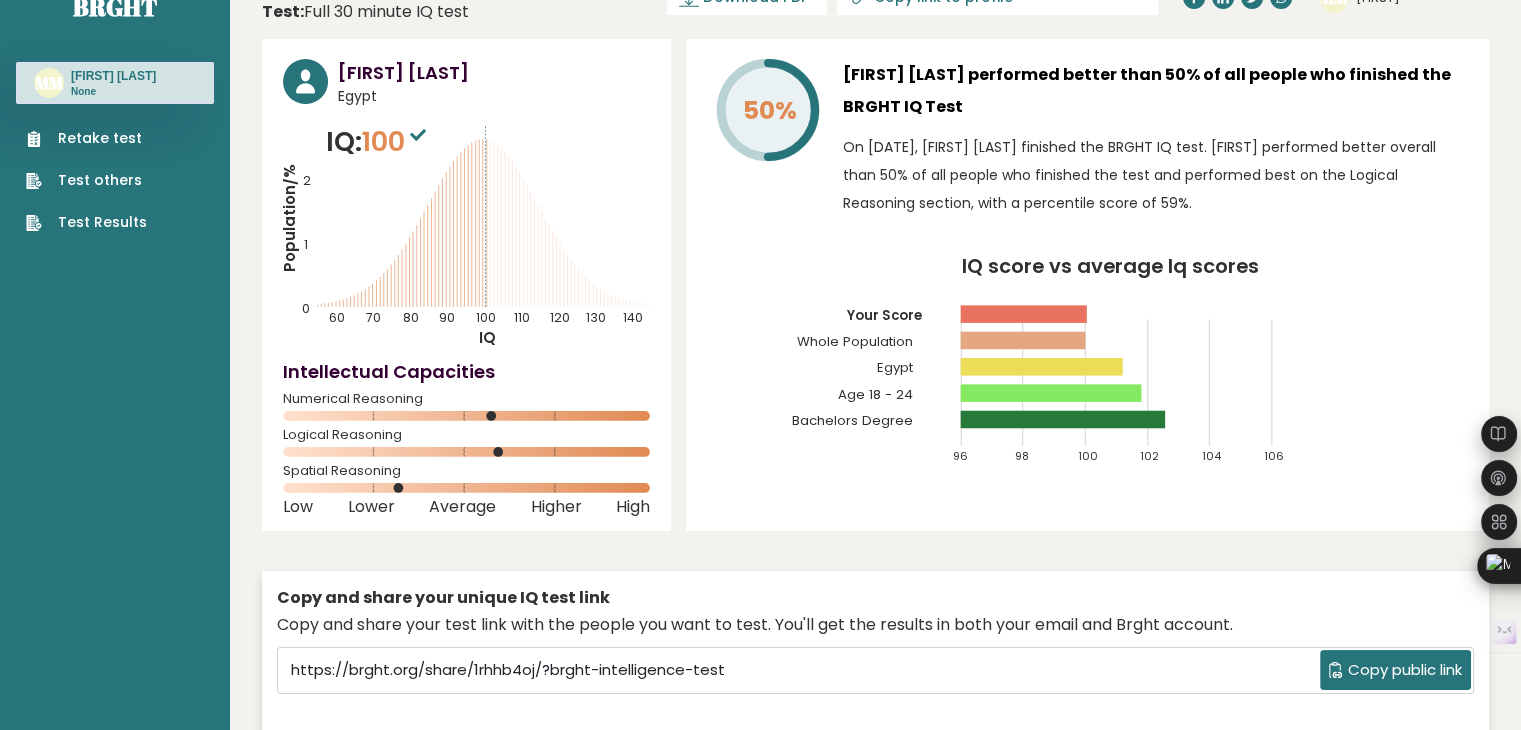 scroll, scrollTop: 0, scrollLeft: 0, axis: both 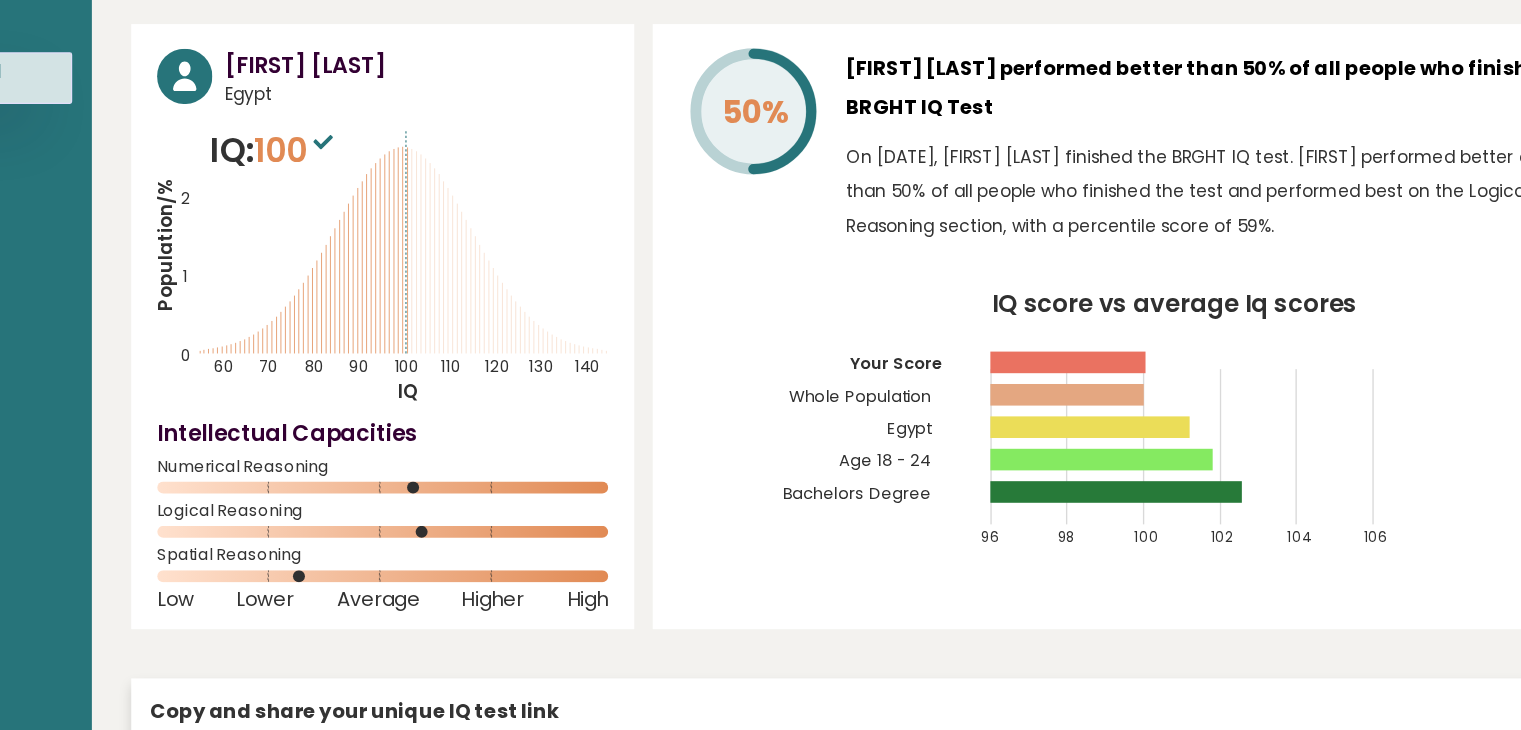 click on "Numerical Reasoning" at bounding box center (466, 455) 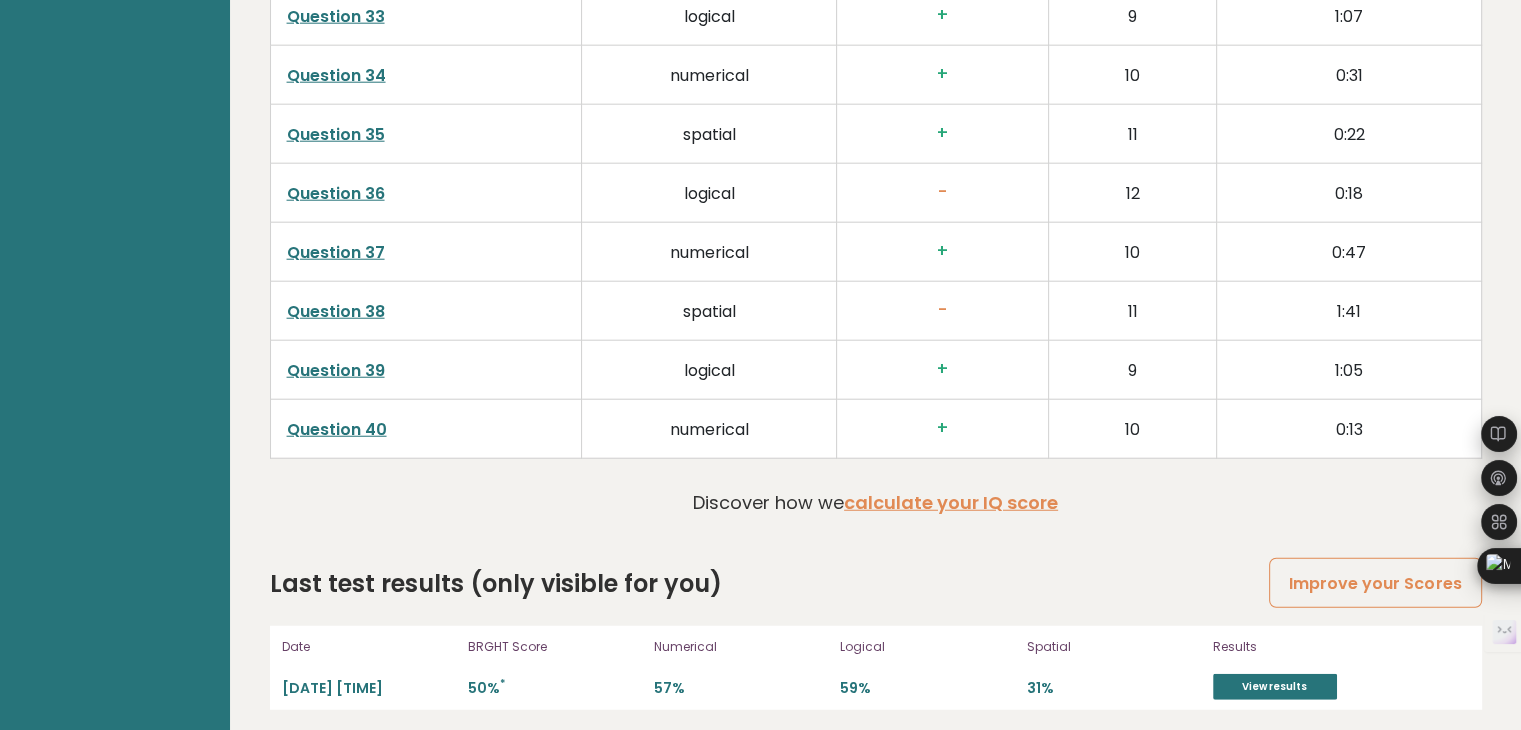 scroll, scrollTop: 5108, scrollLeft: 0, axis: vertical 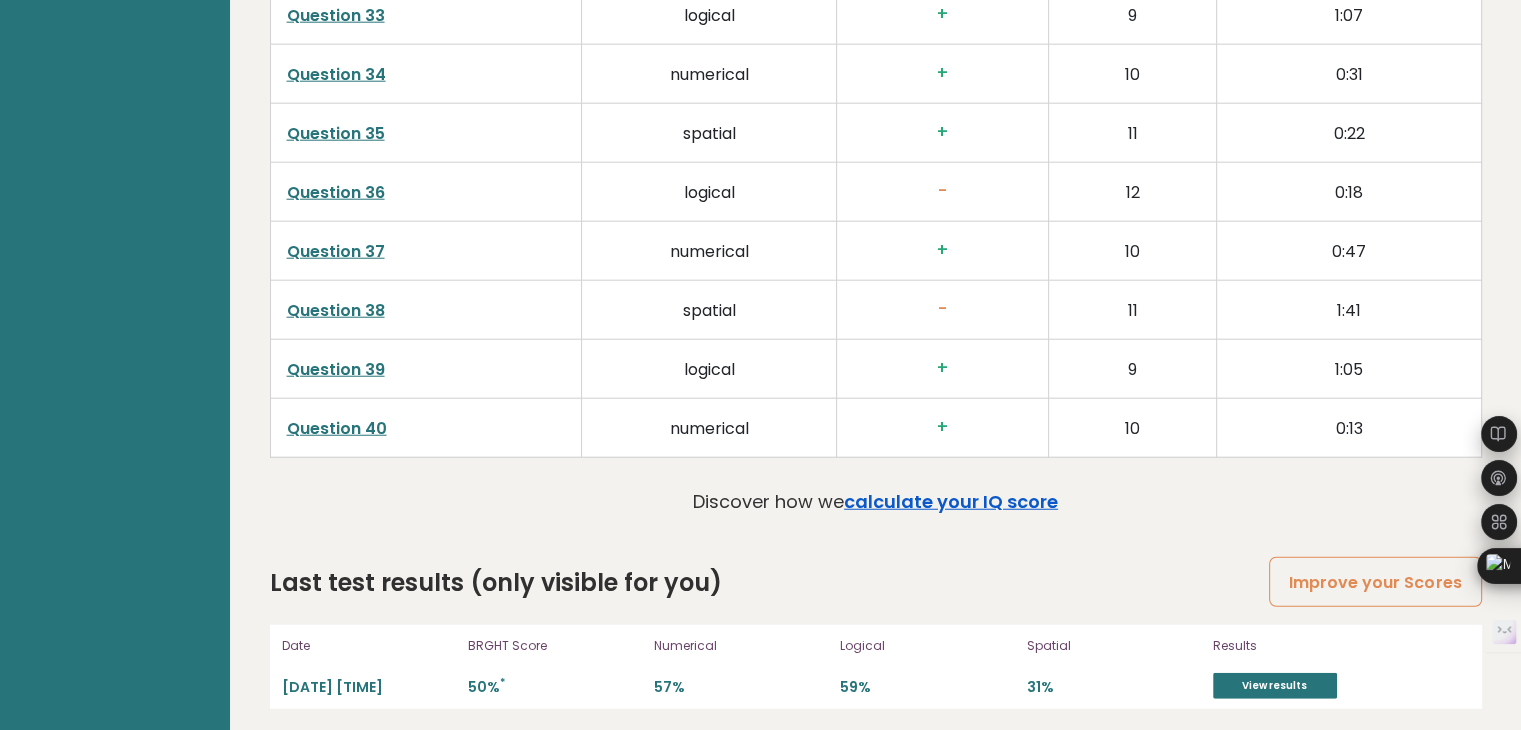 click on "calculate your IQ score" at bounding box center (951, 501) 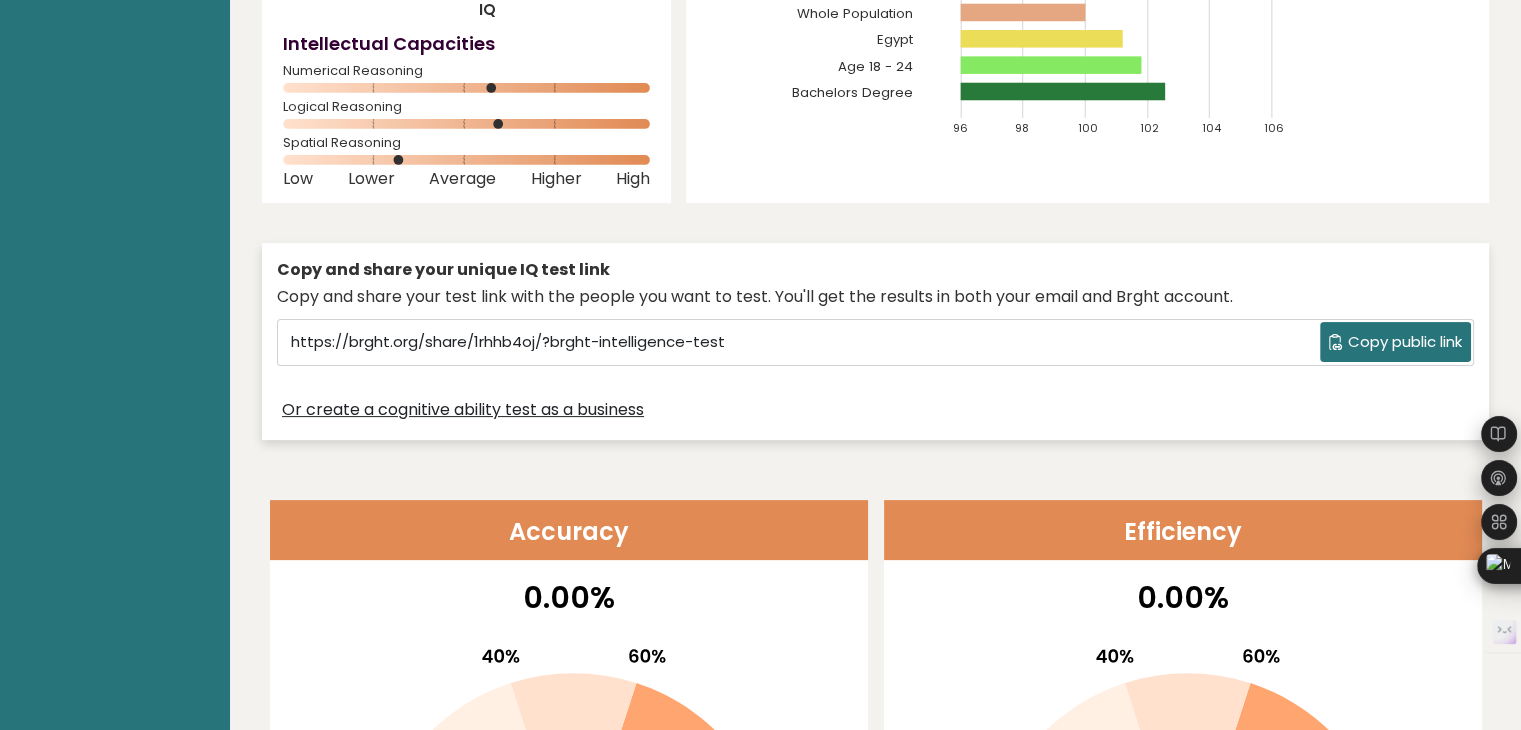 scroll, scrollTop: 0, scrollLeft: 0, axis: both 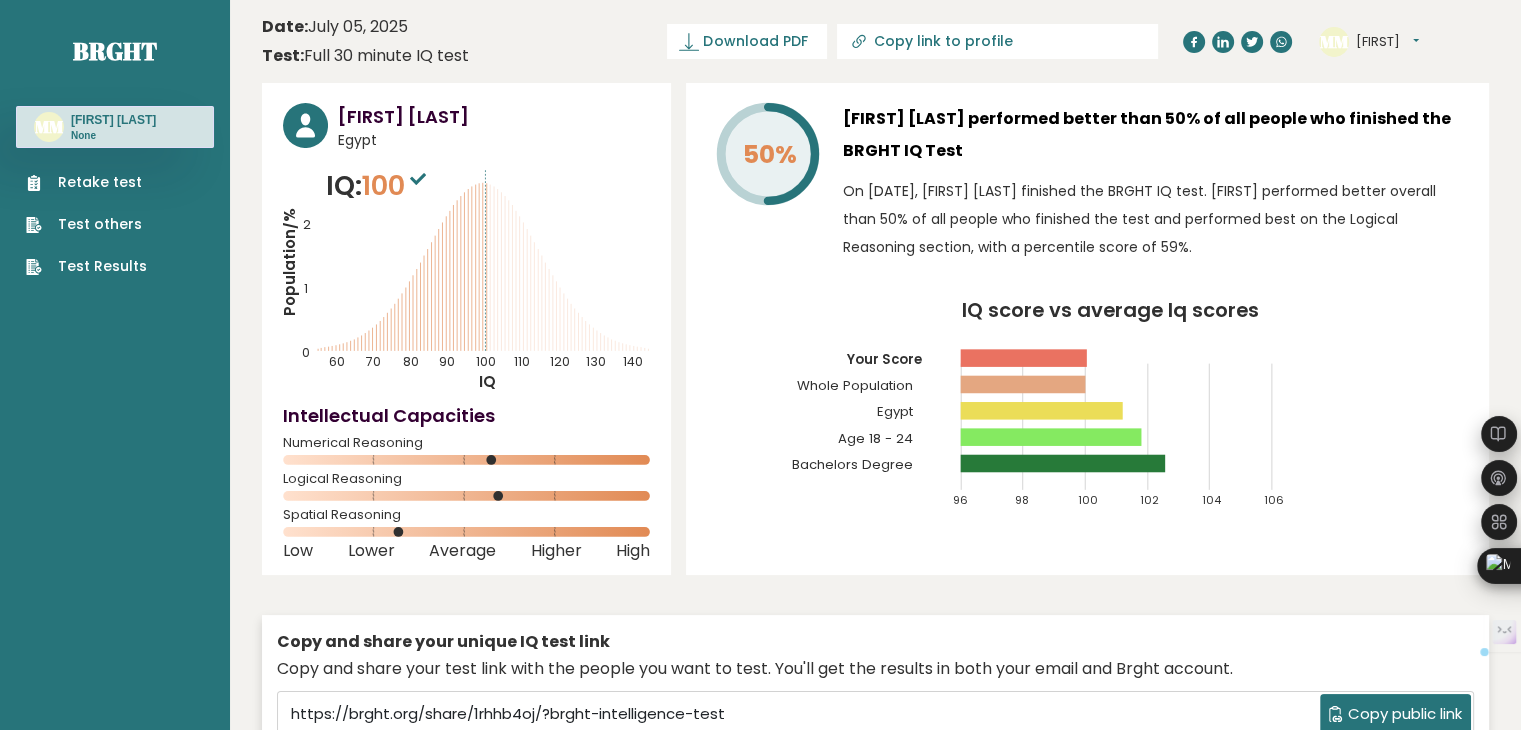 drag, startPoint x: 964, startPoint y: 154, endPoint x: 848, endPoint y: 125, distance: 119.57006 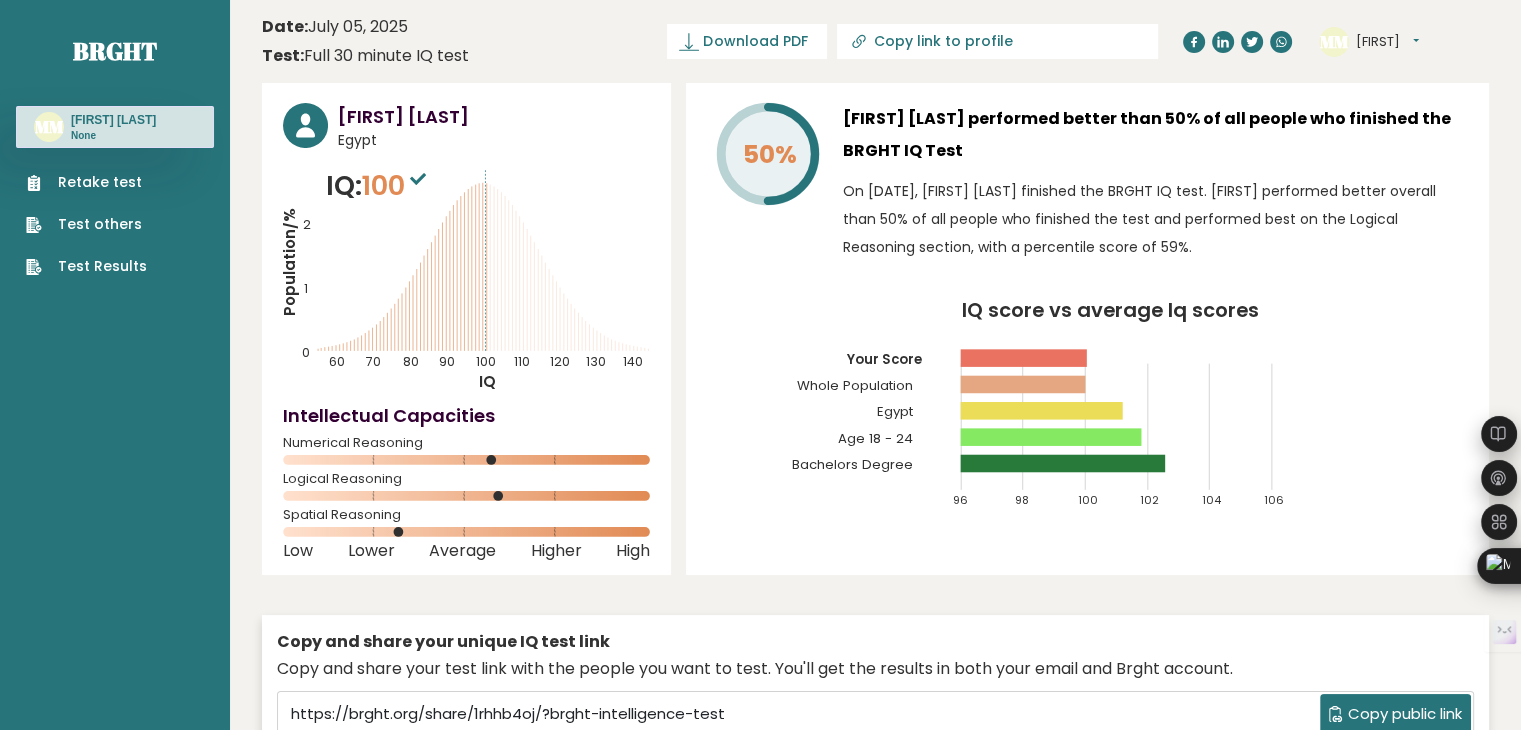 click on "50%
[FIRST] [LAST] performed better than
50% of all
people who finished the BRGHT IQ Test
On [DATE], [FIRST]
[LAST] finished the BRGHT IQ test. [FIRST] performed better overall than
50% of all people who finished the test and
performed best on the
Logical Reasoning section, with
a percentile score of 59%.
IQ score vs average Iq scores
96
98
100
102
104
106
Your Score
Whole Population
Egypt" at bounding box center [1087, 329] 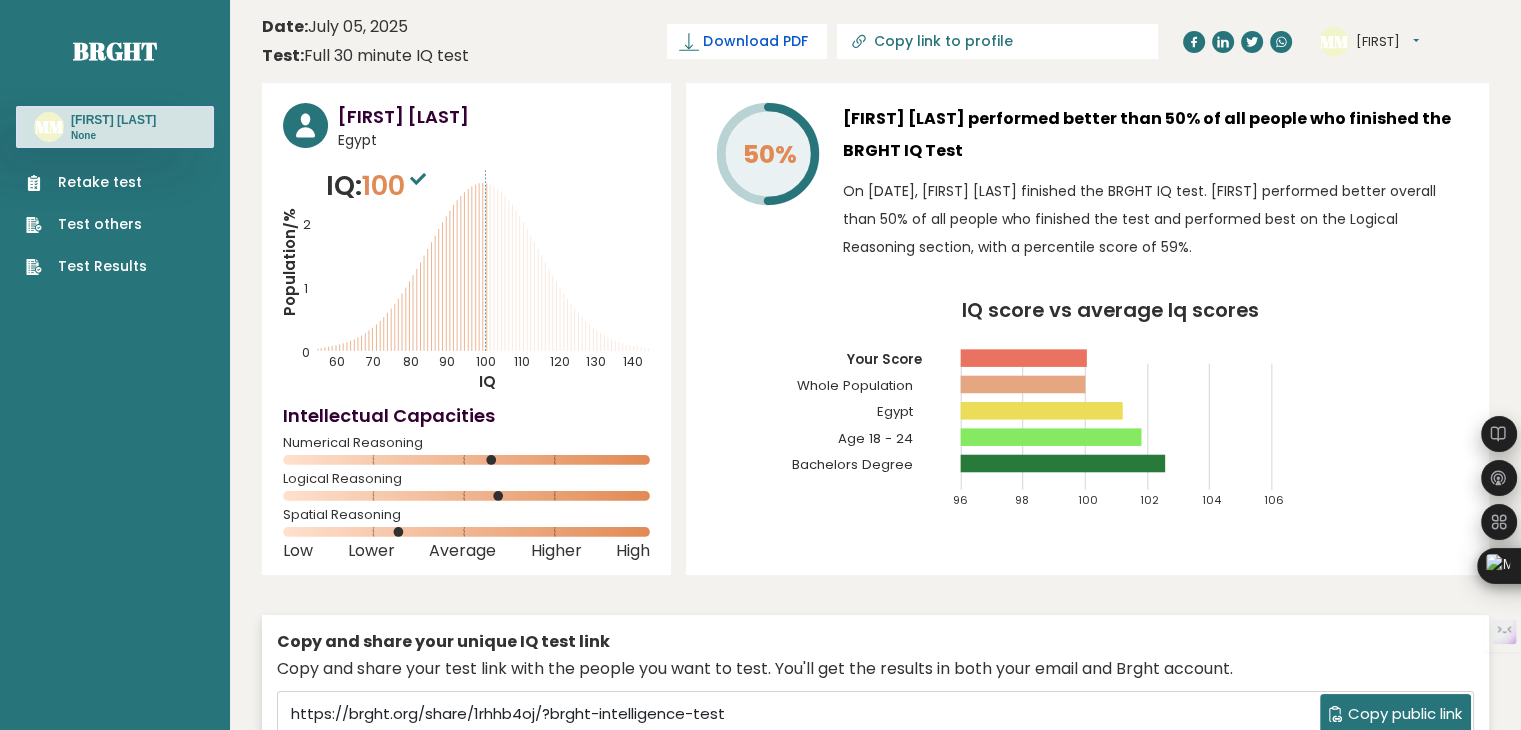 click on "Download PDF" at bounding box center (755, 41) 